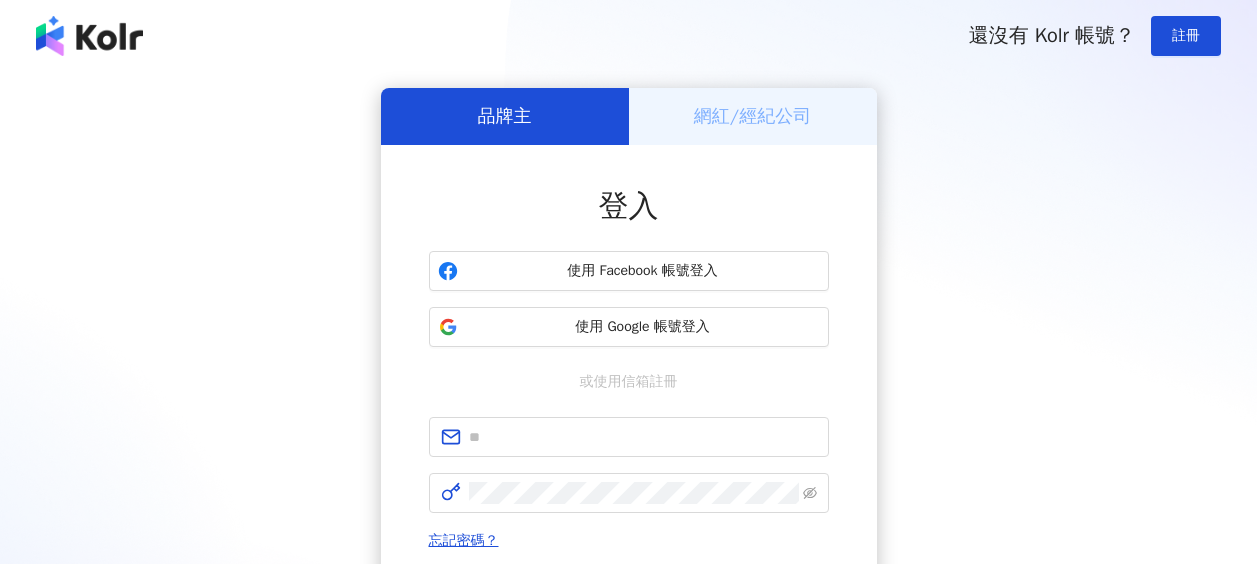 scroll, scrollTop: 0, scrollLeft: 0, axis: both 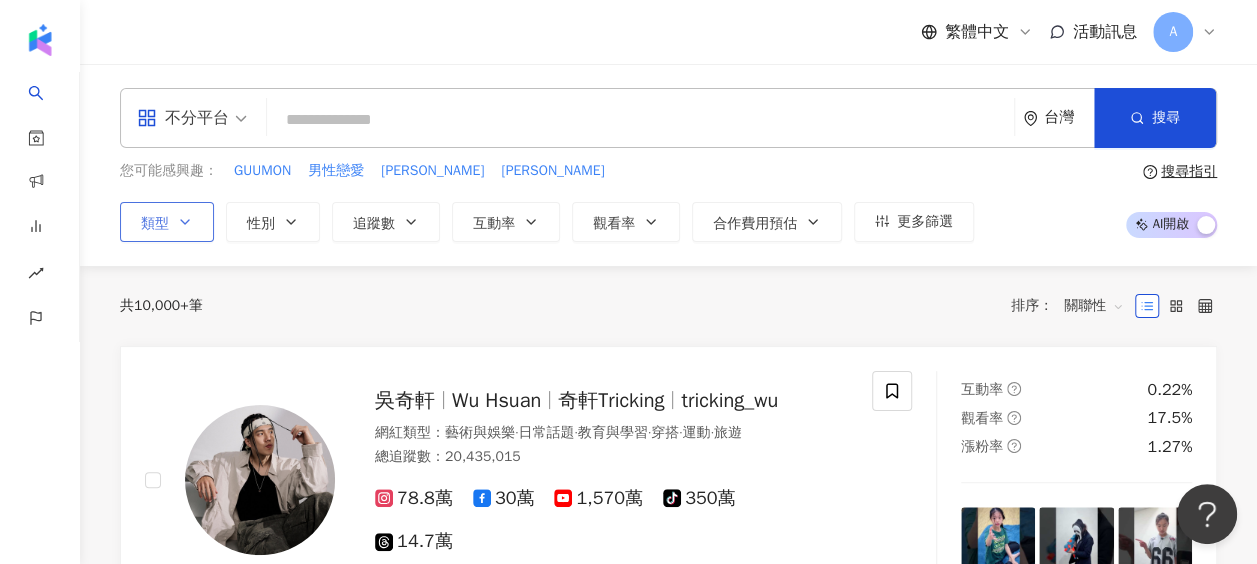 click on "類型" at bounding box center [167, 222] 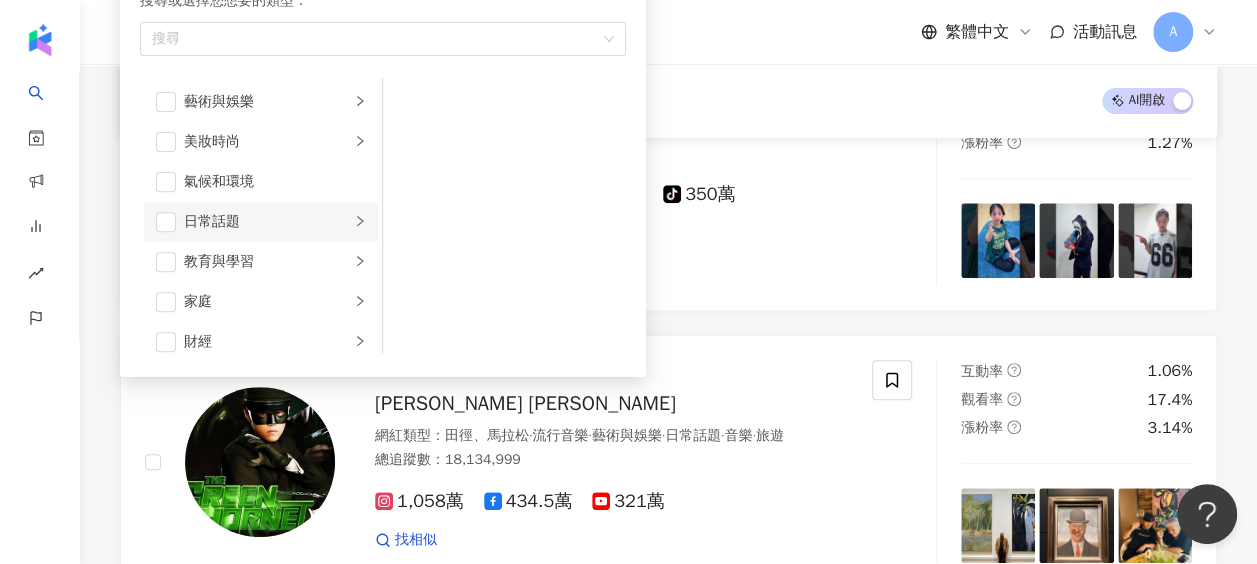 scroll, scrollTop: 300, scrollLeft: 0, axis: vertical 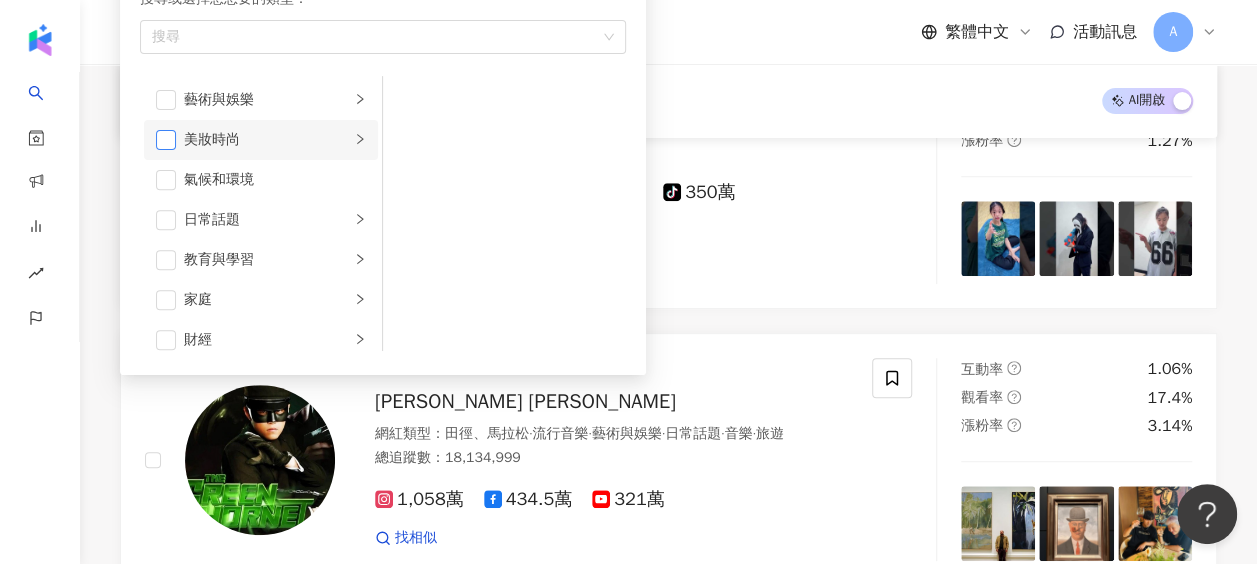 click at bounding box center [166, 140] 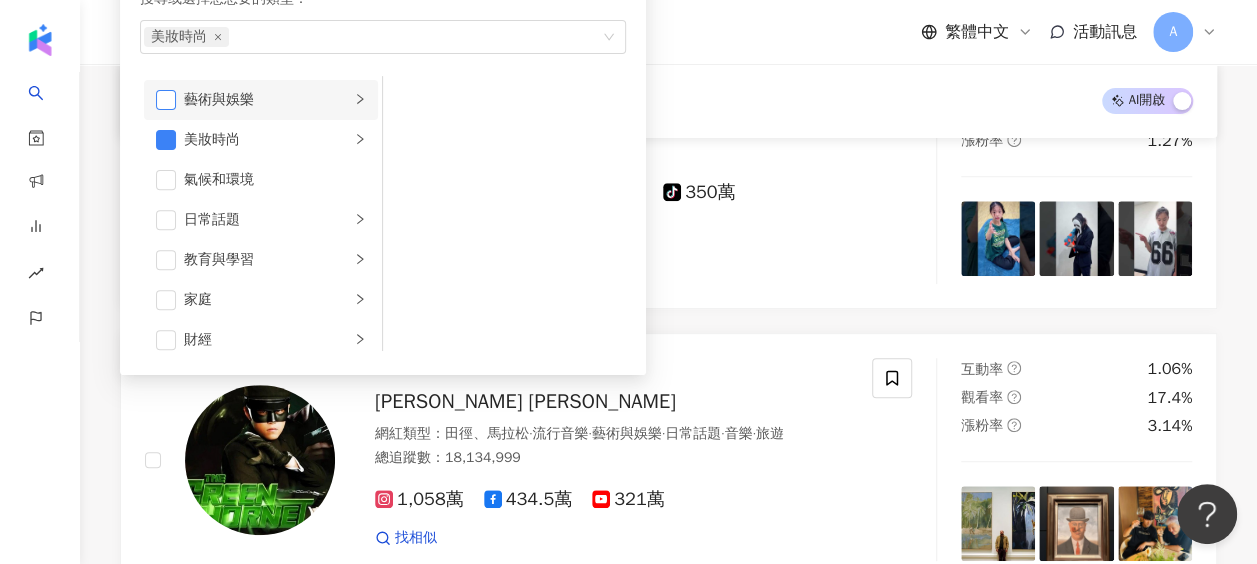 click at bounding box center (166, 100) 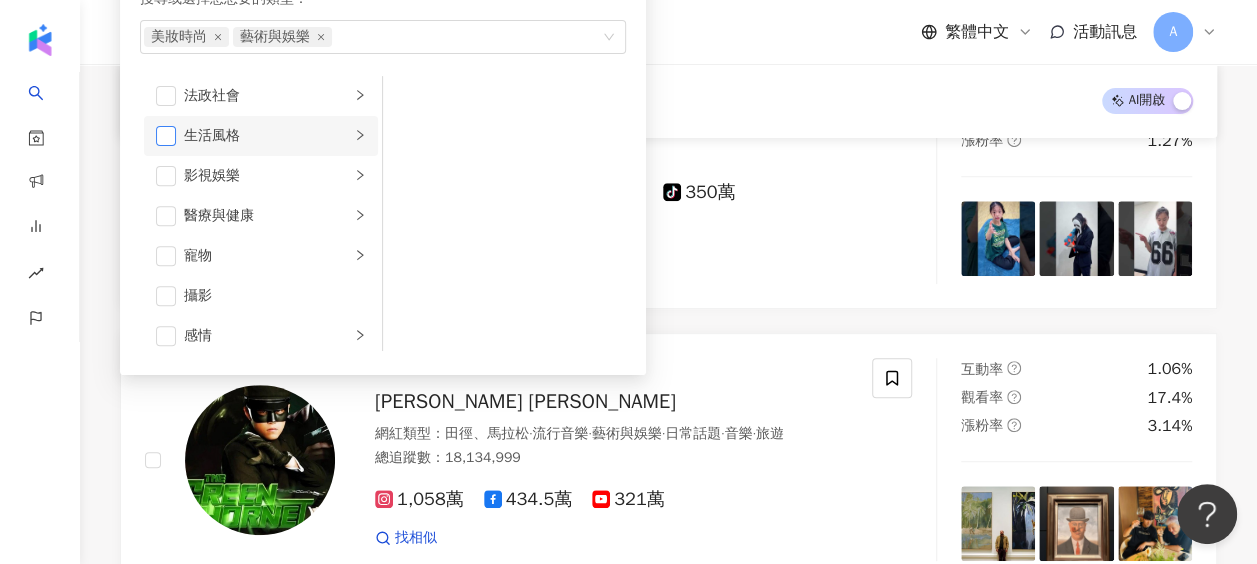 click at bounding box center (166, 136) 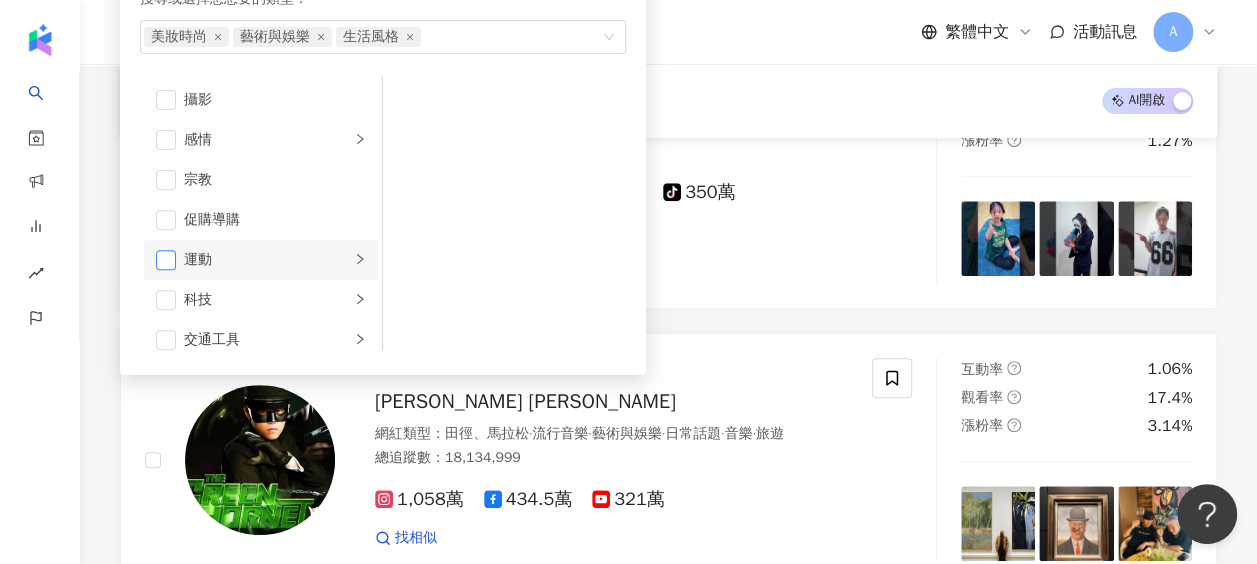 click at bounding box center (166, 260) 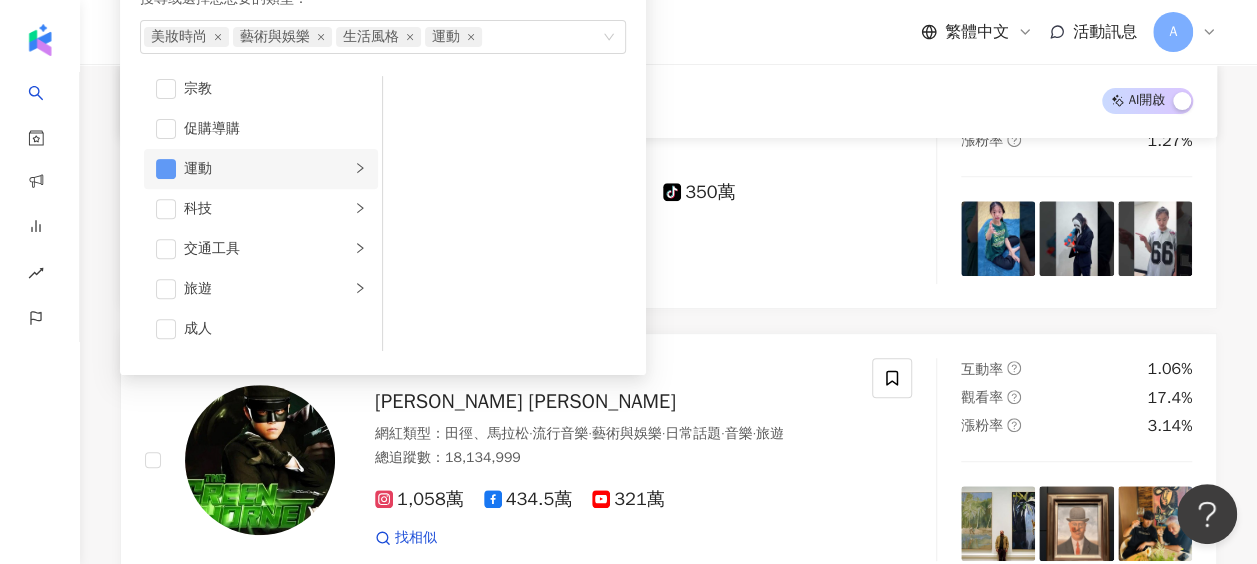scroll, scrollTop: 692, scrollLeft: 0, axis: vertical 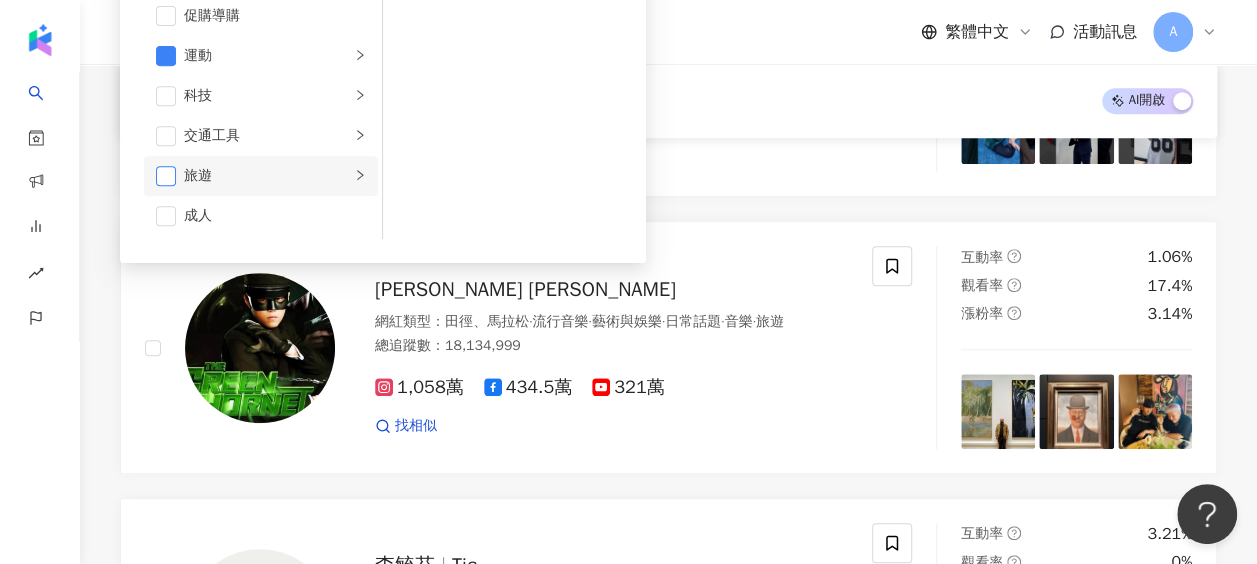 click at bounding box center (166, 176) 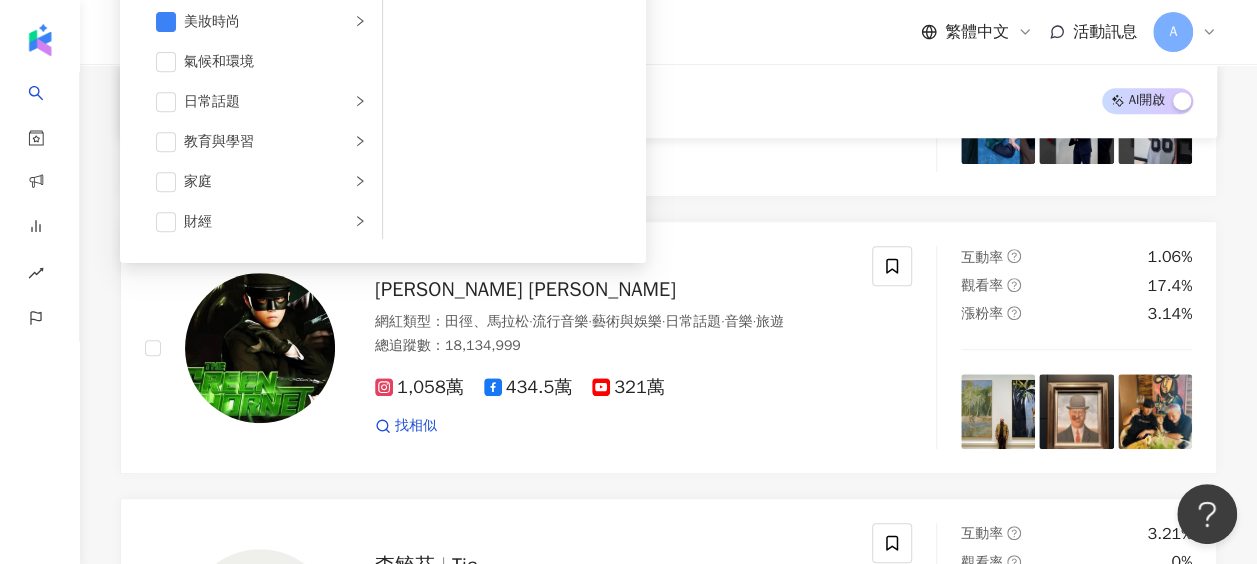 scroll, scrollTop: 0, scrollLeft: 0, axis: both 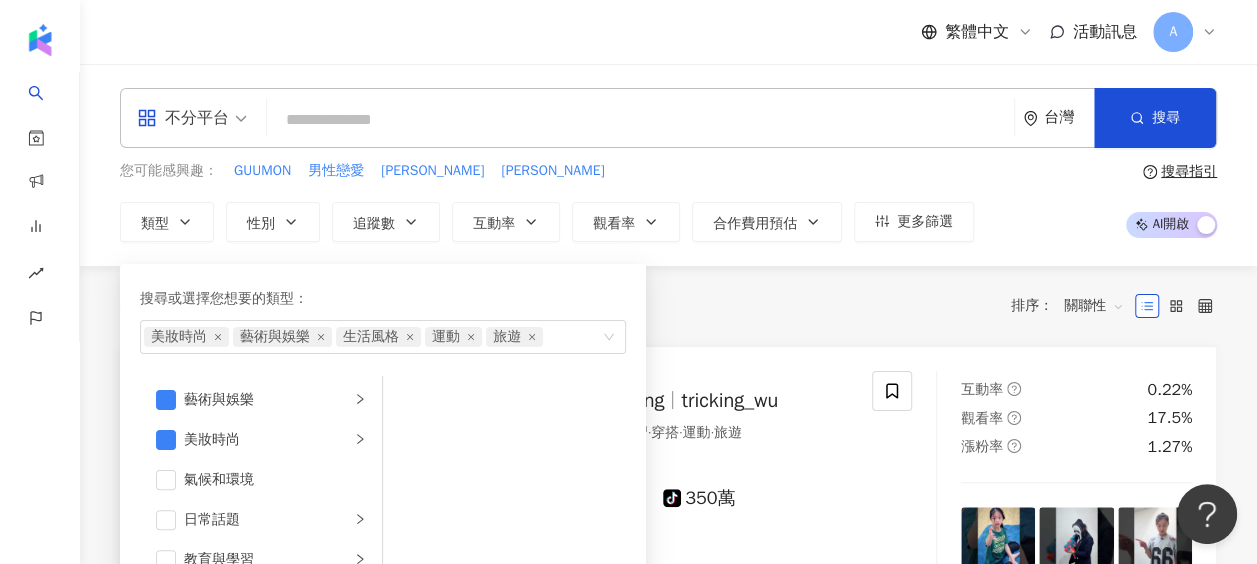 click on "共  10,000+  筆 排序： 關聯性" at bounding box center [668, 306] 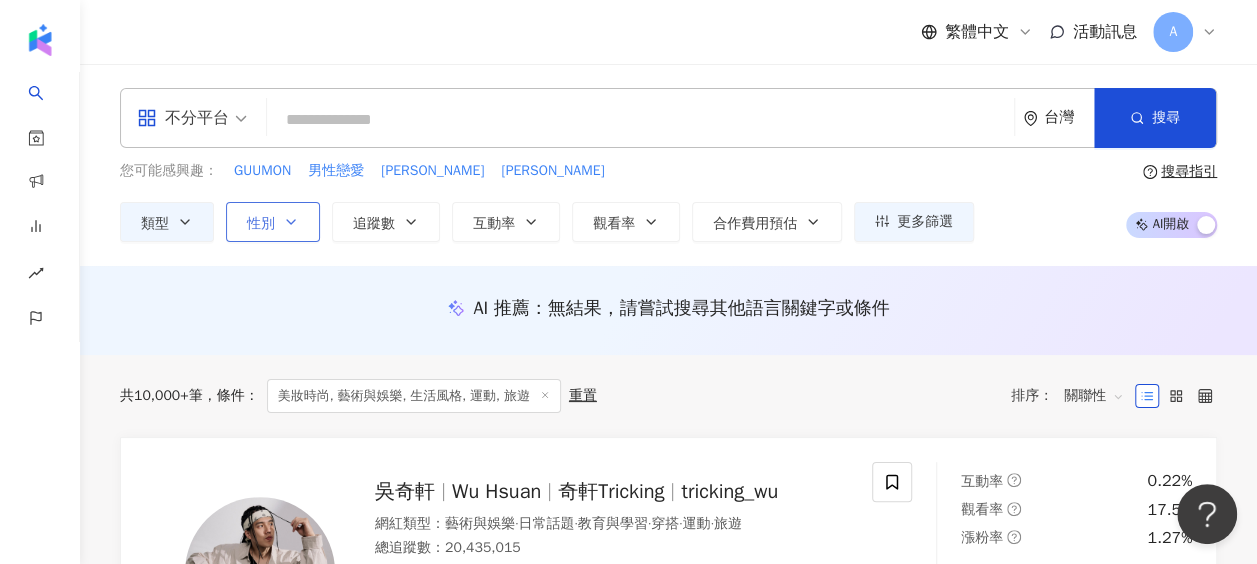 click on "性別" at bounding box center (261, 224) 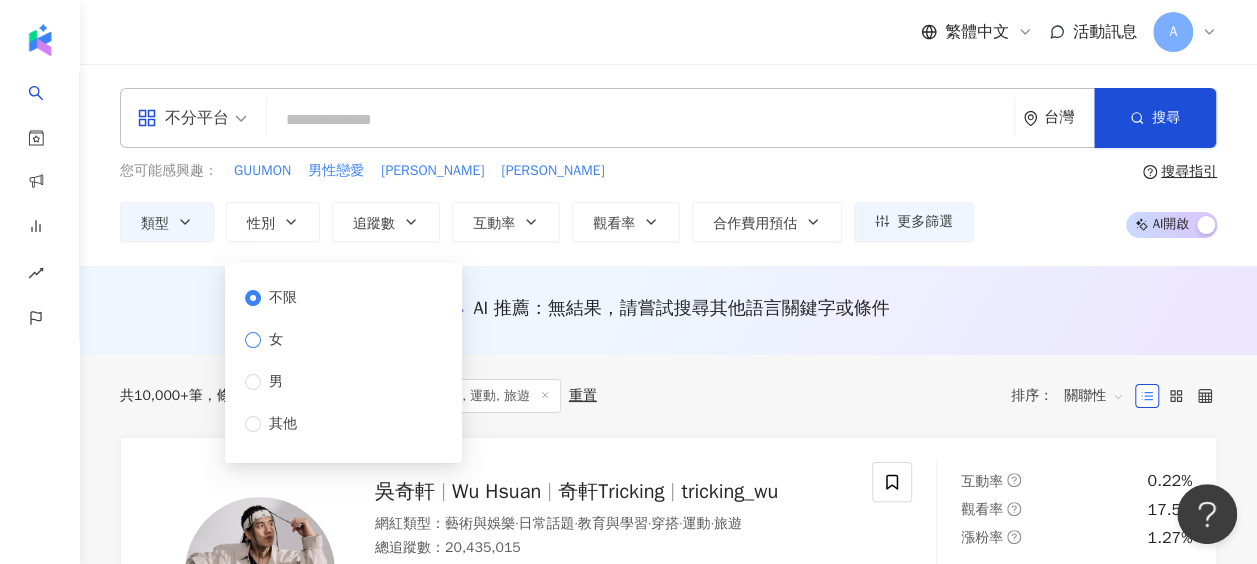 click on "女" at bounding box center [276, 340] 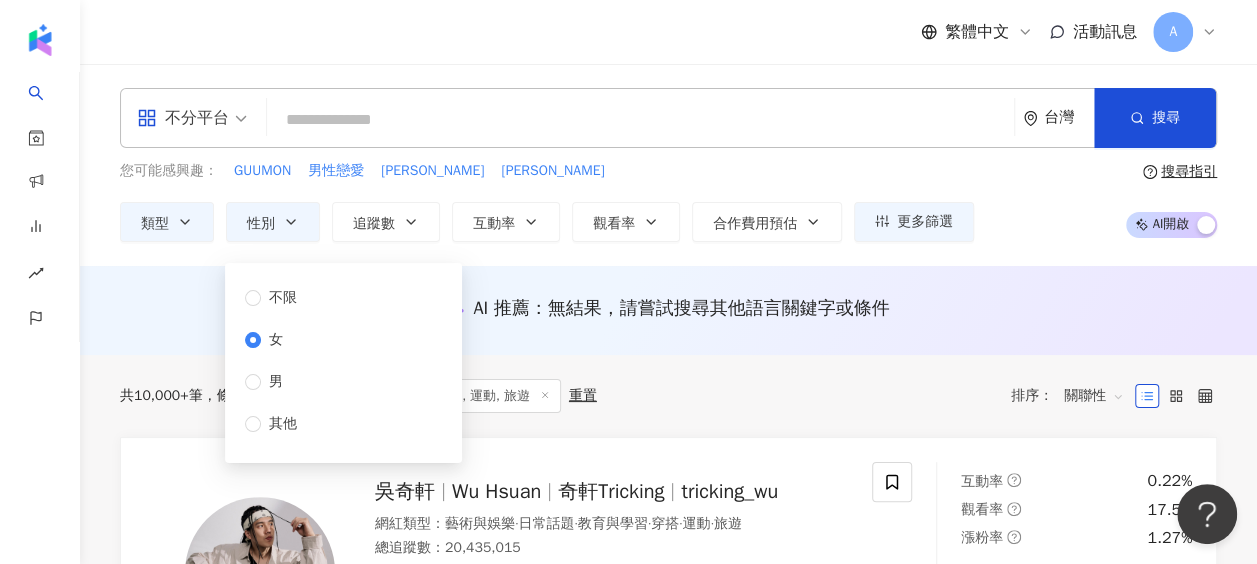 click on "不分平台 台灣 搜尋 您可能感興趣： GUUMON  男性戀愛  曹佑寧  黃宏軒  類型 性別 追蹤數 互動率 觀看率 合作費用預估  更多篩選 不限 女 男 其他 搜尋指引 AI  開啟 AI  關閉" at bounding box center [668, 165] 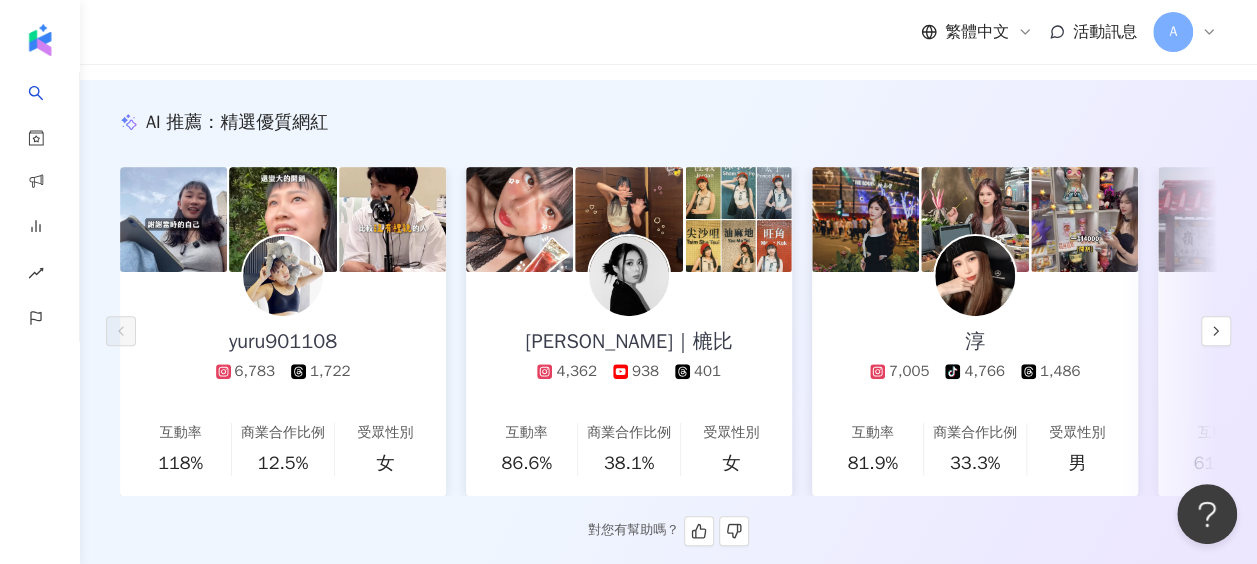 scroll, scrollTop: 186, scrollLeft: 0, axis: vertical 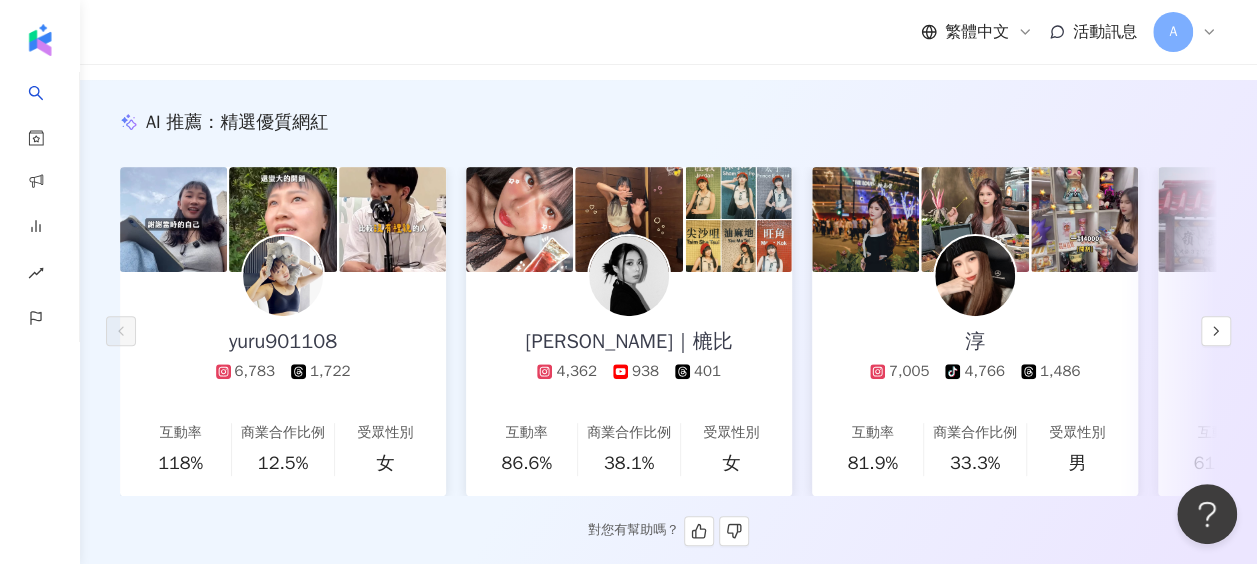 click at bounding box center (283, 276) 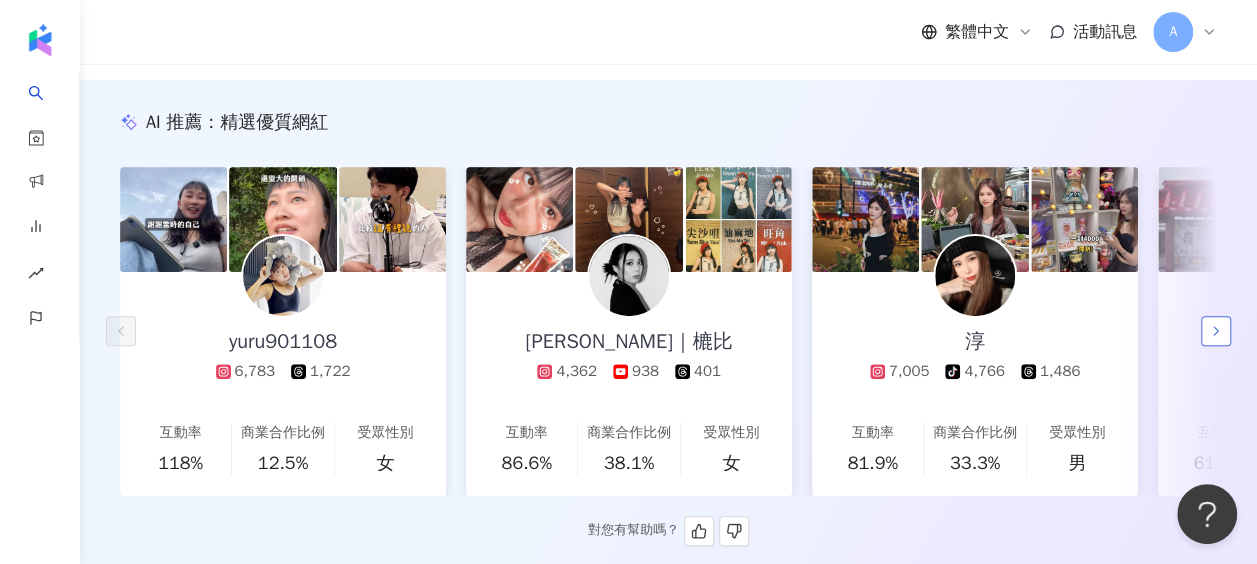 click 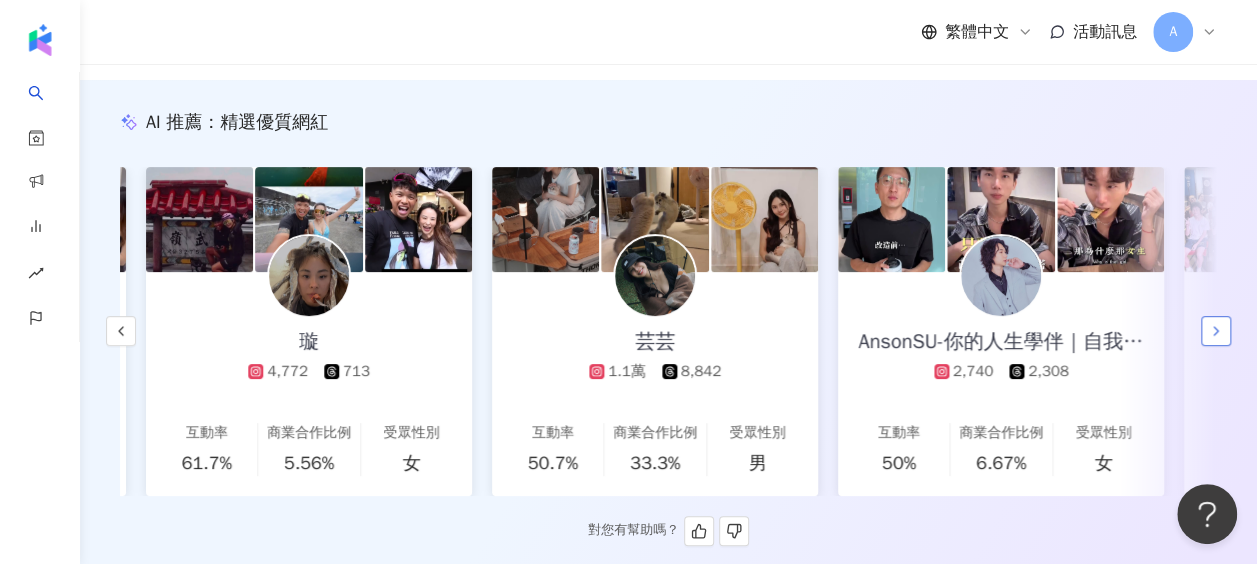 scroll, scrollTop: 0, scrollLeft: 1038, axis: horizontal 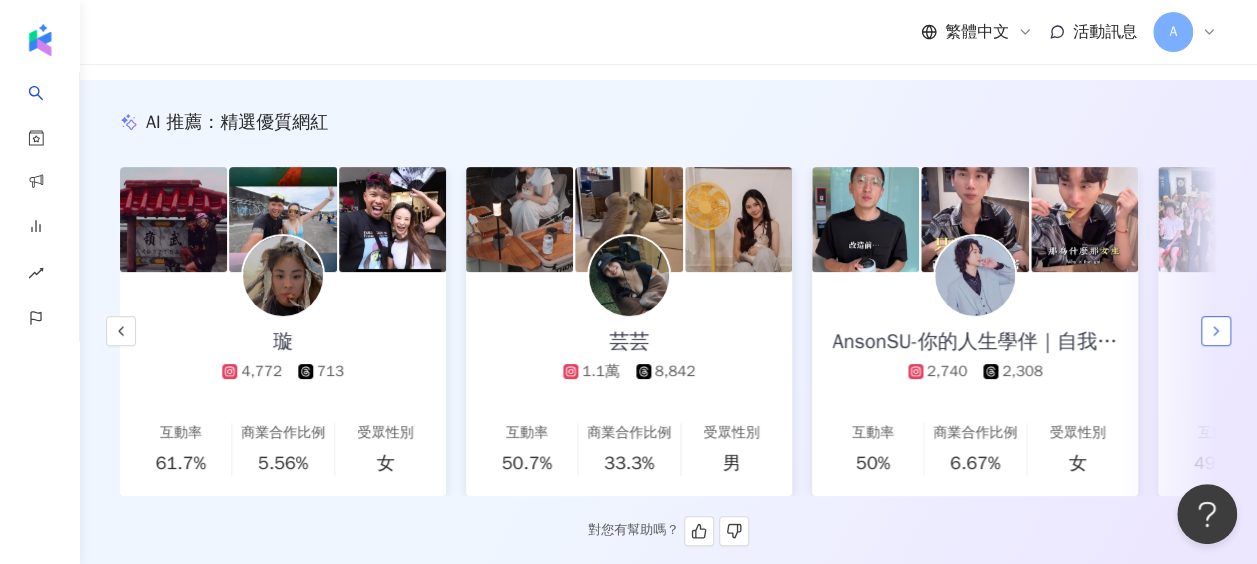 click 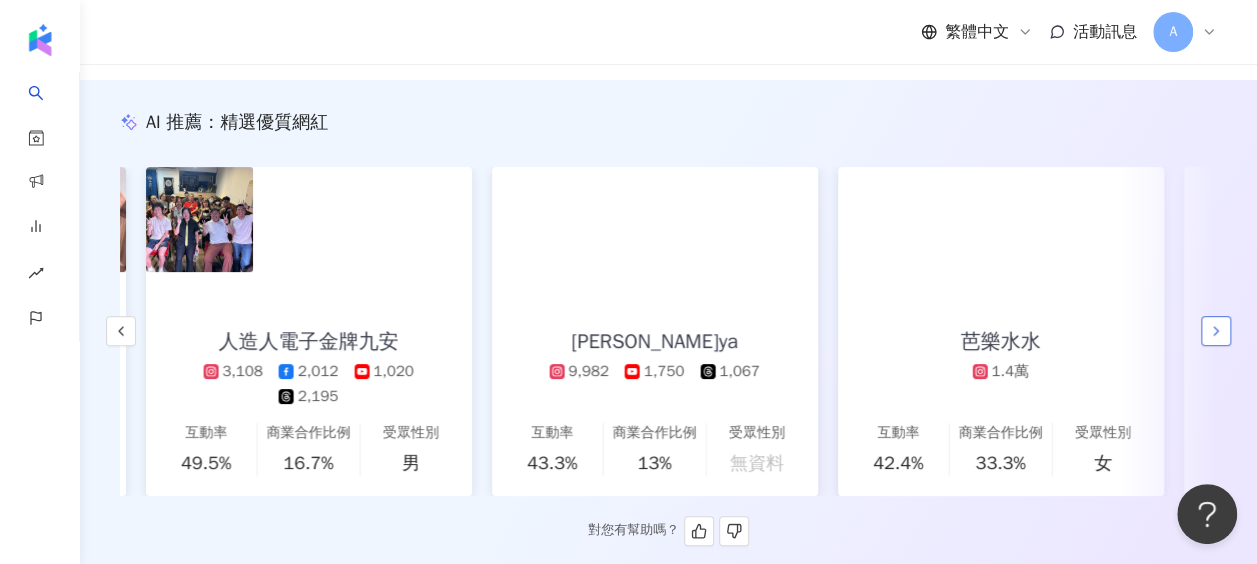 scroll, scrollTop: 0, scrollLeft: 2076, axis: horizontal 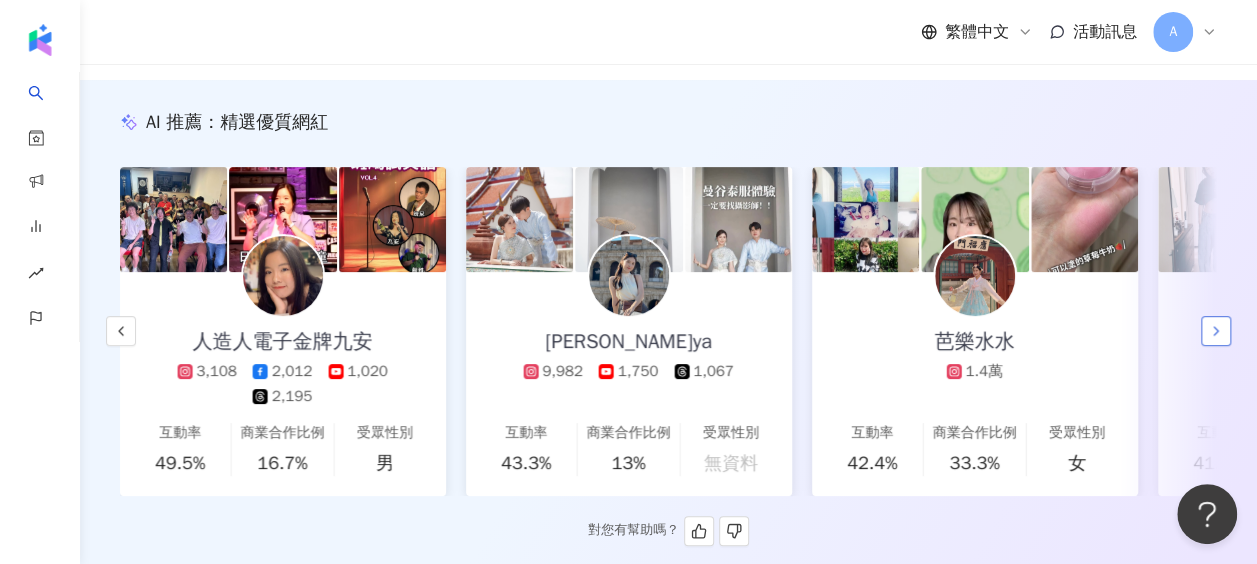click 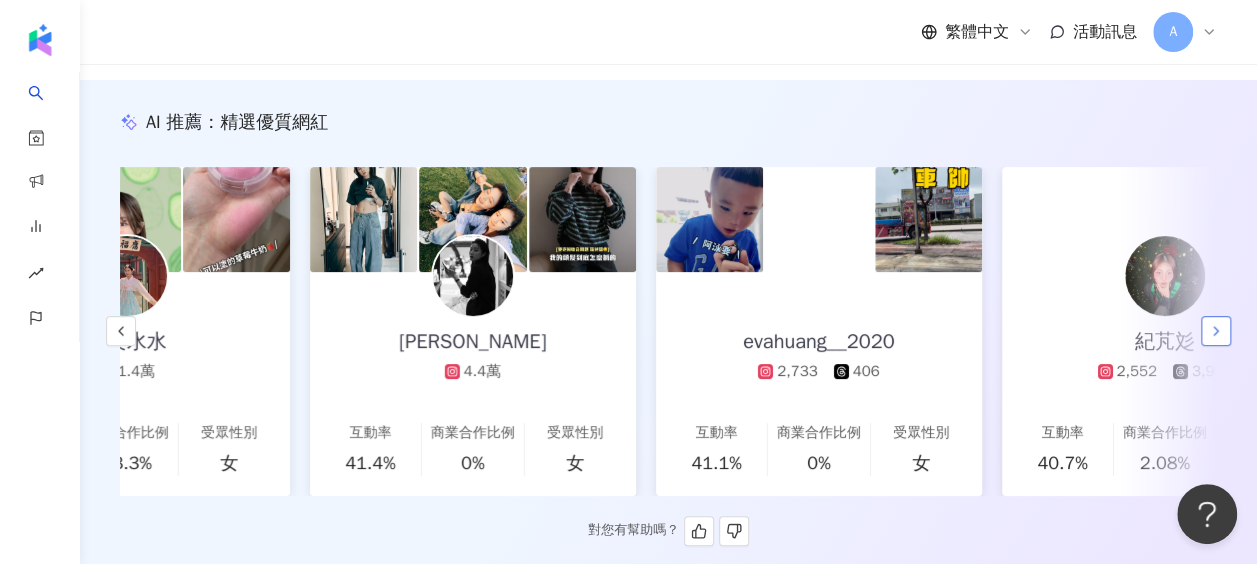 scroll, scrollTop: 0, scrollLeft: 3095, axis: horizontal 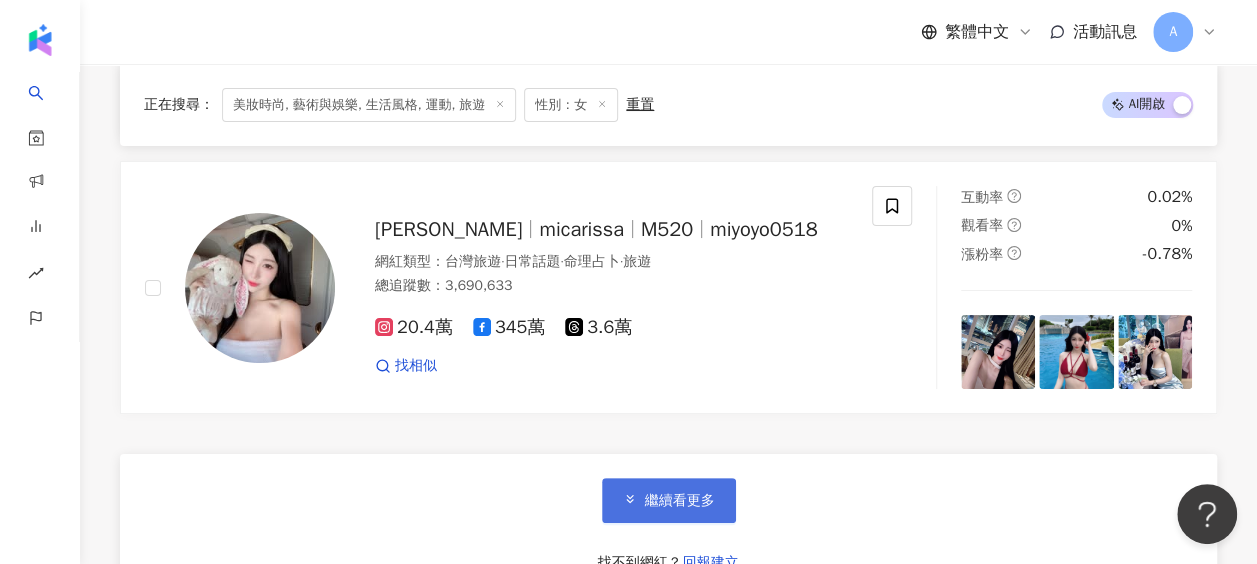 click on "繼續看更多" at bounding box center [669, 500] 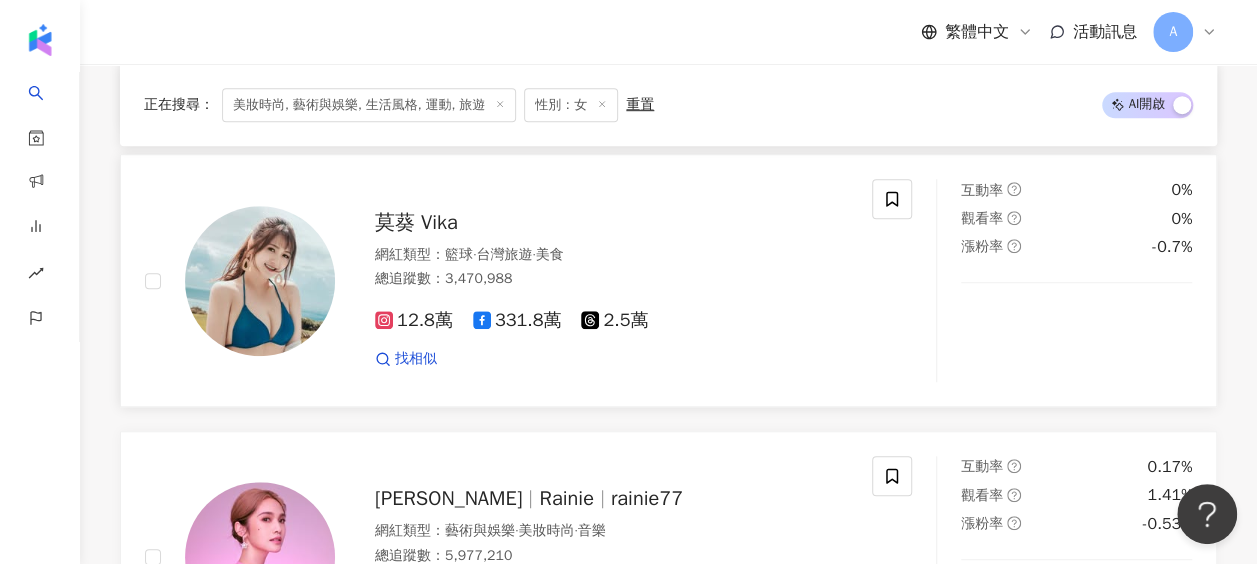 scroll, scrollTop: 4348, scrollLeft: 0, axis: vertical 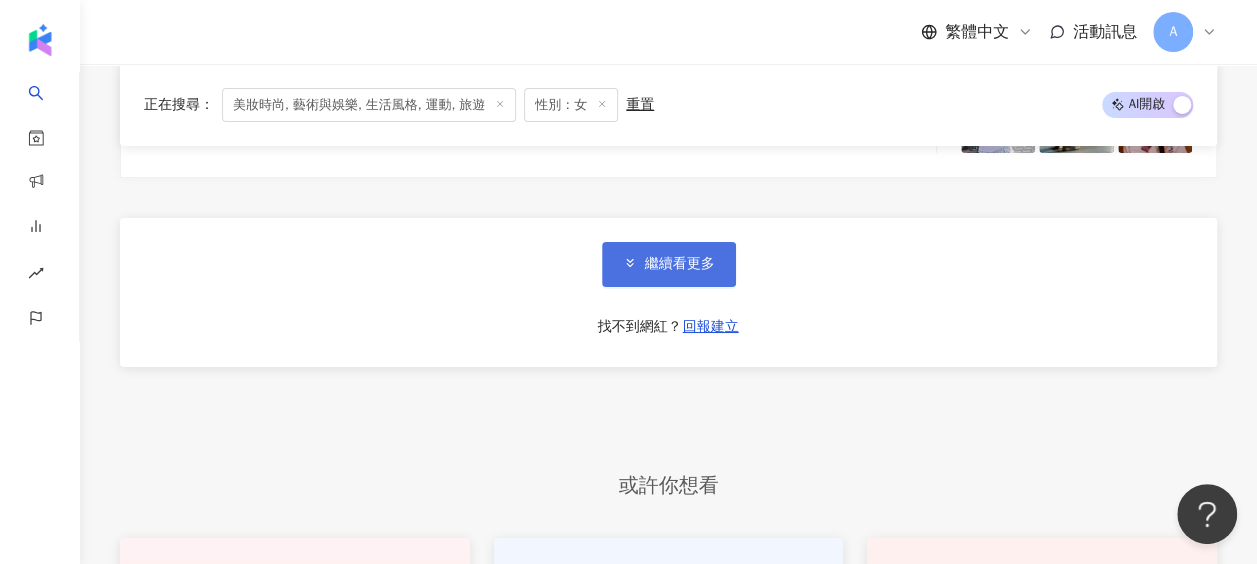 click on "繼續看更多" at bounding box center [680, 264] 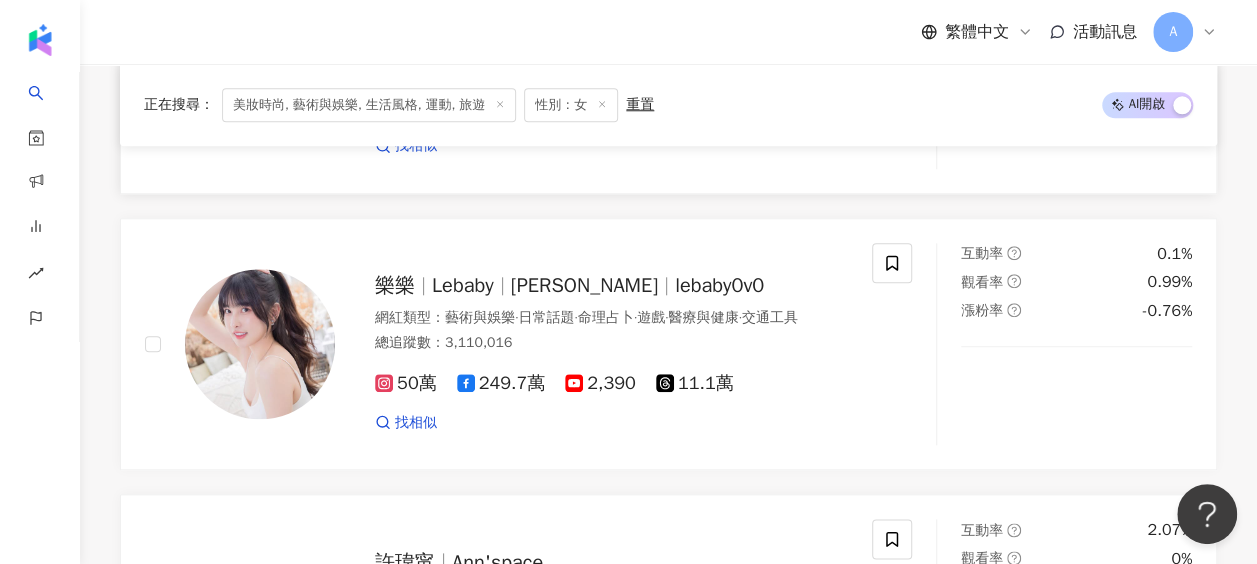 scroll, scrollTop: 8444, scrollLeft: 0, axis: vertical 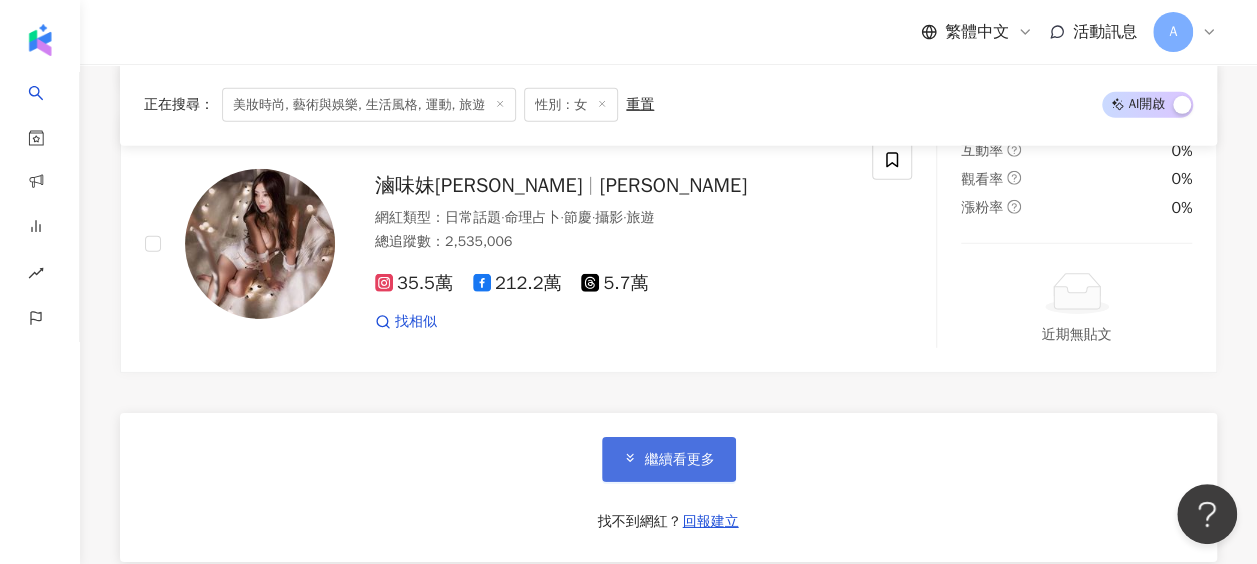 click on "繼續看更多" at bounding box center (669, 459) 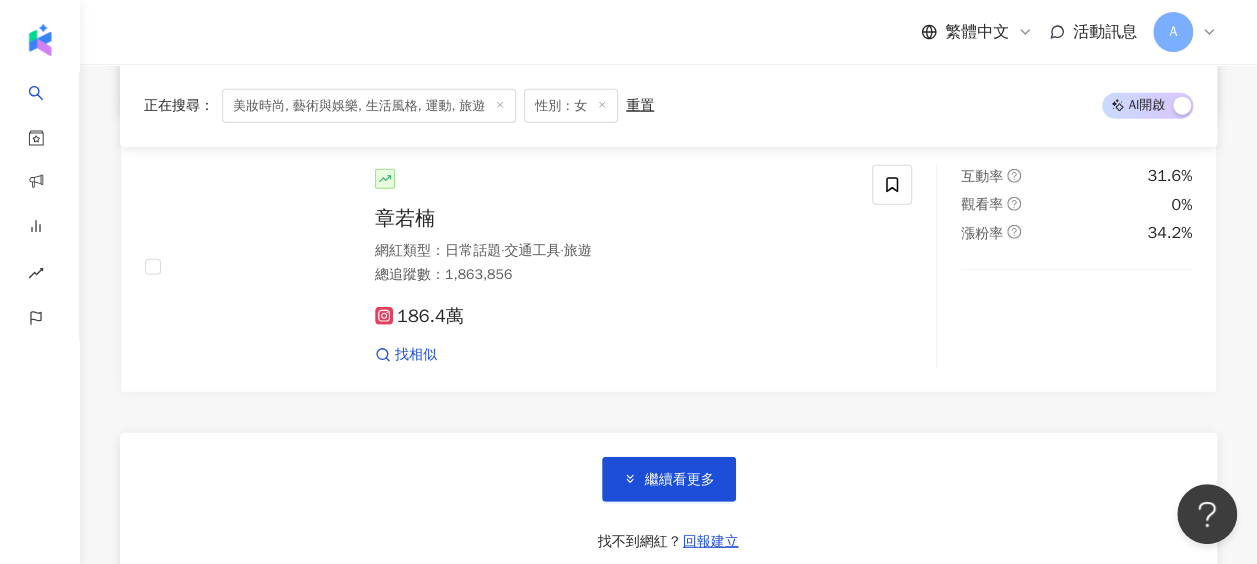 scroll, scrollTop: 13869, scrollLeft: 0, axis: vertical 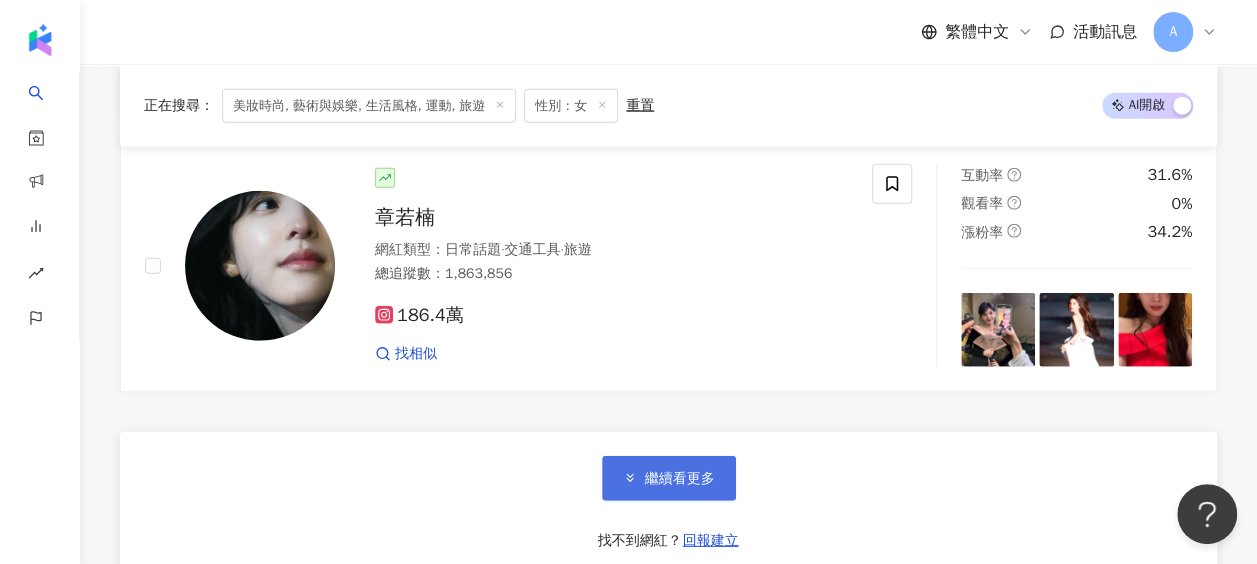 click on "繼續看更多" at bounding box center [680, 479] 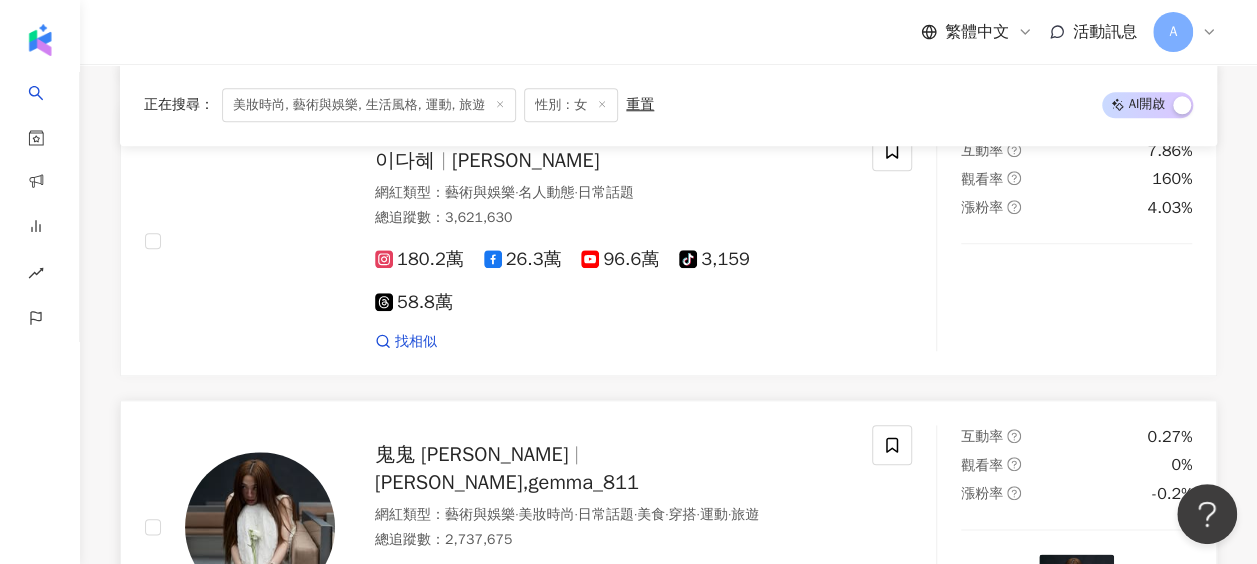 scroll, scrollTop: 15962, scrollLeft: 0, axis: vertical 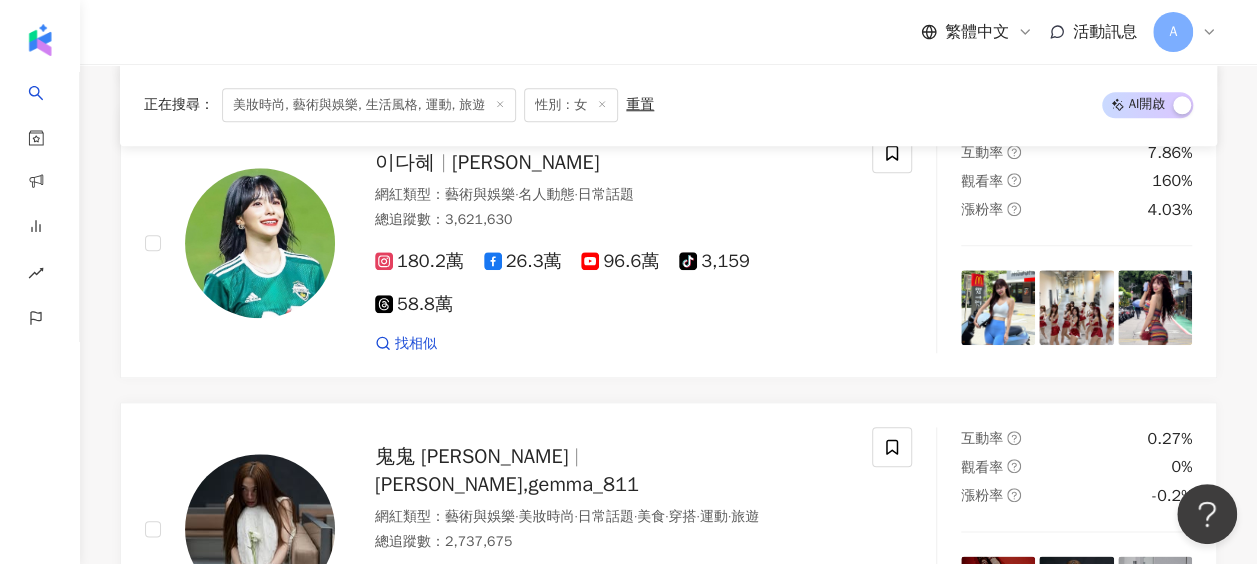 drag, startPoint x: 877, startPoint y: 615, endPoint x: -4, endPoint y: 615, distance: 881 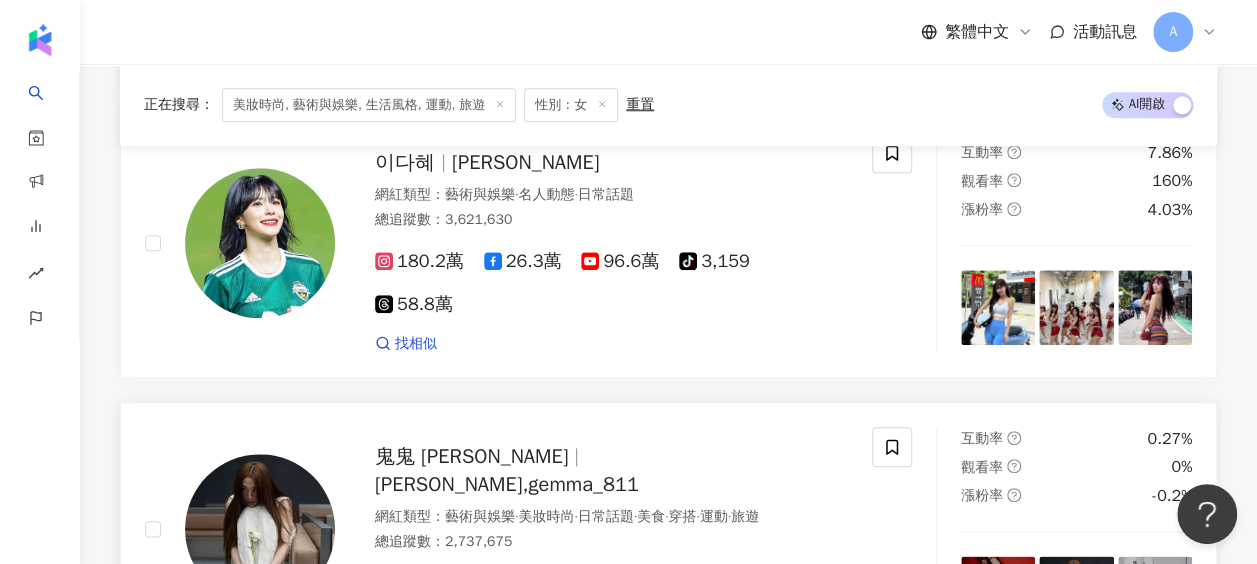 drag, startPoint x: -4, startPoint y: 615, endPoint x: 548, endPoint y: 216, distance: 681.1057 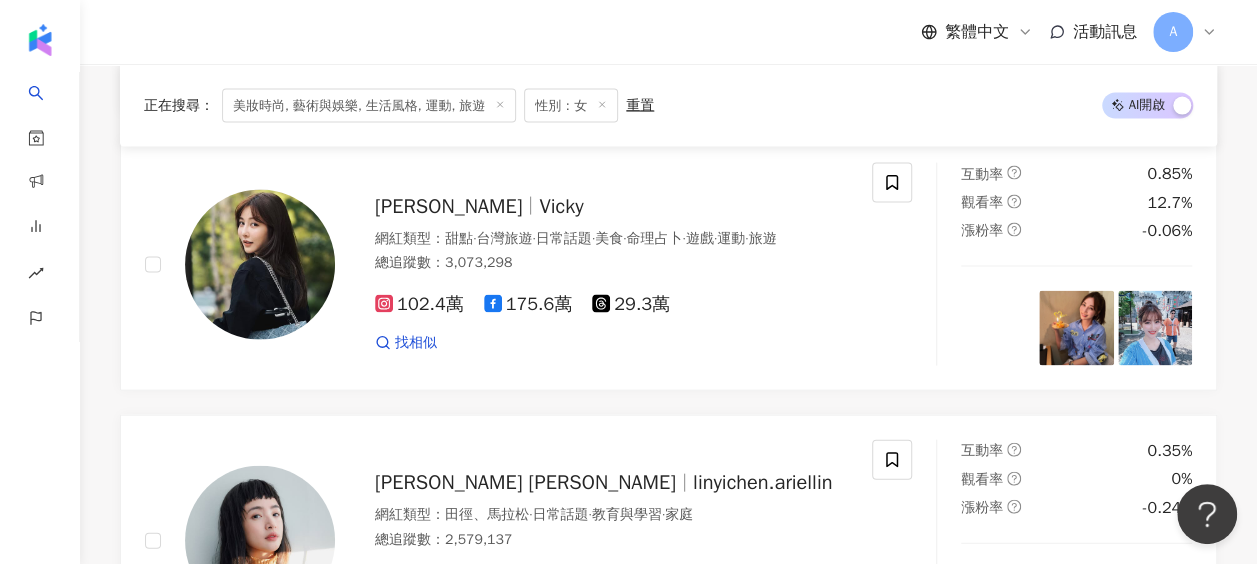 scroll, scrollTop: 17060, scrollLeft: 0, axis: vertical 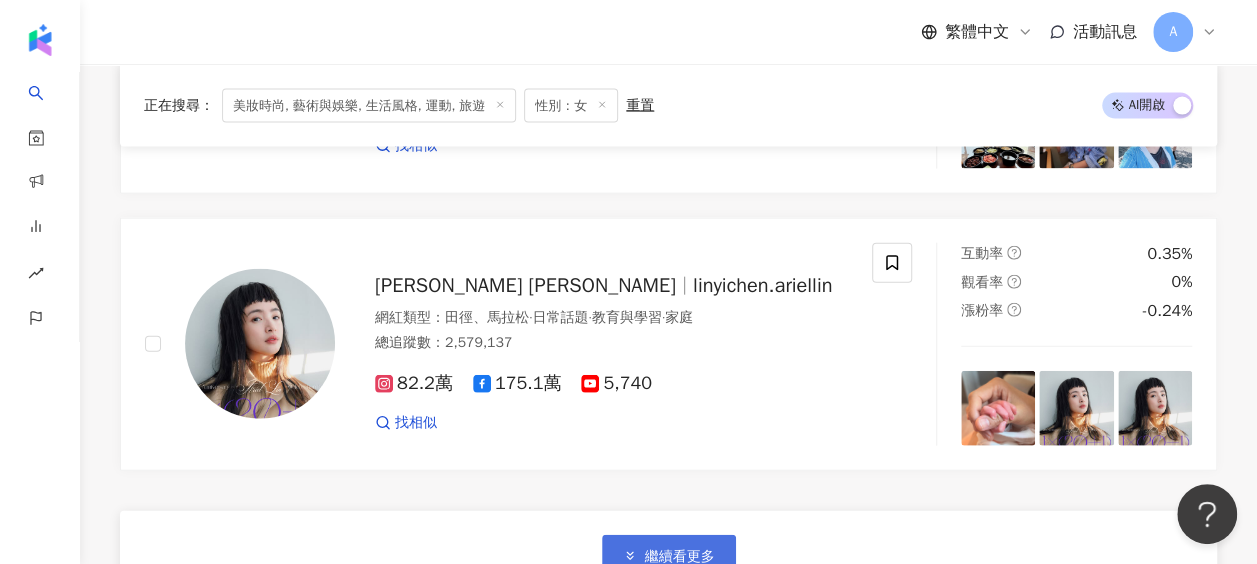 click on "繼續看更多" at bounding box center [680, 557] 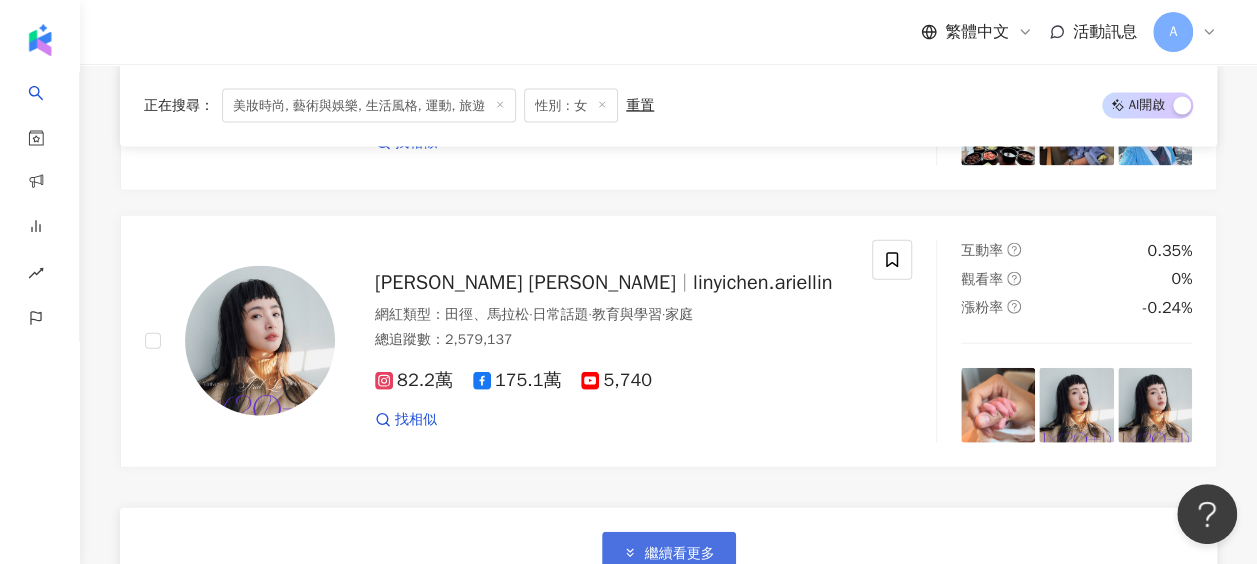 scroll, scrollTop: 17260, scrollLeft: 0, axis: vertical 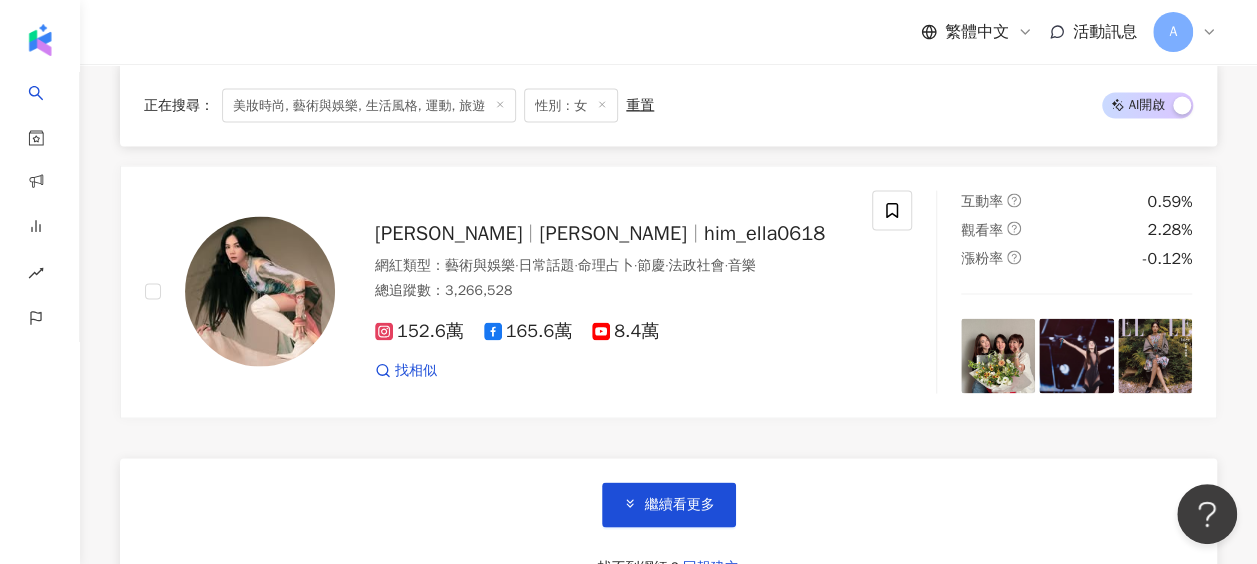 click on "繼續看更多" at bounding box center [669, 504] 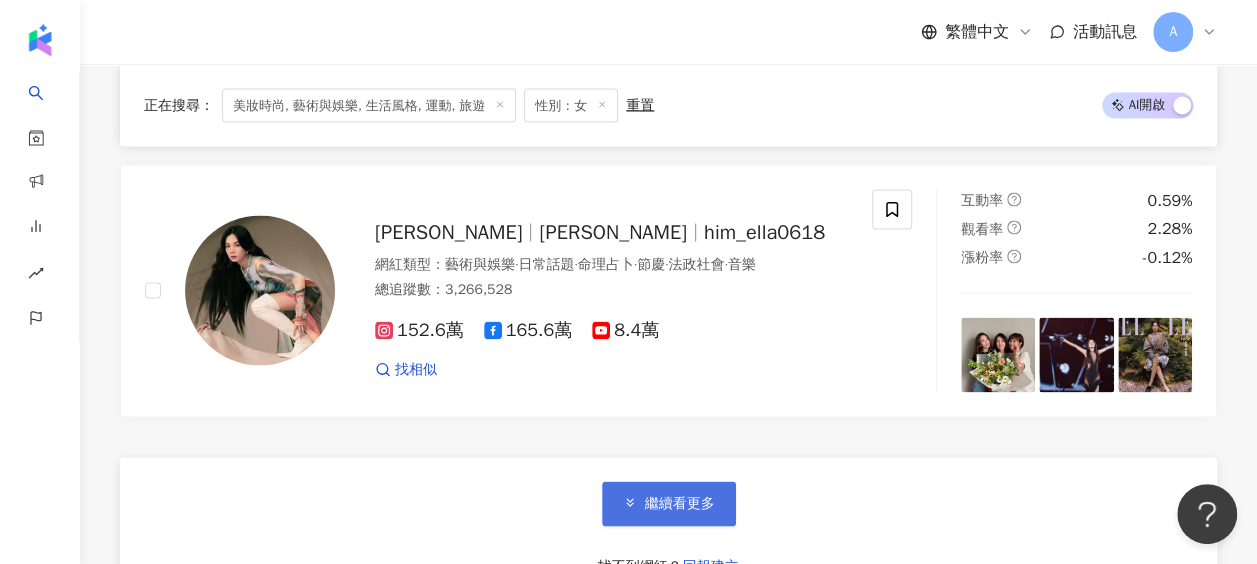 click on "繼續看更多" at bounding box center (669, 503) 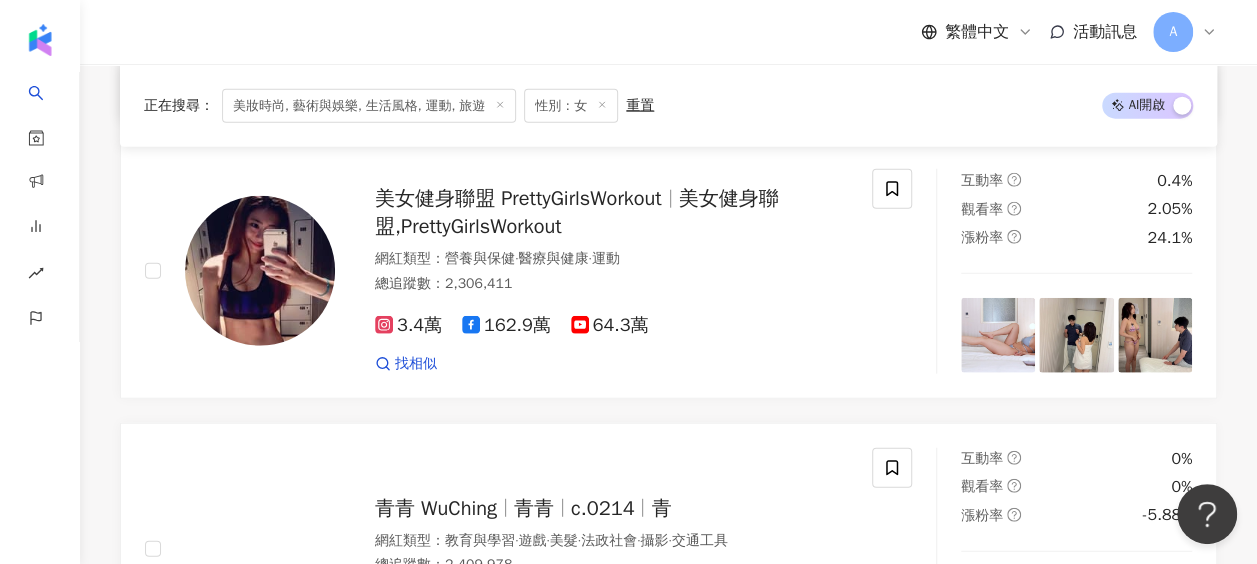 scroll, scrollTop: 21233, scrollLeft: 0, axis: vertical 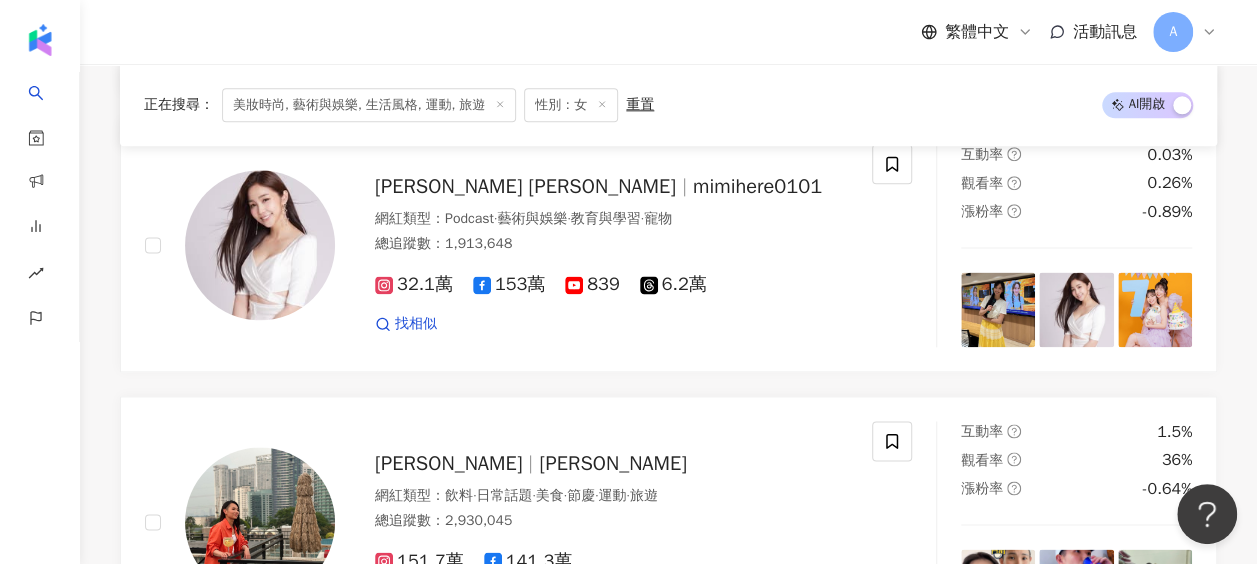 click on "繼續看更多" at bounding box center [680, 735] 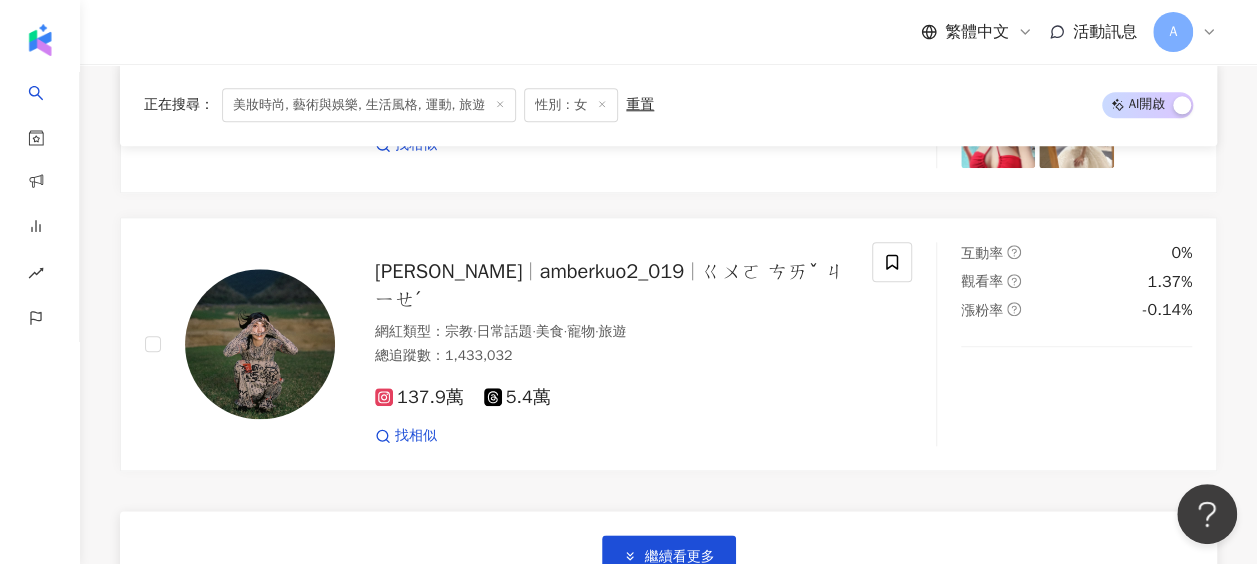 scroll, scrollTop: 27372, scrollLeft: 0, axis: vertical 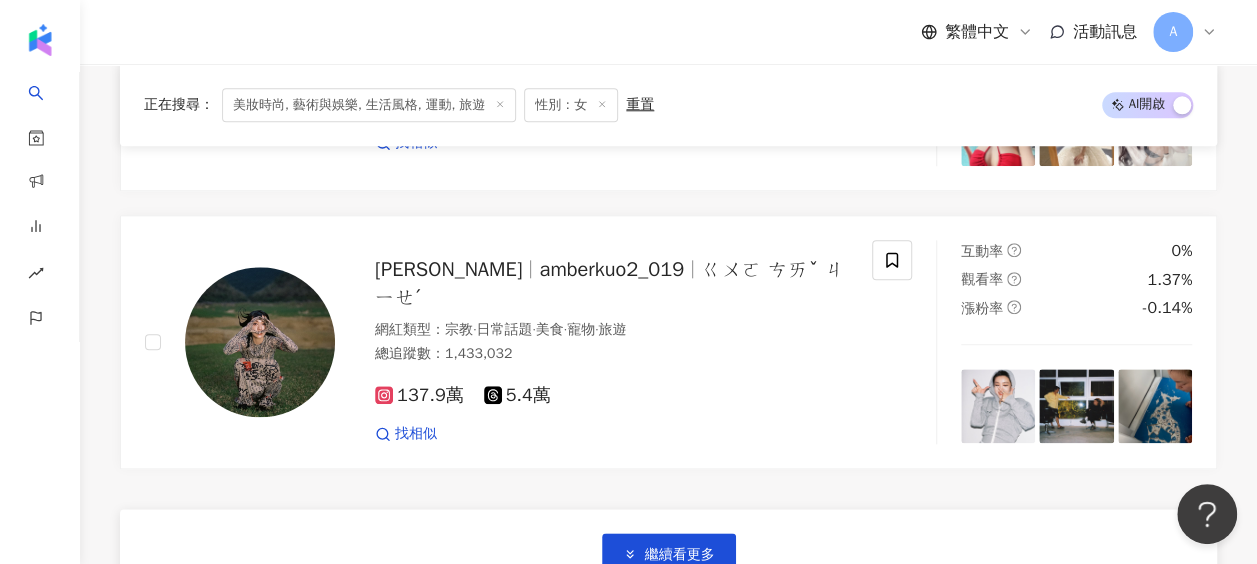 click on "繼續看更多 找不到網紅？ 回報建立" at bounding box center [668, 583] 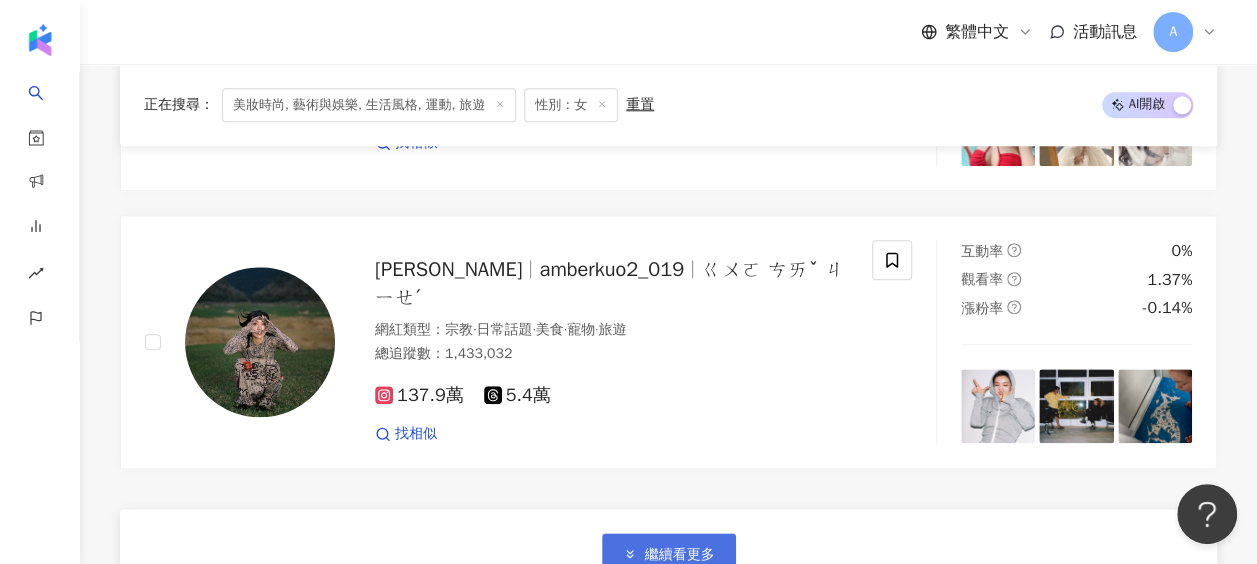 click on "繼續看更多" at bounding box center (669, 555) 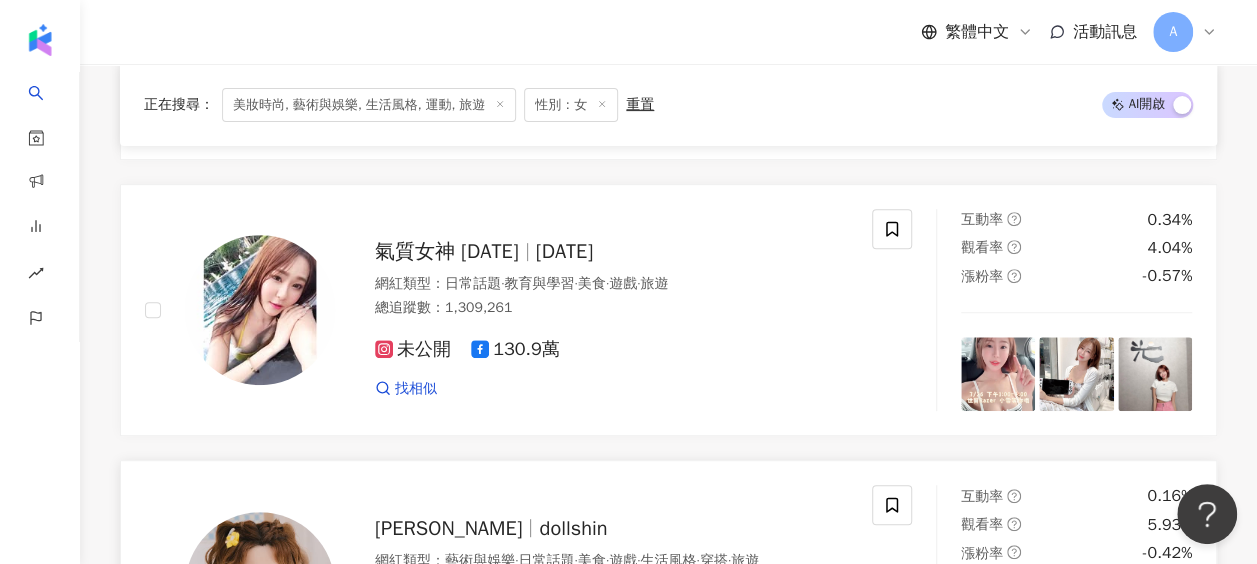 scroll, scrollTop: 30450, scrollLeft: 0, axis: vertical 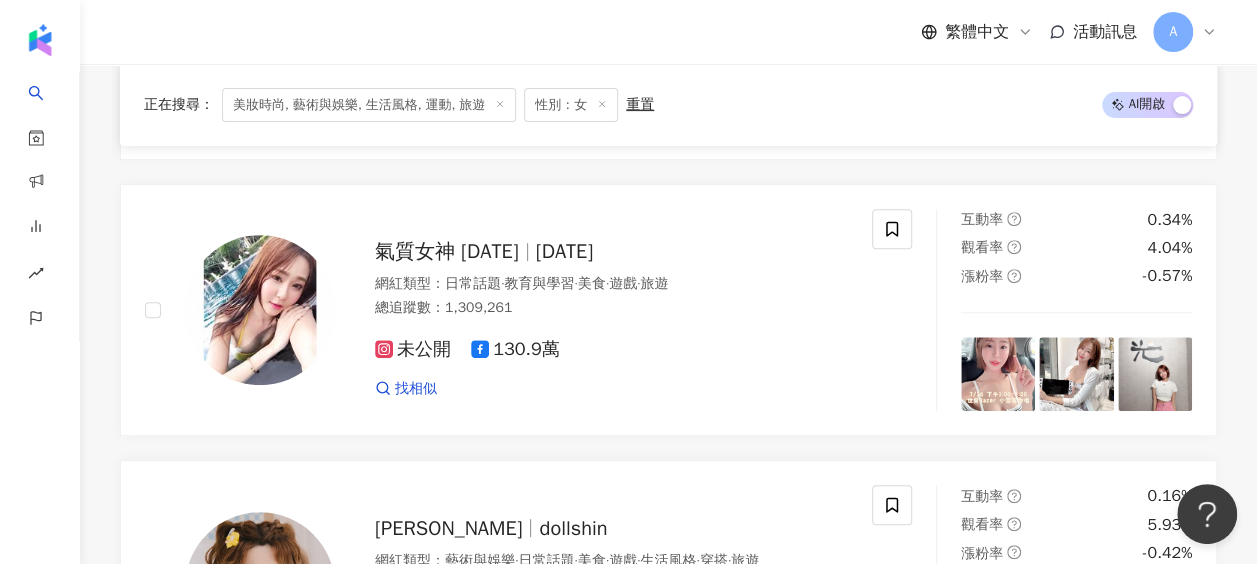 click on "繼續看更多" at bounding box center [669, 799] 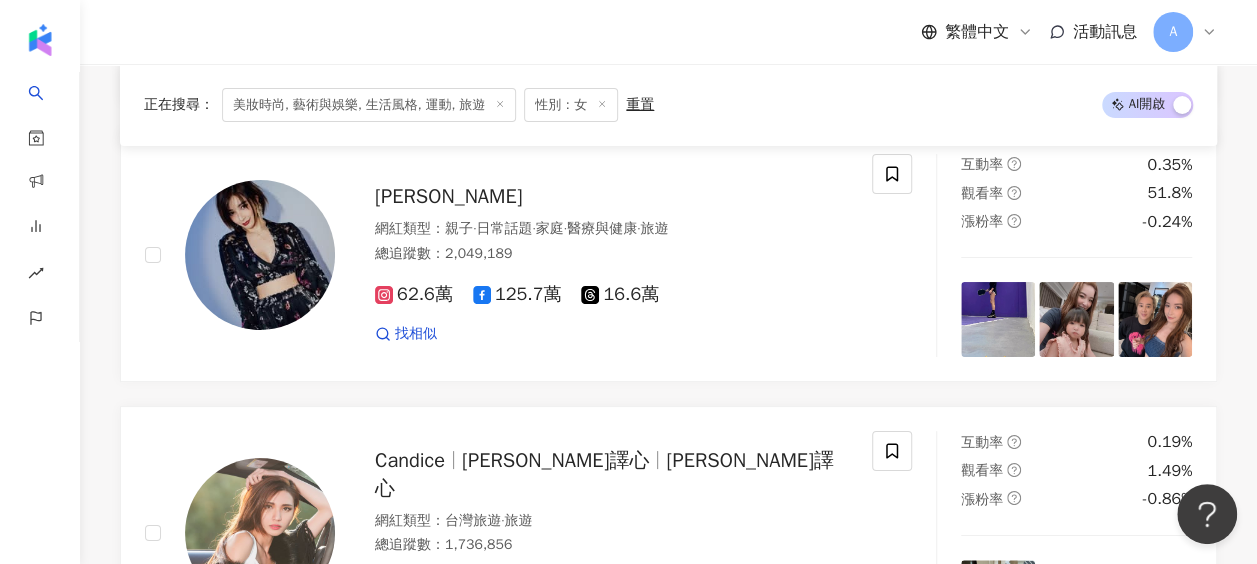 scroll, scrollTop: 33848, scrollLeft: 0, axis: vertical 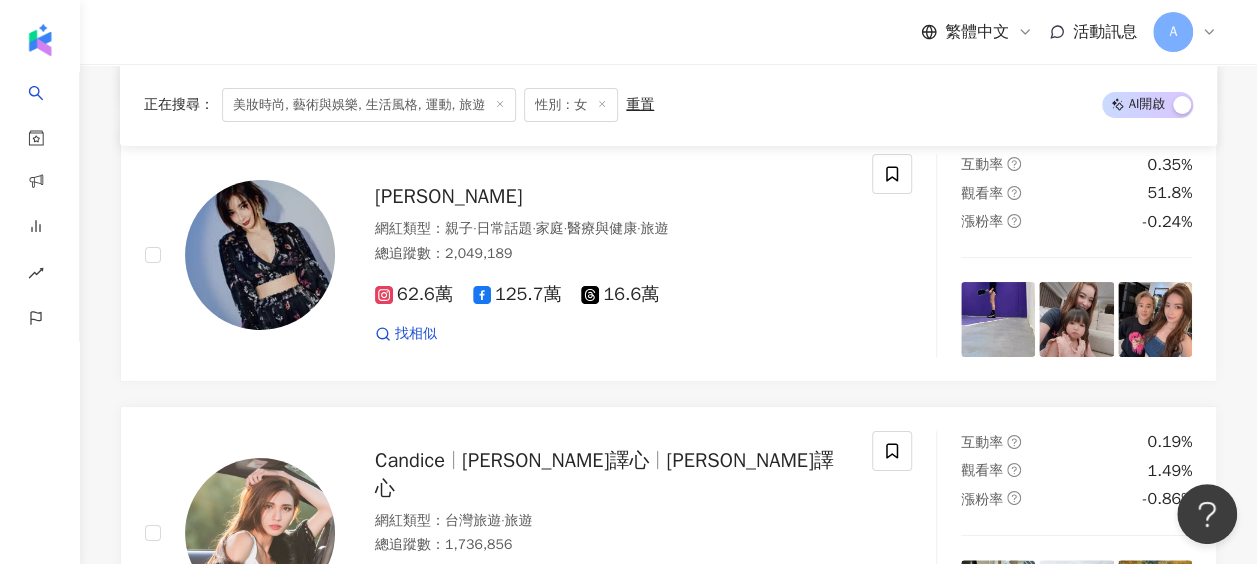 click on "繼續看更多" at bounding box center [680, 747] 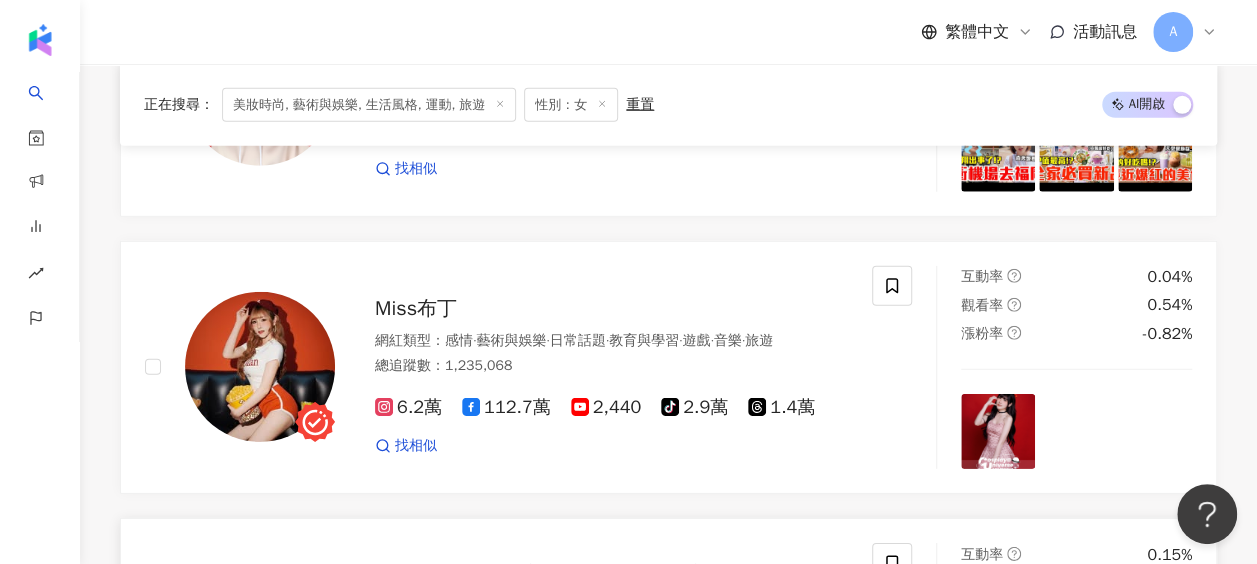 scroll, scrollTop: 36850, scrollLeft: 0, axis: vertical 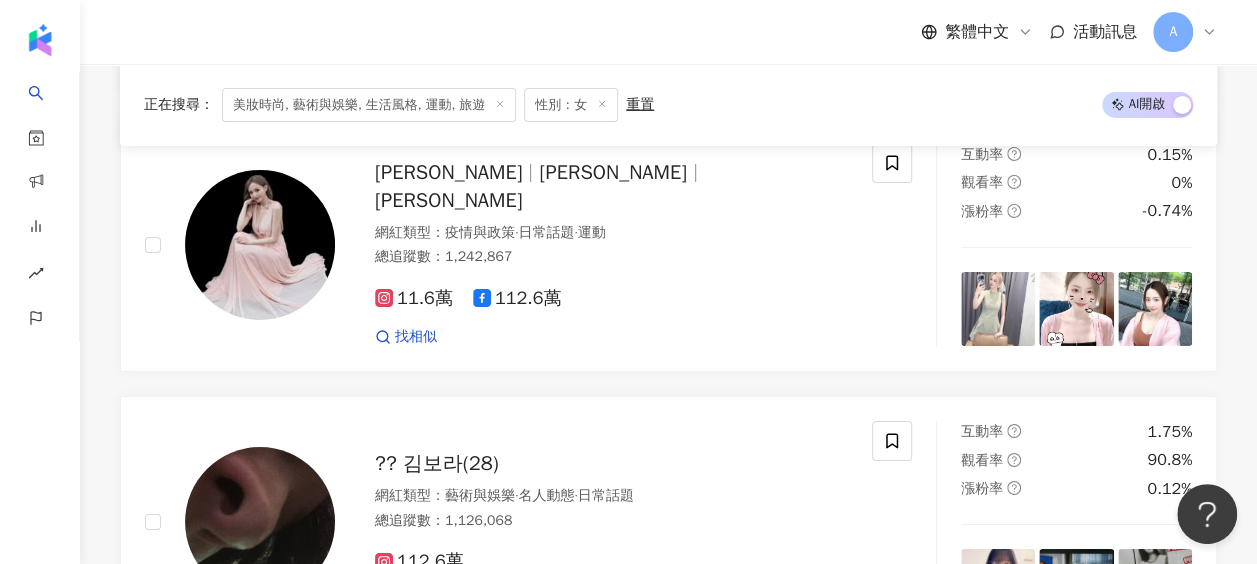 click 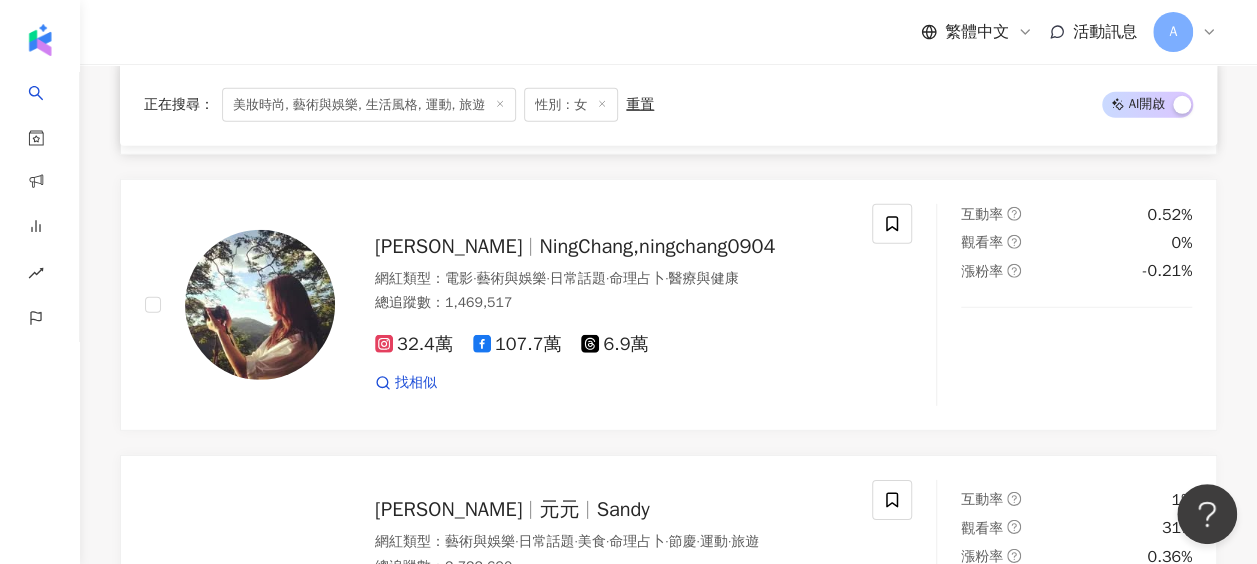 scroll, scrollTop: 40546, scrollLeft: 0, axis: vertical 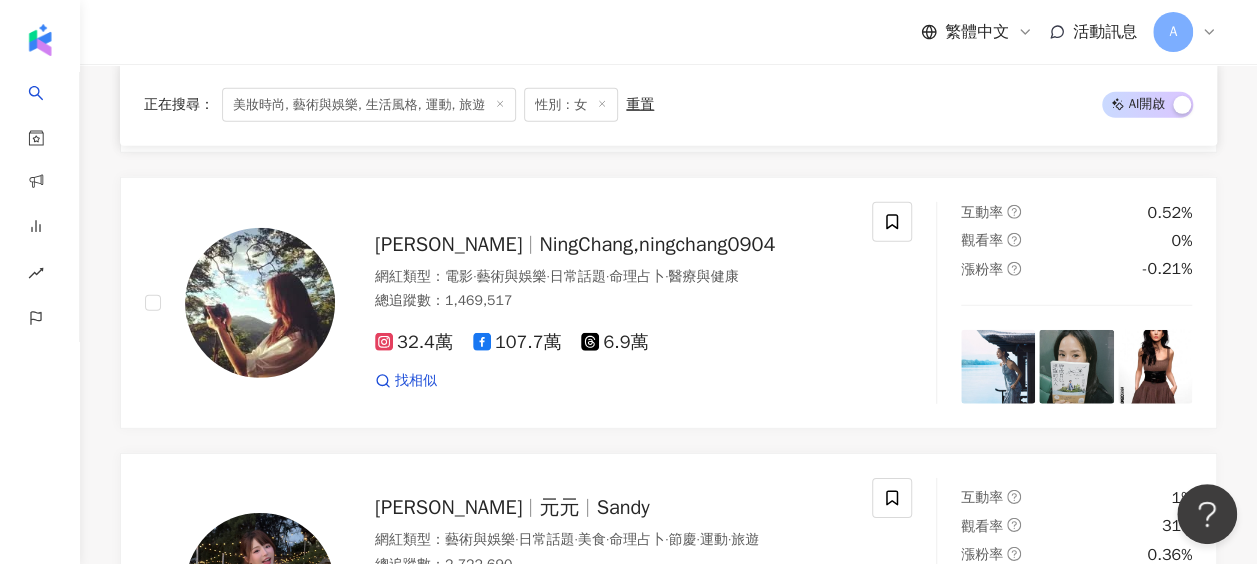 click on "繼續看更多" at bounding box center [669, 809] 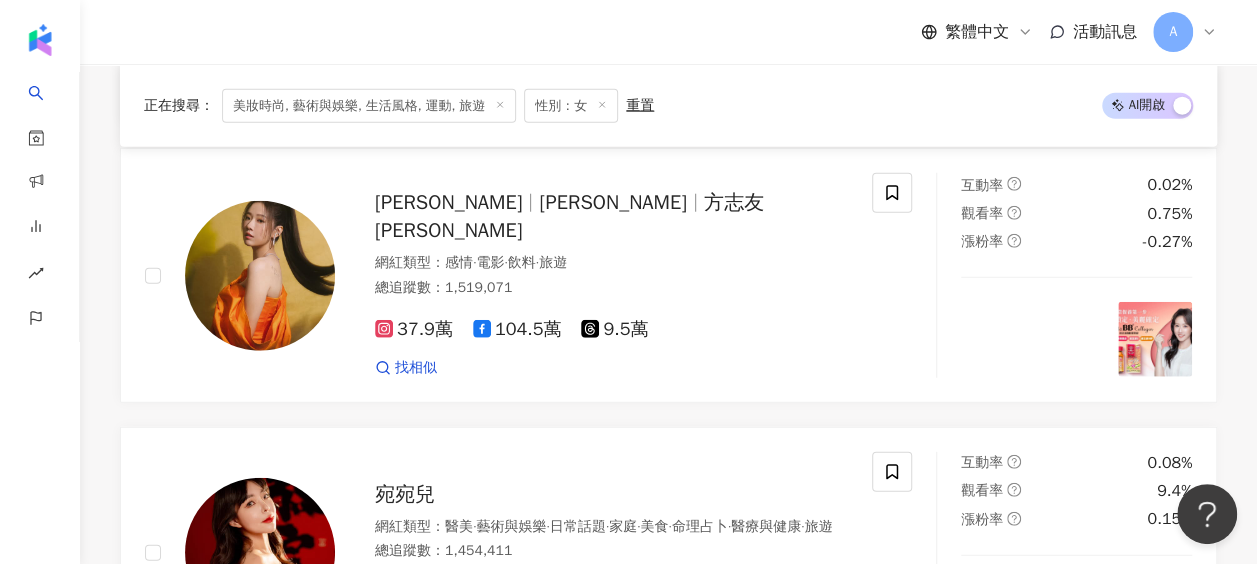 scroll, scrollTop: 43940, scrollLeft: 0, axis: vertical 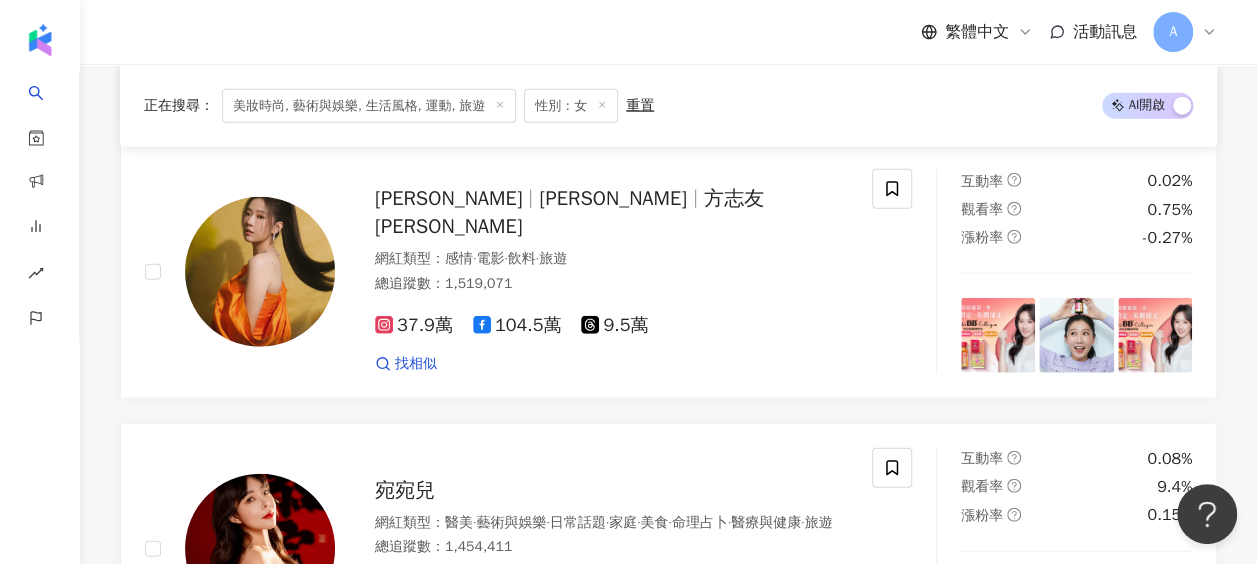 click on "繼續看更多" at bounding box center (669, 761) 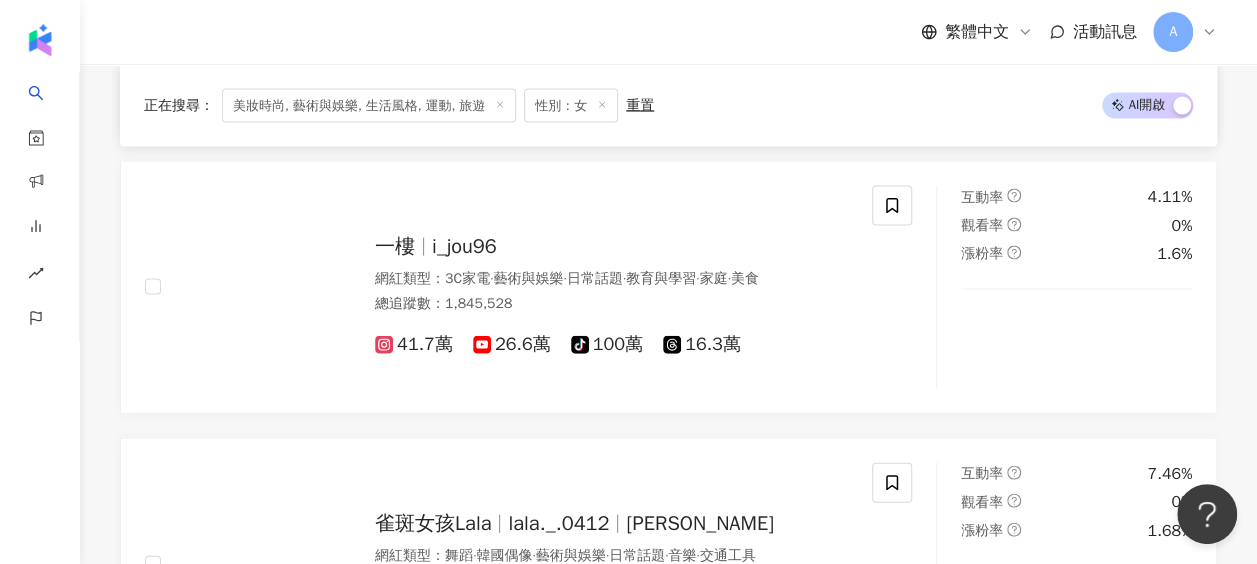 scroll, scrollTop: 47256, scrollLeft: 0, axis: vertical 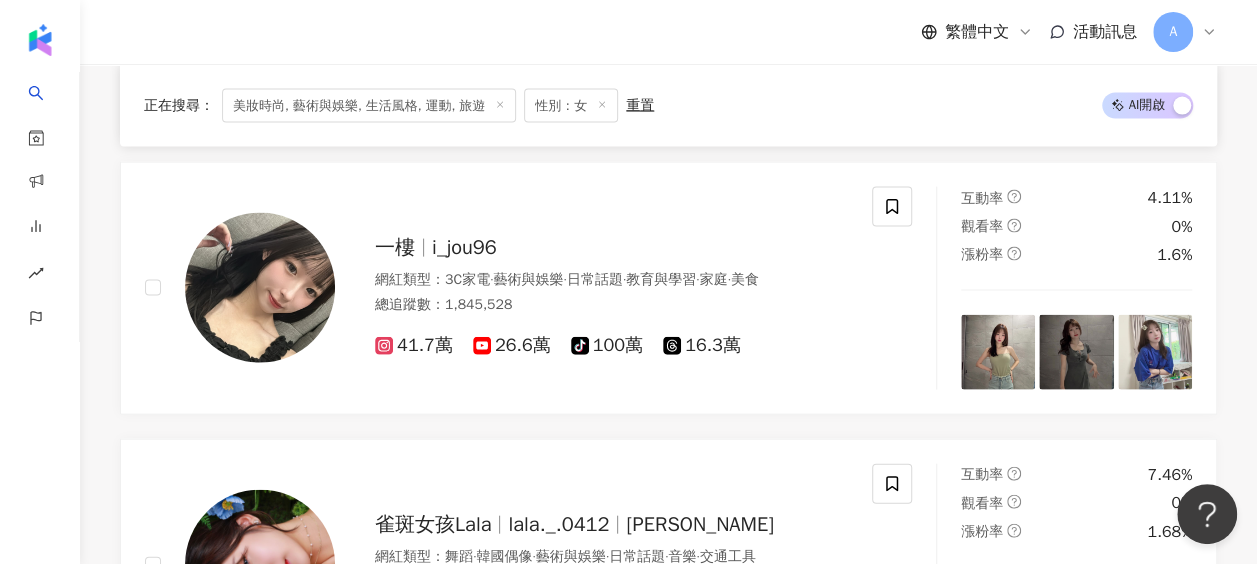 click on "繼續看更多" at bounding box center [680, 778] 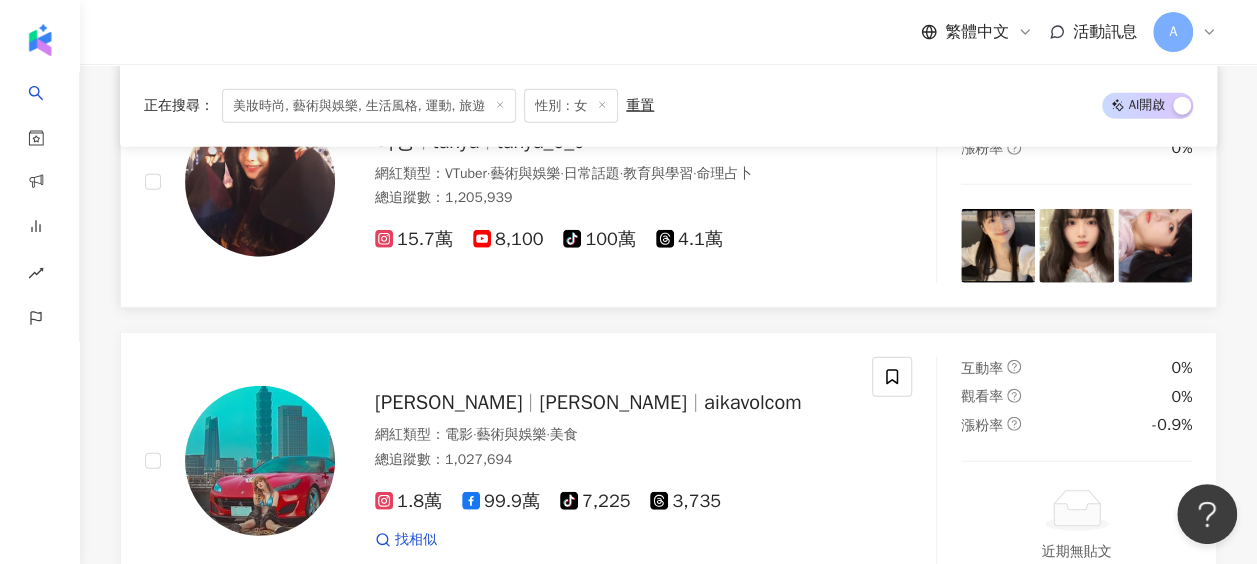 scroll, scrollTop: 47915, scrollLeft: 0, axis: vertical 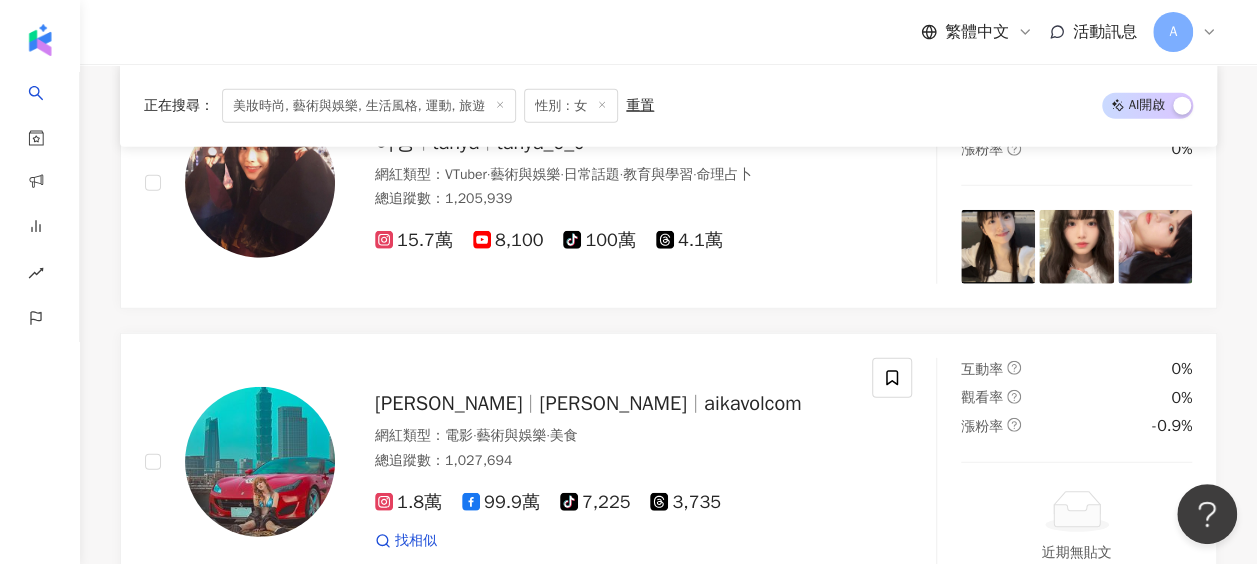 click on "Lala" at bounding box center (393, 683) 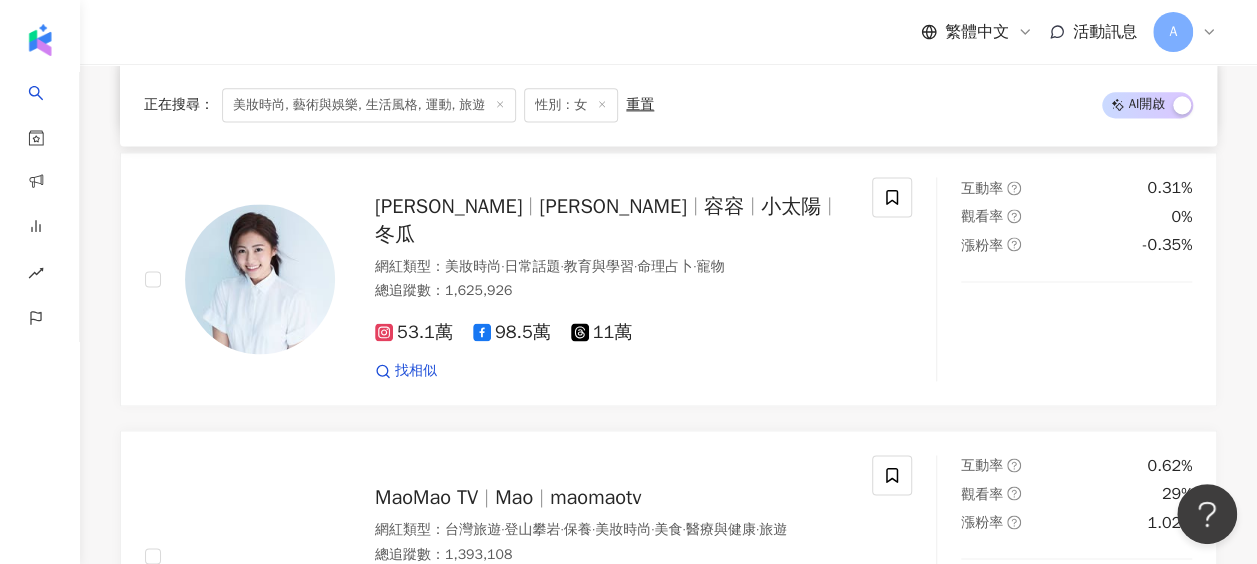 scroll, scrollTop: 50317, scrollLeft: 0, axis: vertical 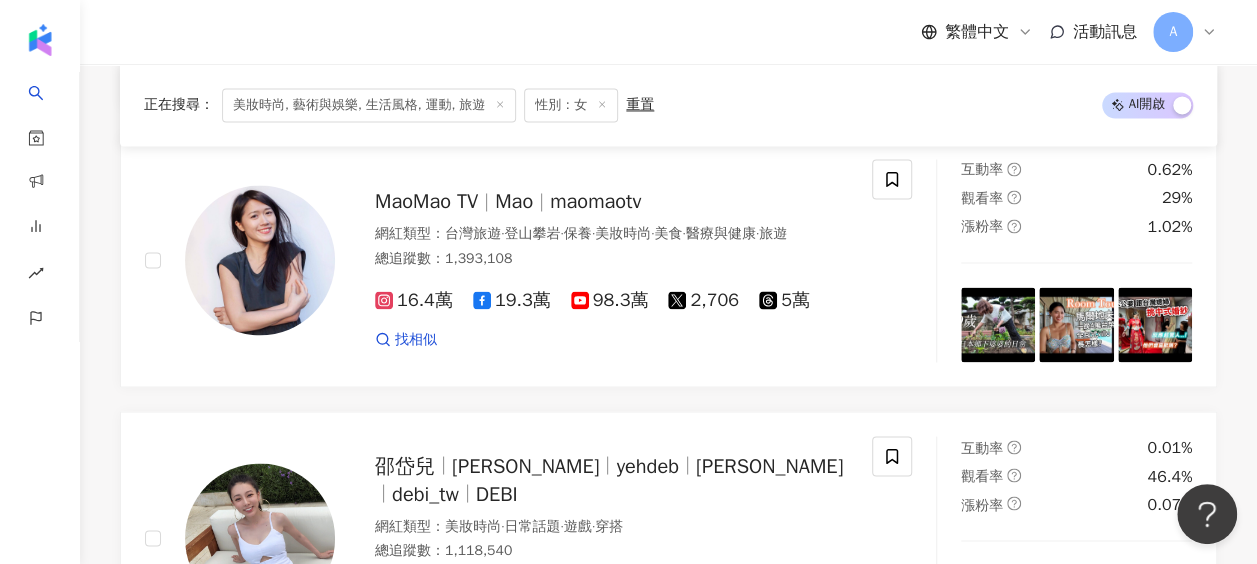 click on "繼續看更多" at bounding box center [669, 751] 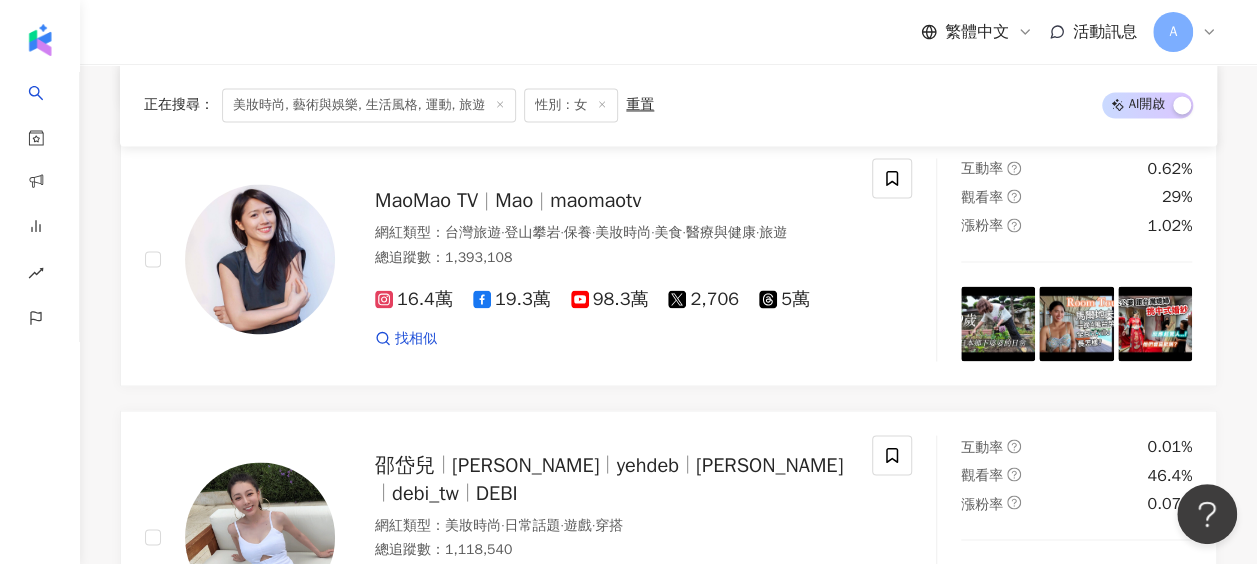 drag, startPoint x: 632, startPoint y: 307, endPoint x: 236, endPoint y: 222, distance: 405.01974 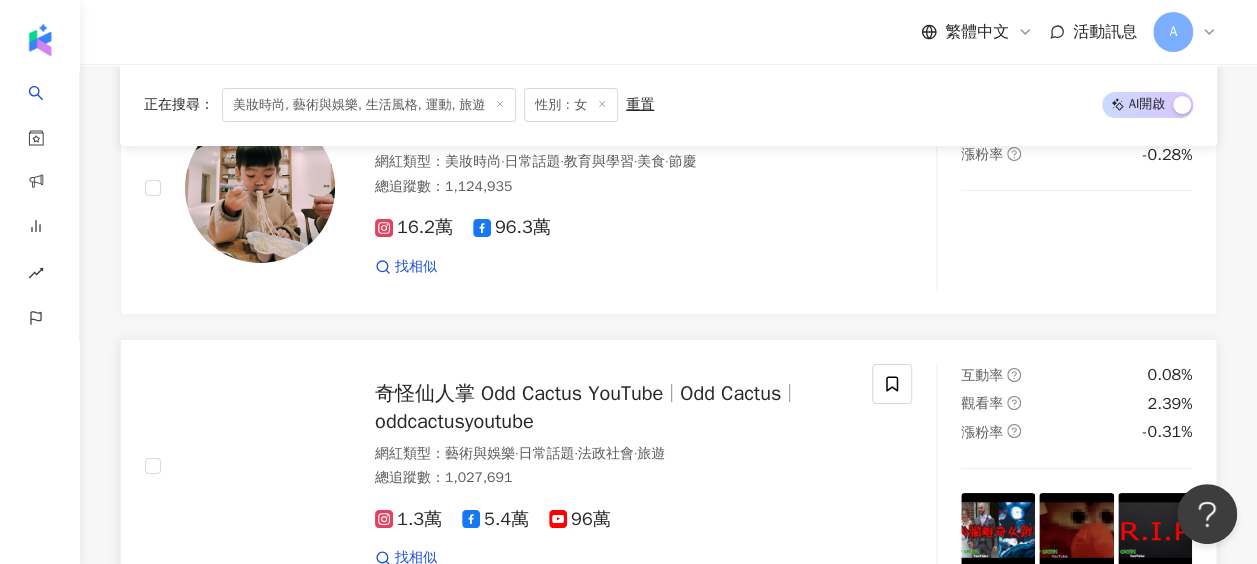 scroll, scrollTop: 52625, scrollLeft: 0, axis: vertical 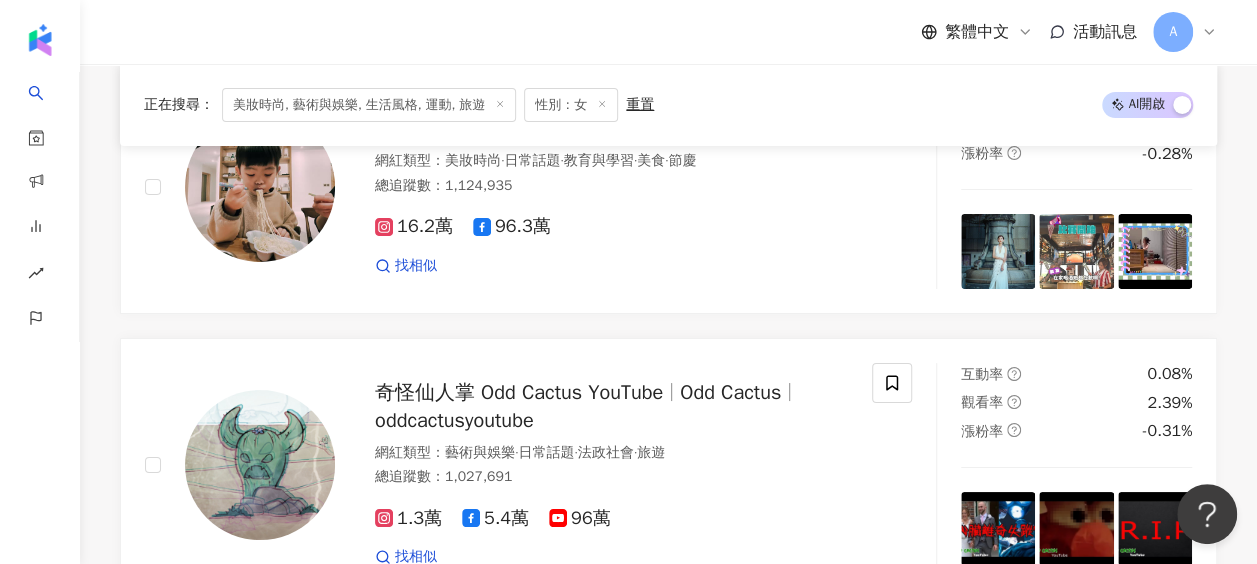 click on "yuxinuna" at bounding box center (654, 683) 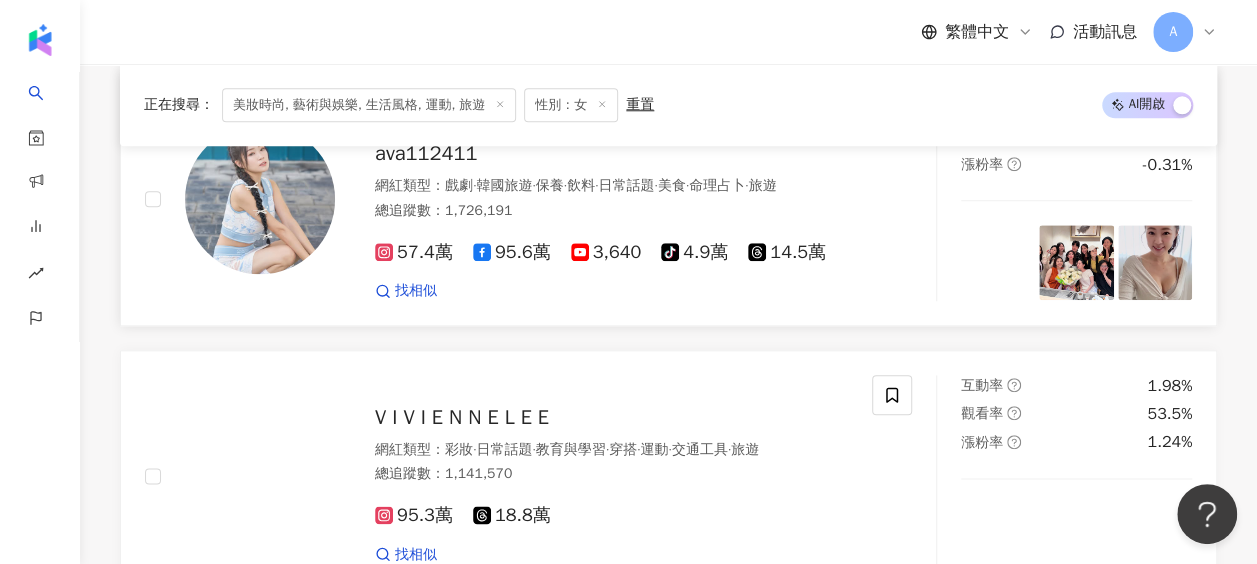 scroll, scrollTop: 53724, scrollLeft: 0, axis: vertical 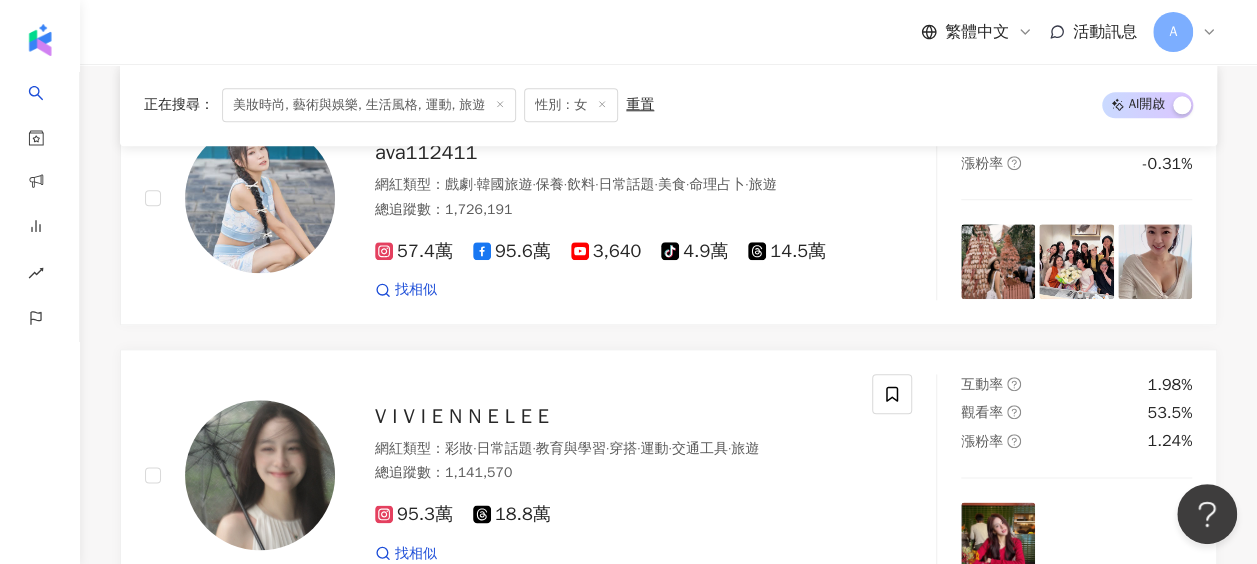 click on "繼續看更多" at bounding box center (669, 964) 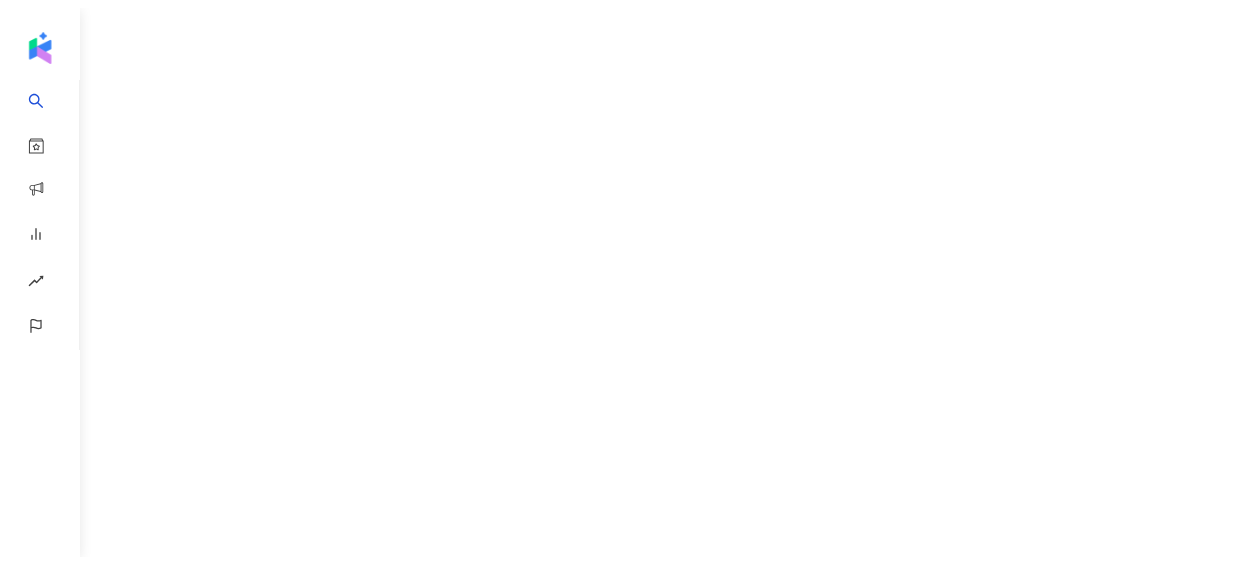 scroll, scrollTop: 0, scrollLeft: 0, axis: both 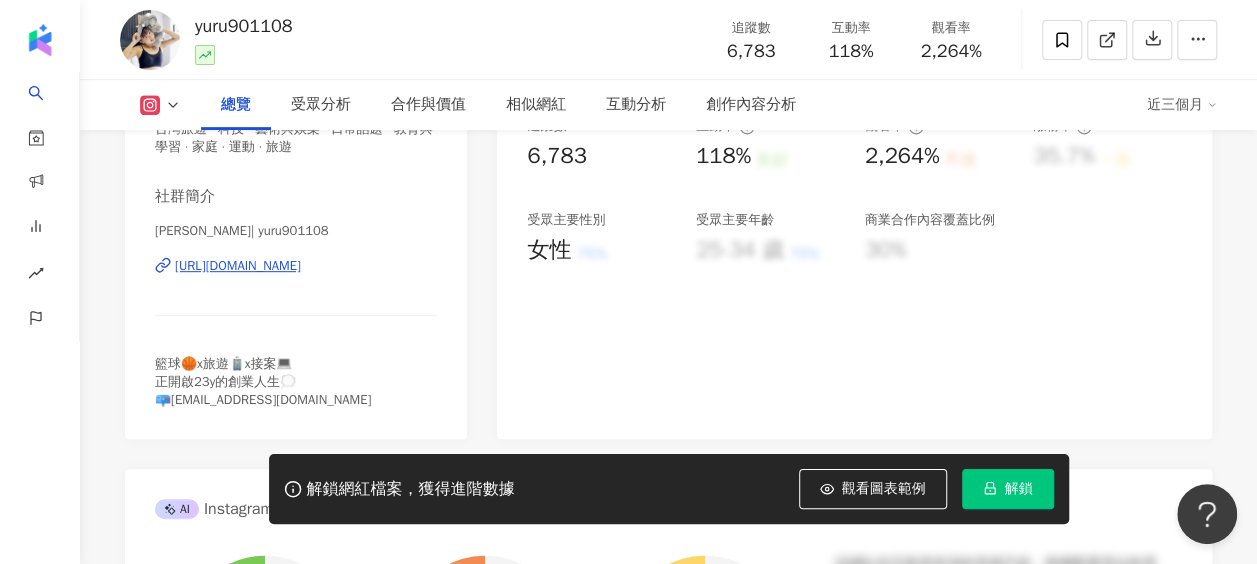 click on "https://www.instagram.com/yuru901108/" at bounding box center [238, 266] 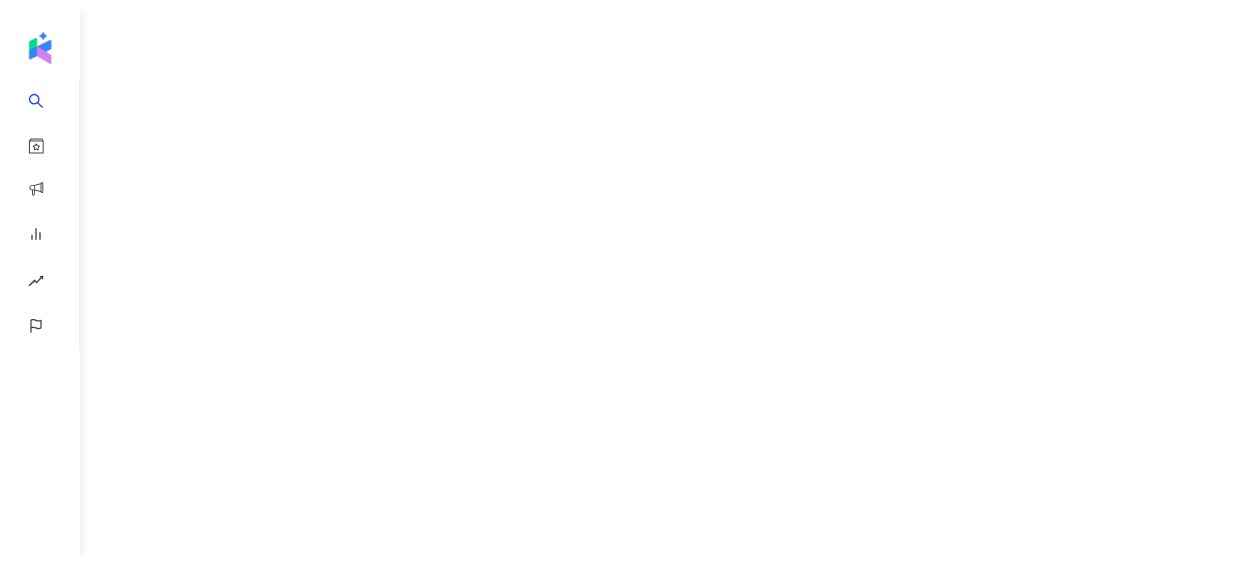 scroll, scrollTop: 0, scrollLeft: 0, axis: both 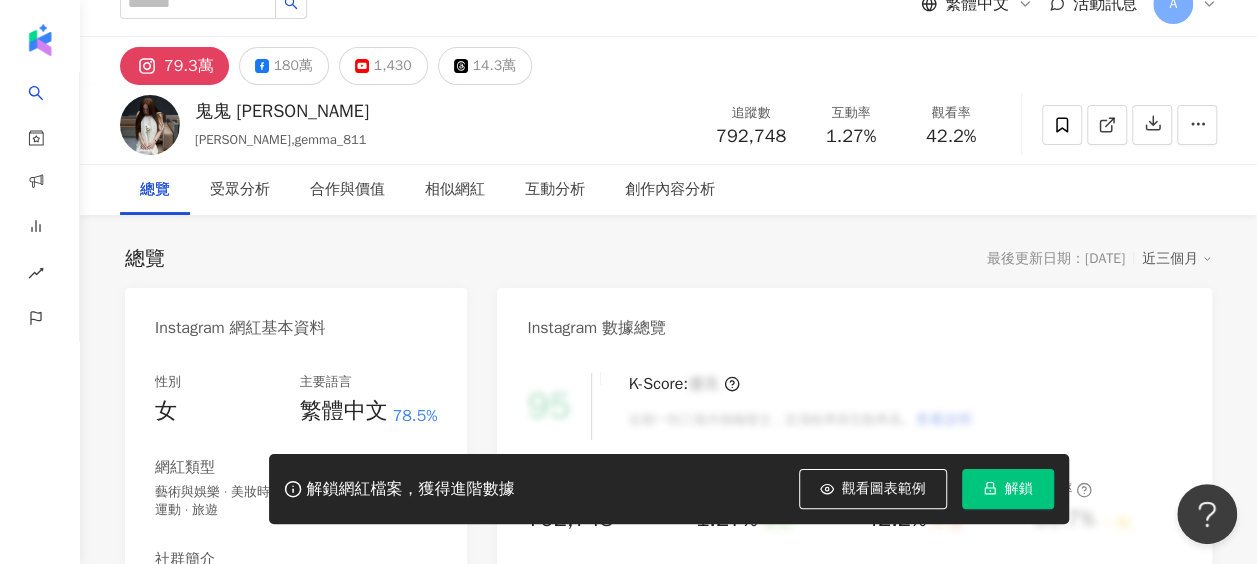 click on "解鎖" at bounding box center [1008, 489] 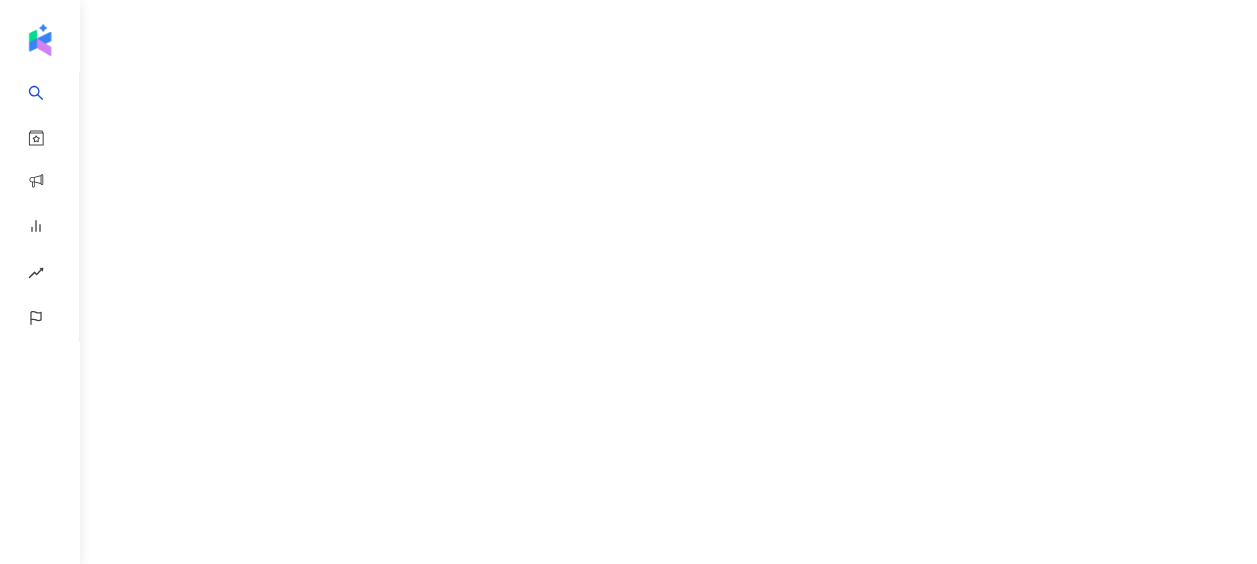 scroll, scrollTop: 0, scrollLeft: 0, axis: both 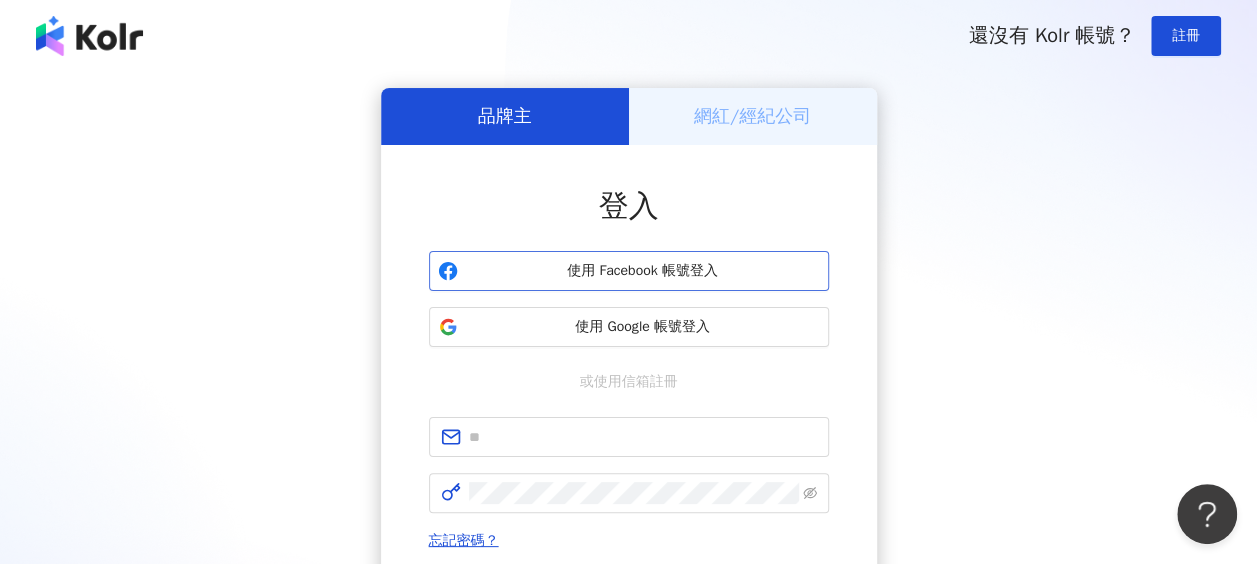click on "使用 Facebook 帳號登入" at bounding box center (643, 271) 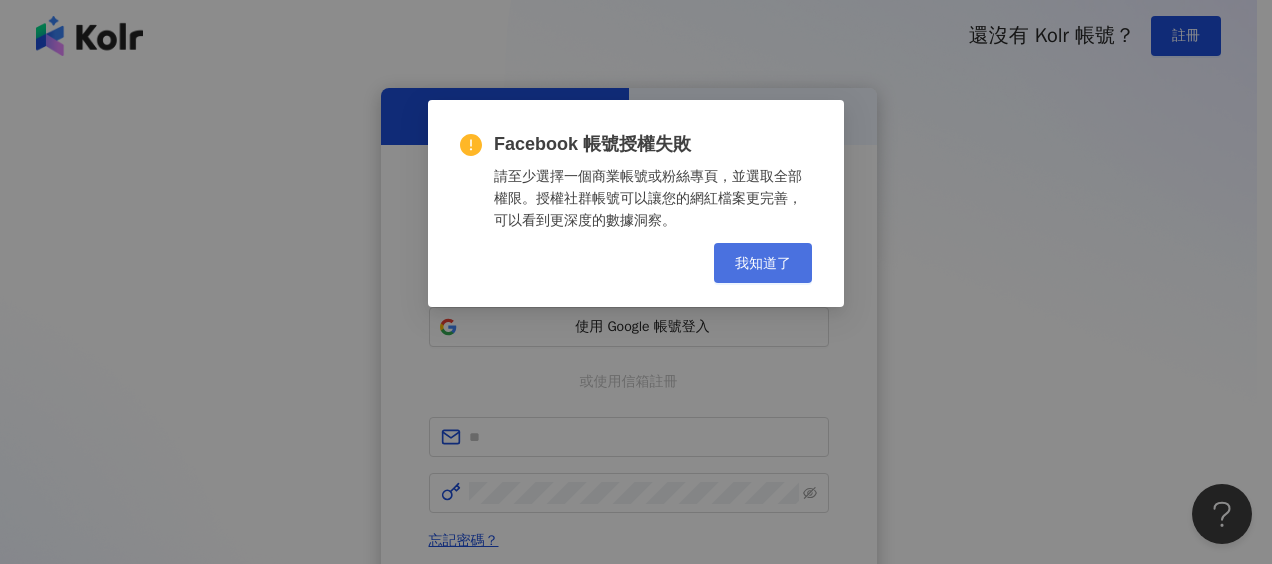 click on "我知道了" at bounding box center [763, 263] 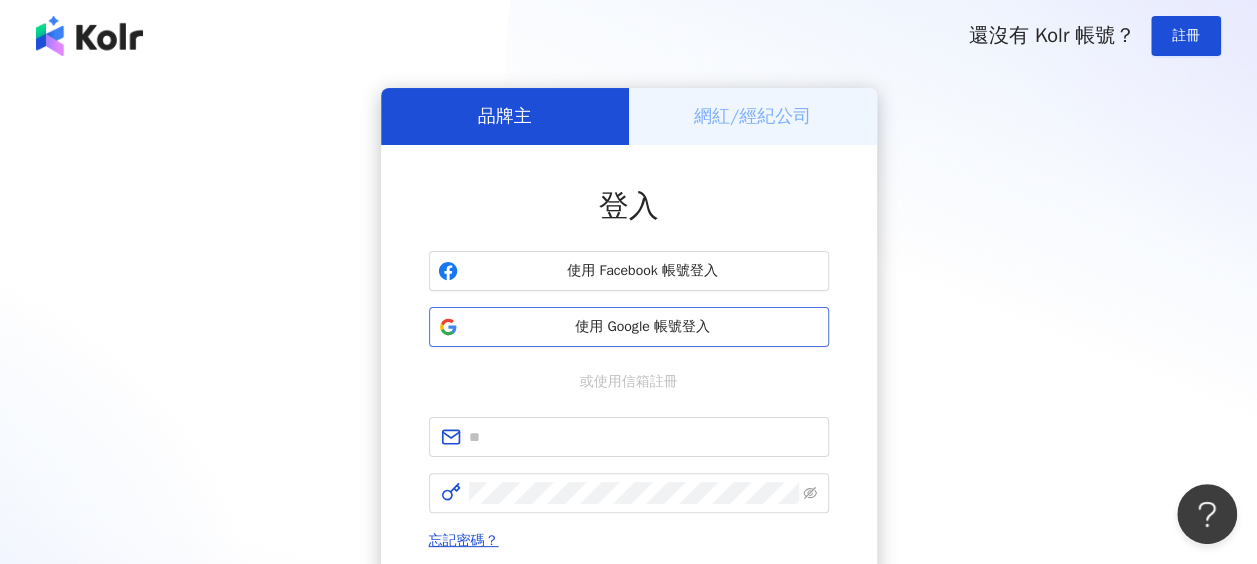 click on "使用 Google 帳號登入" at bounding box center (643, 327) 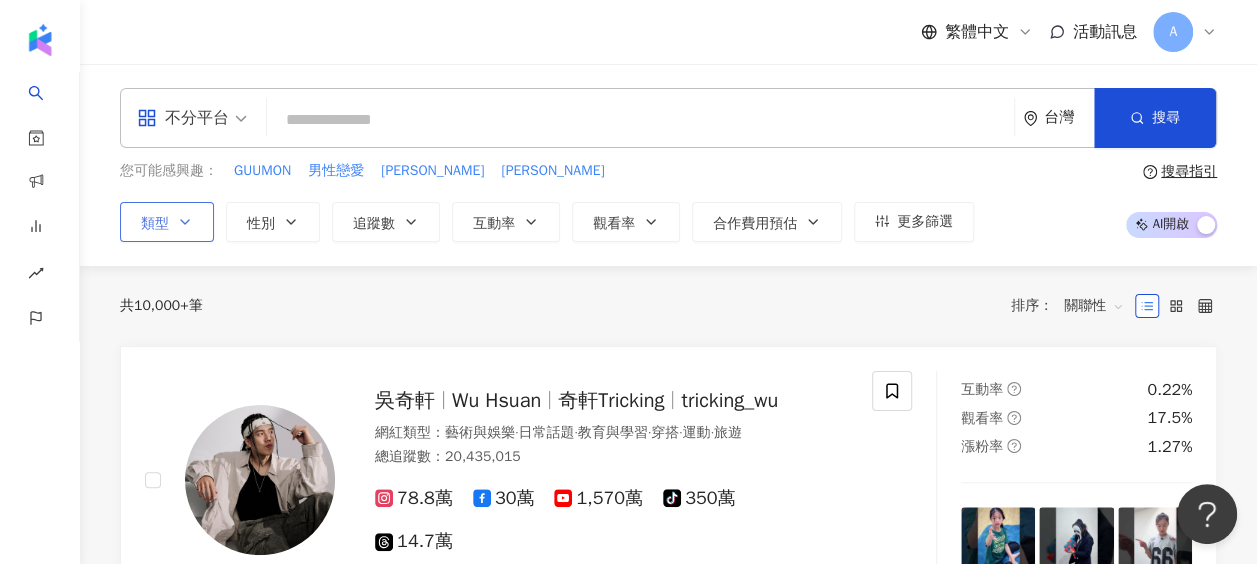 click on "類型" at bounding box center [167, 222] 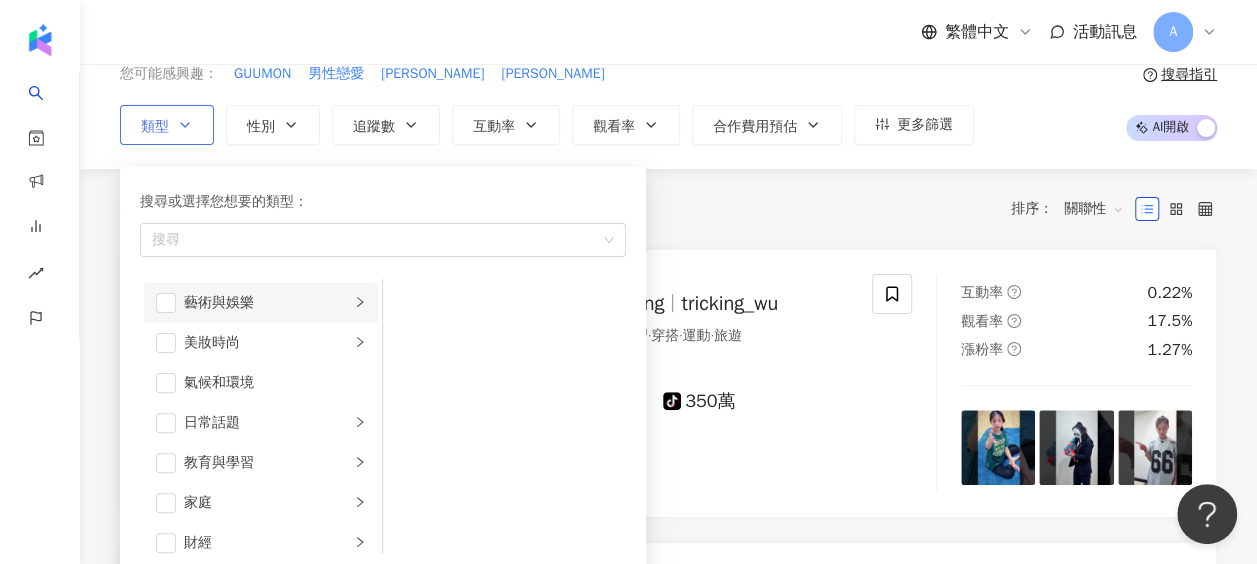 click on "藝術與娛樂" at bounding box center [267, 303] 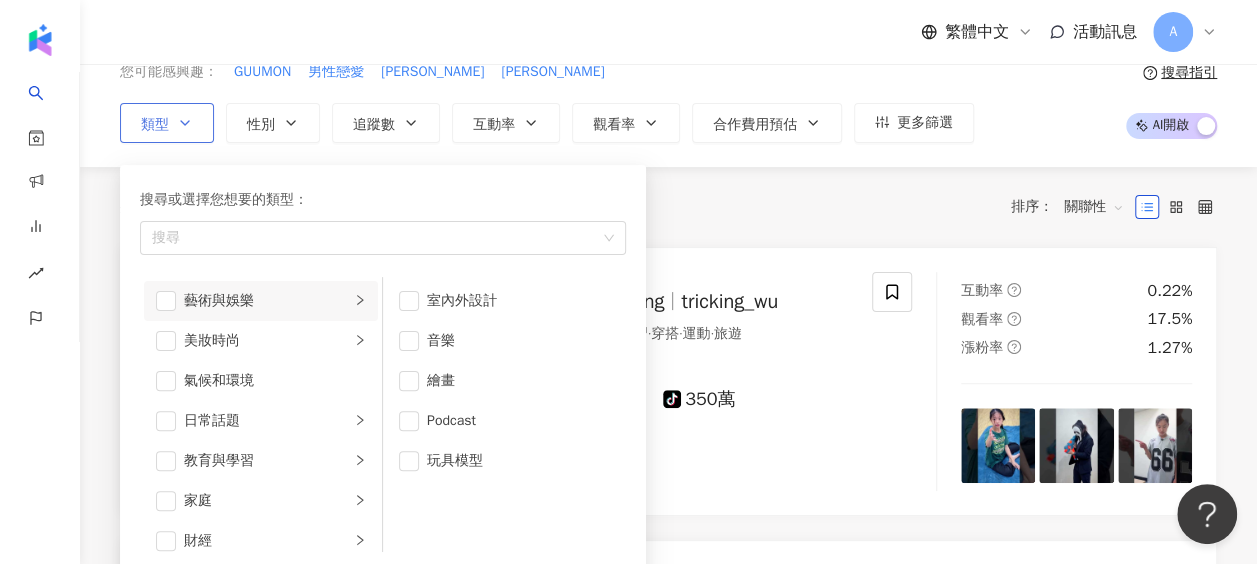 scroll, scrollTop: 100, scrollLeft: 0, axis: vertical 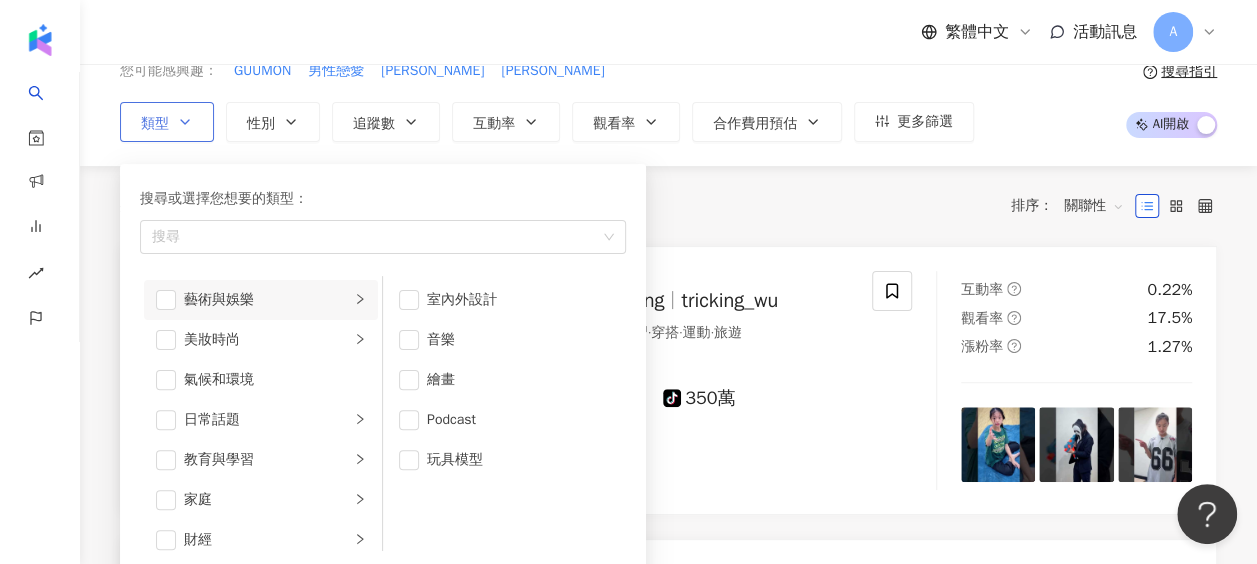 click on "藝術與娛樂" at bounding box center [267, 300] 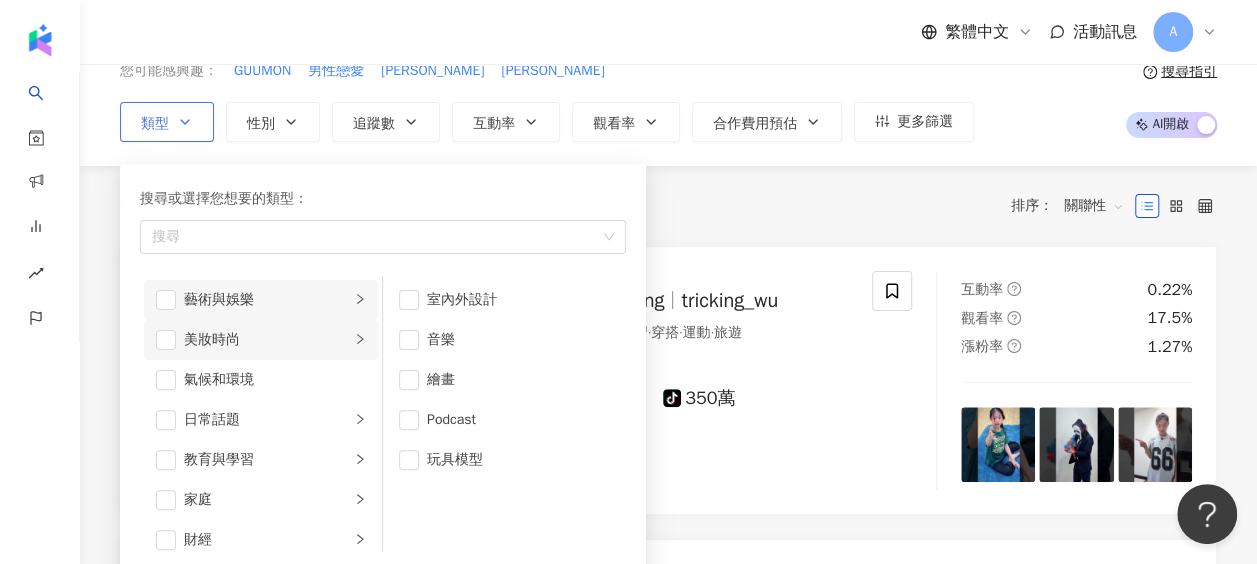 click on "美妝時尚" at bounding box center (267, 340) 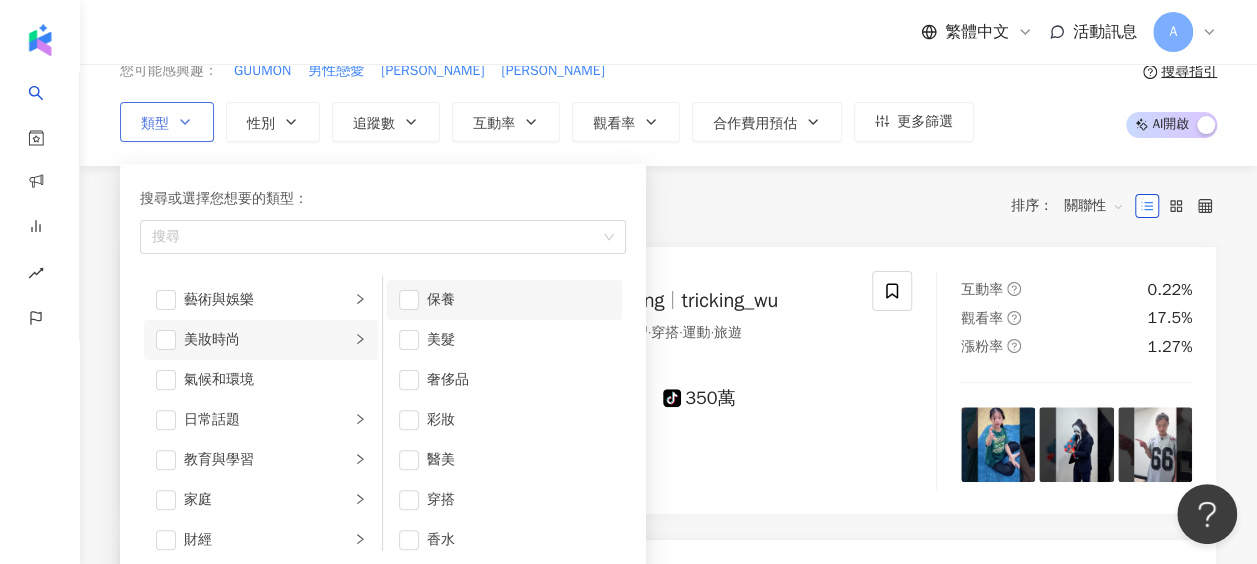 click on "保養" at bounding box center [518, 300] 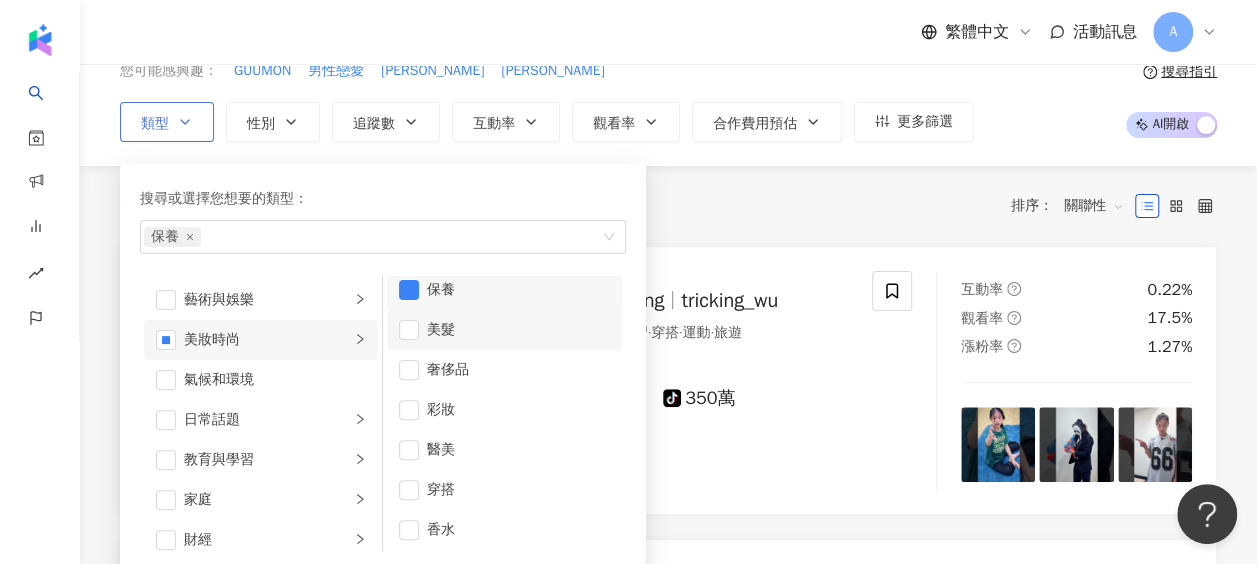 scroll, scrollTop: 12, scrollLeft: 0, axis: vertical 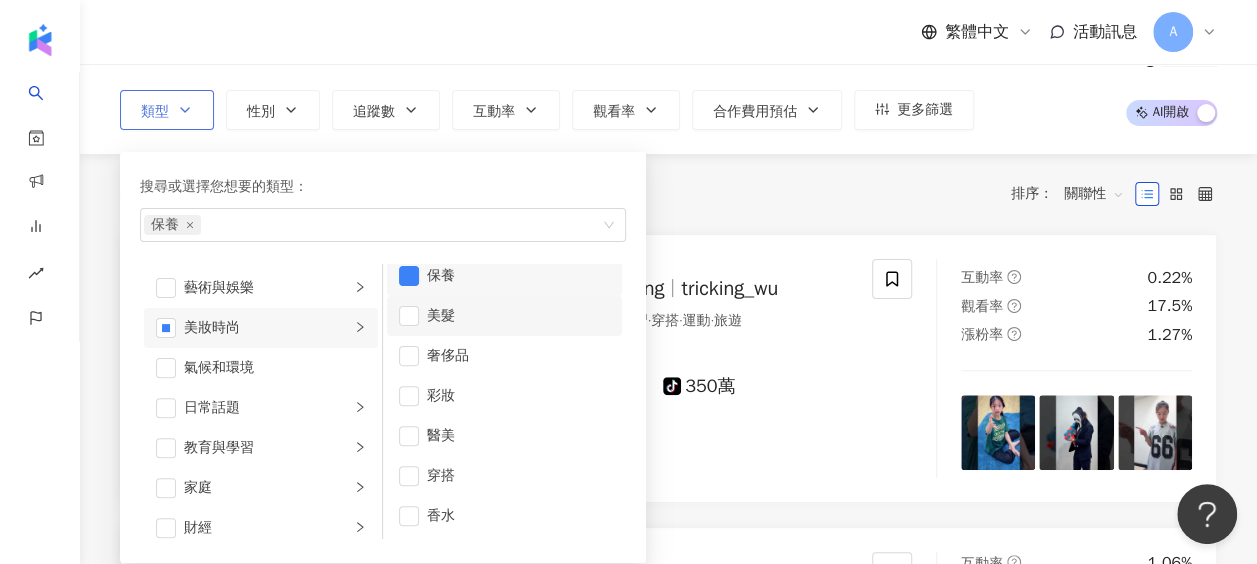 click on "美髮" at bounding box center (504, 316) 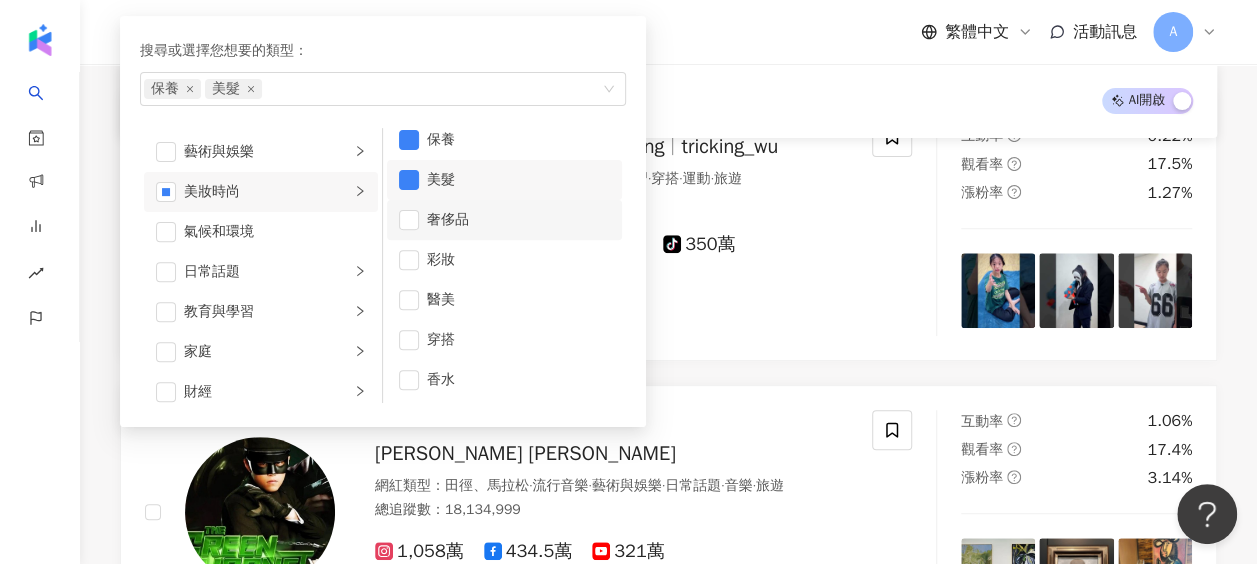 scroll, scrollTop: 247, scrollLeft: 0, axis: vertical 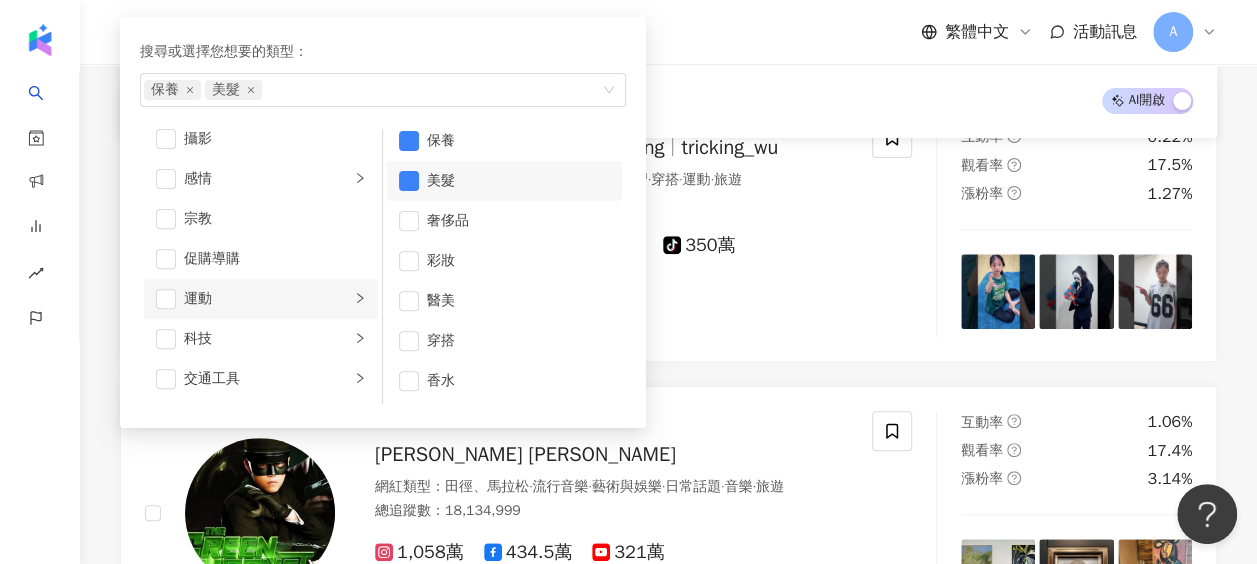 click on "運動" at bounding box center (267, 299) 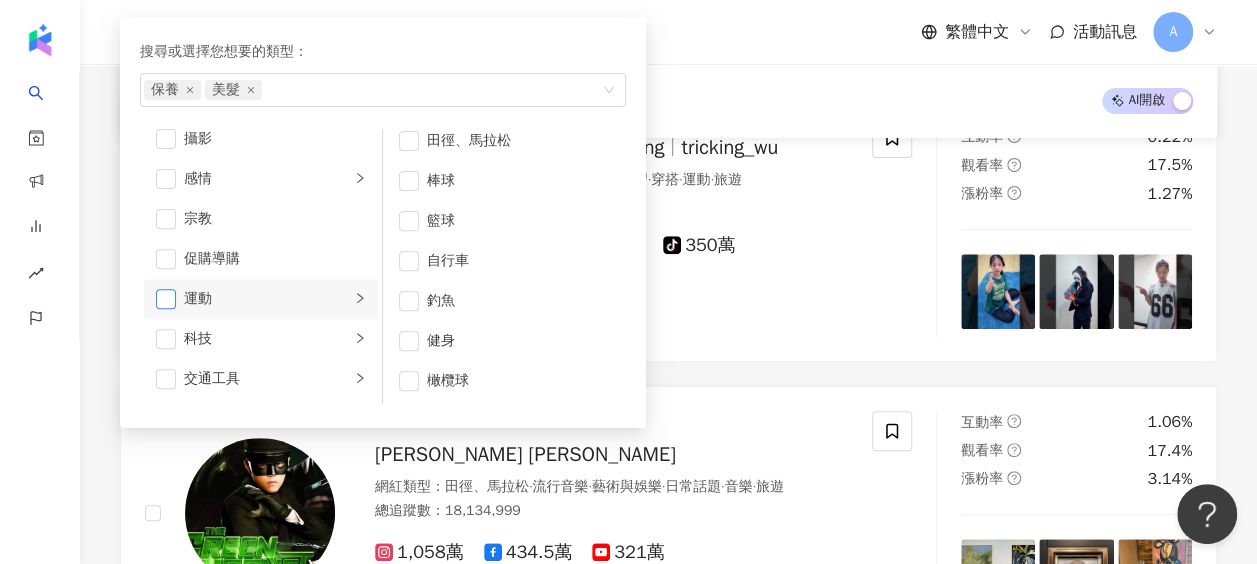 click at bounding box center (166, 299) 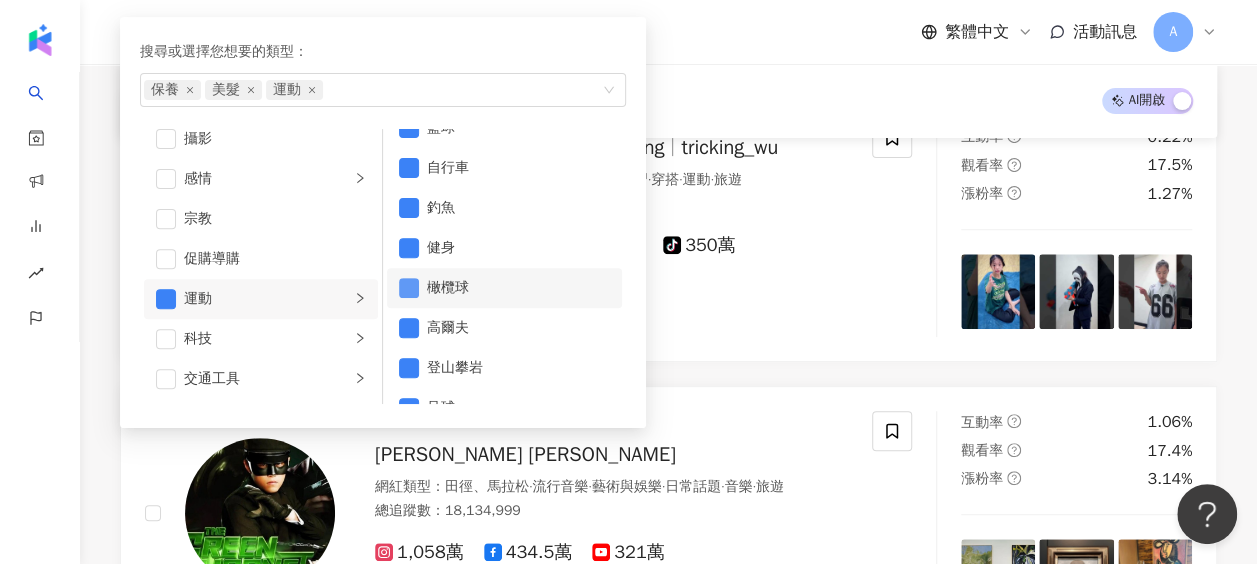click at bounding box center (409, 288) 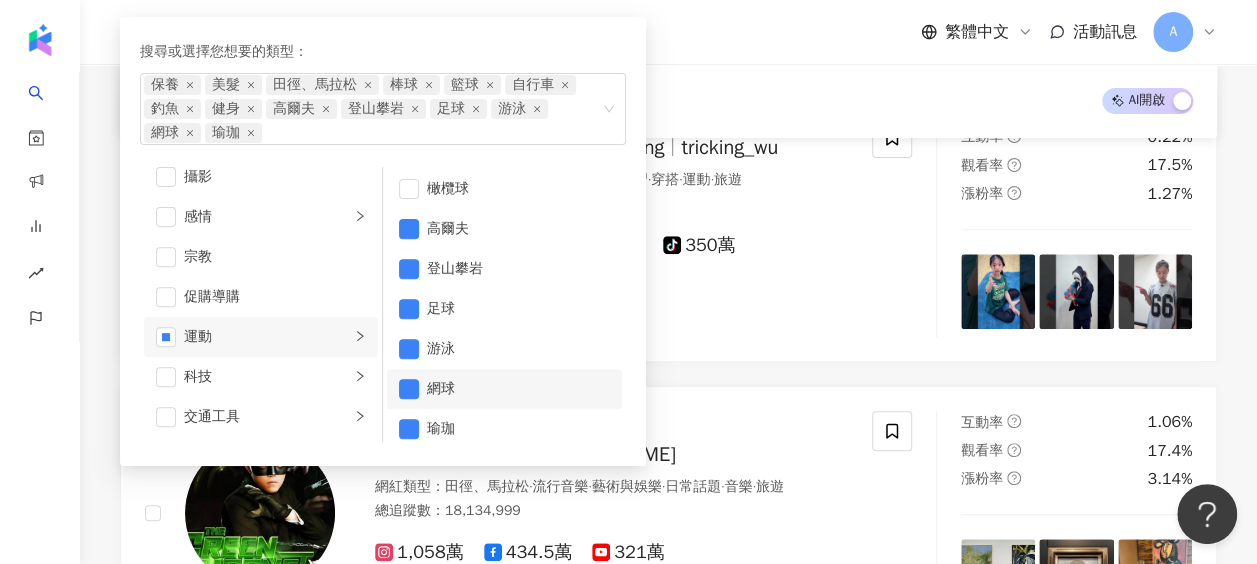 scroll, scrollTop: 252, scrollLeft: 0, axis: vertical 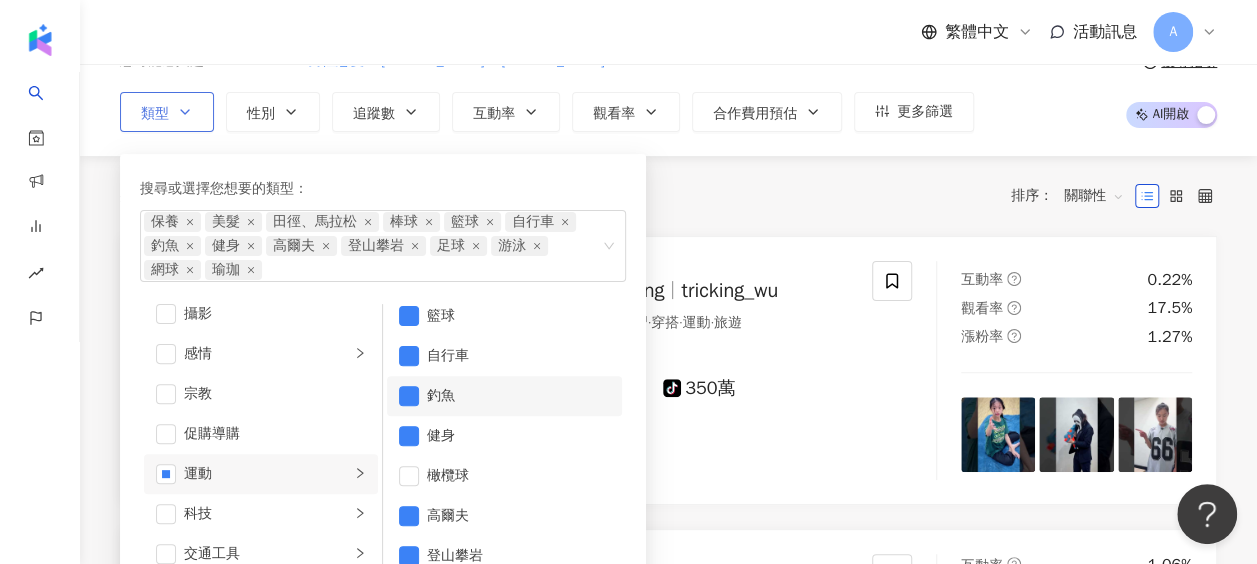 click on "釣魚" at bounding box center (518, 396) 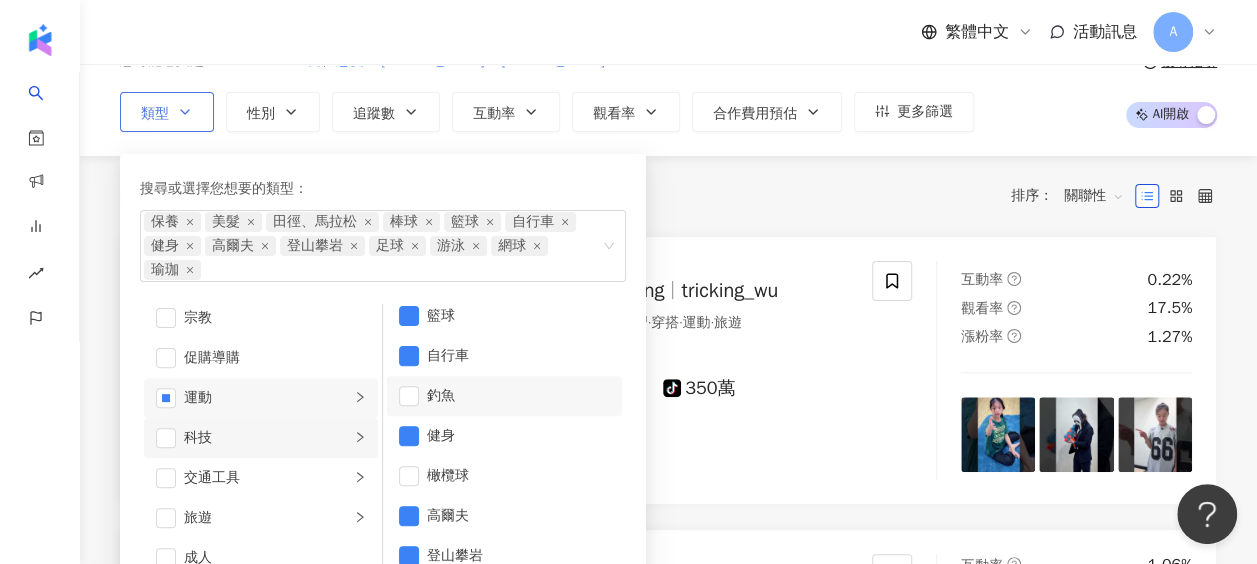 scroll, scrollTop: 692, scrollLeft: 0, axis: vertical 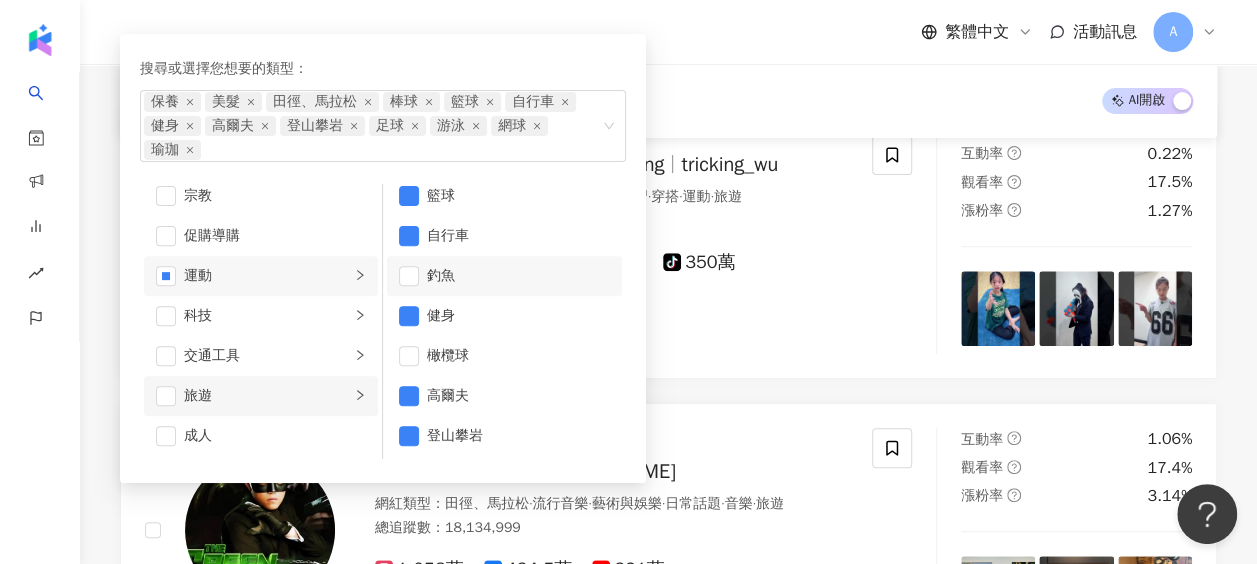 click on "旅遊" at bounding box center [261, 396] 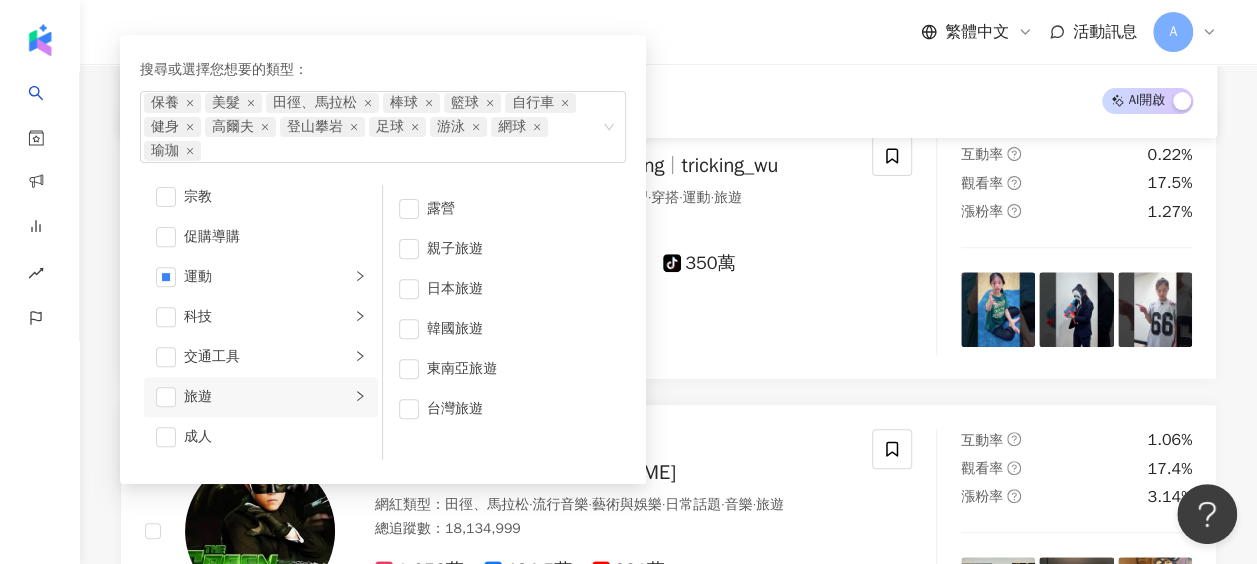 scroll, scrollTop: 0, scrollLeft: 0, axis: both 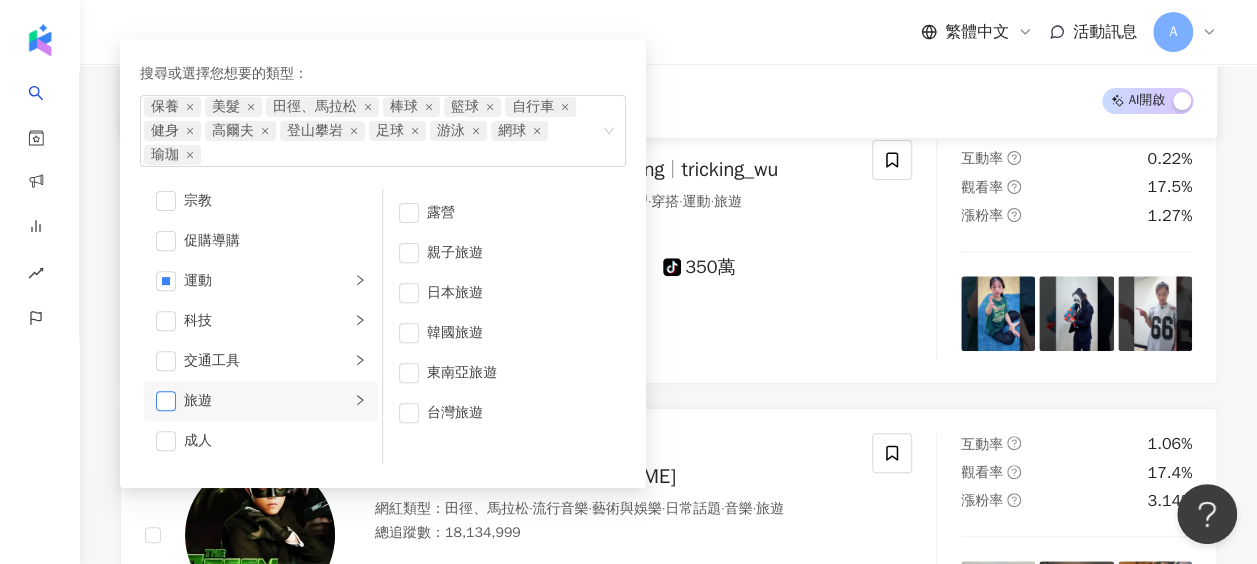 click at bounding box center [166, 401] 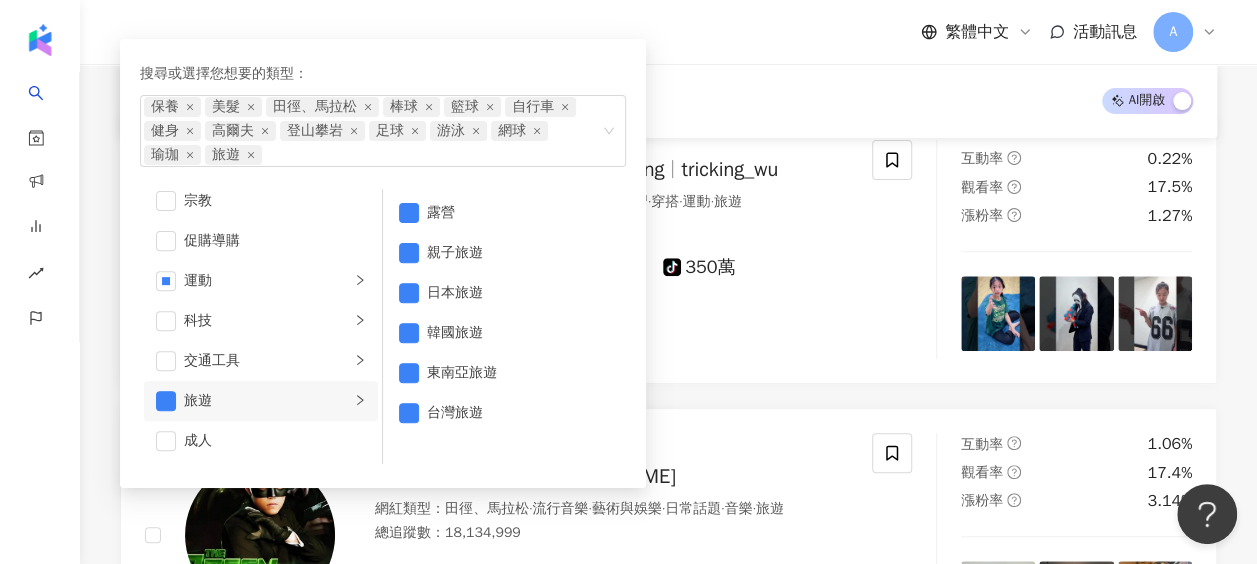 click on "繁體中文 活動訊息 A" at bounding box center [668, 32] 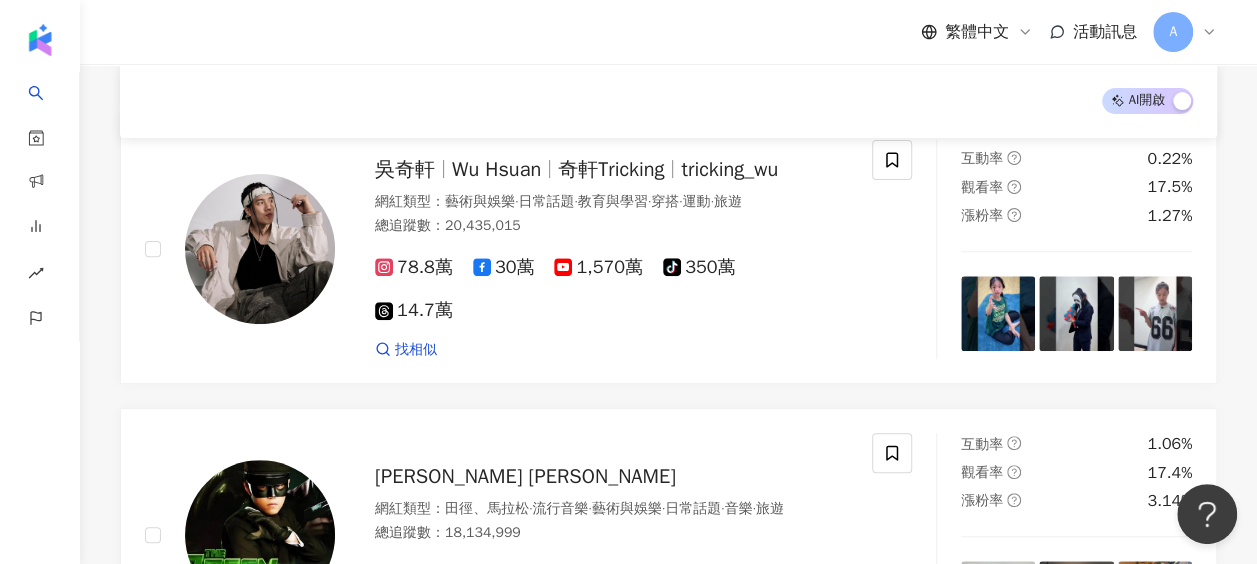 scroll, scrollTop: 0, scrollLeft: 0, axis: both 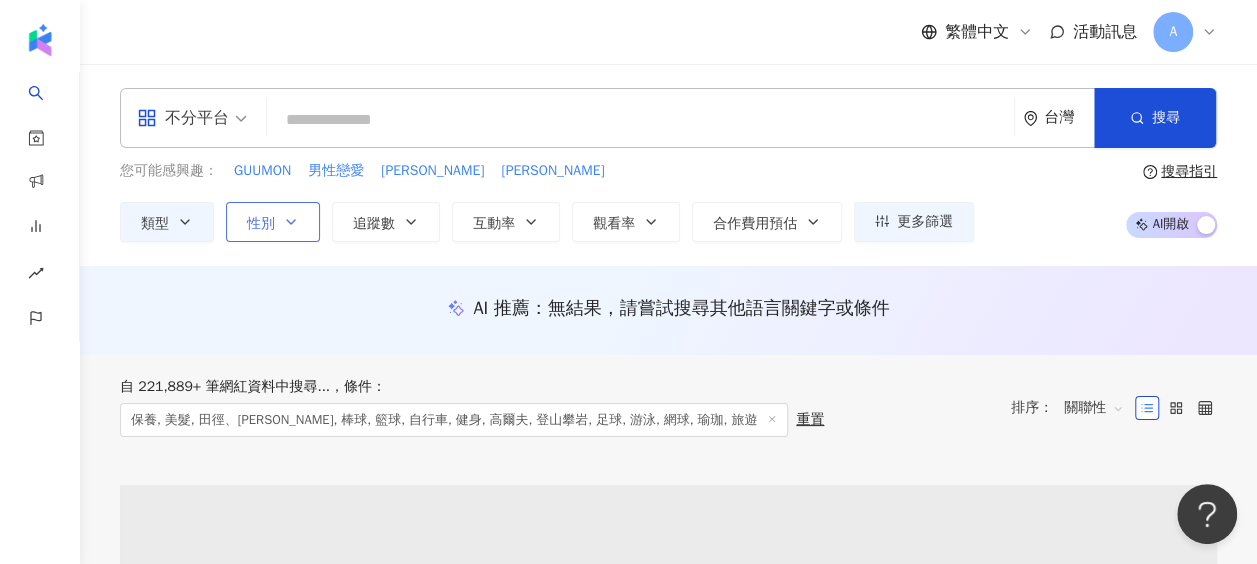 click on "性別" at bounding box center (273, 222) 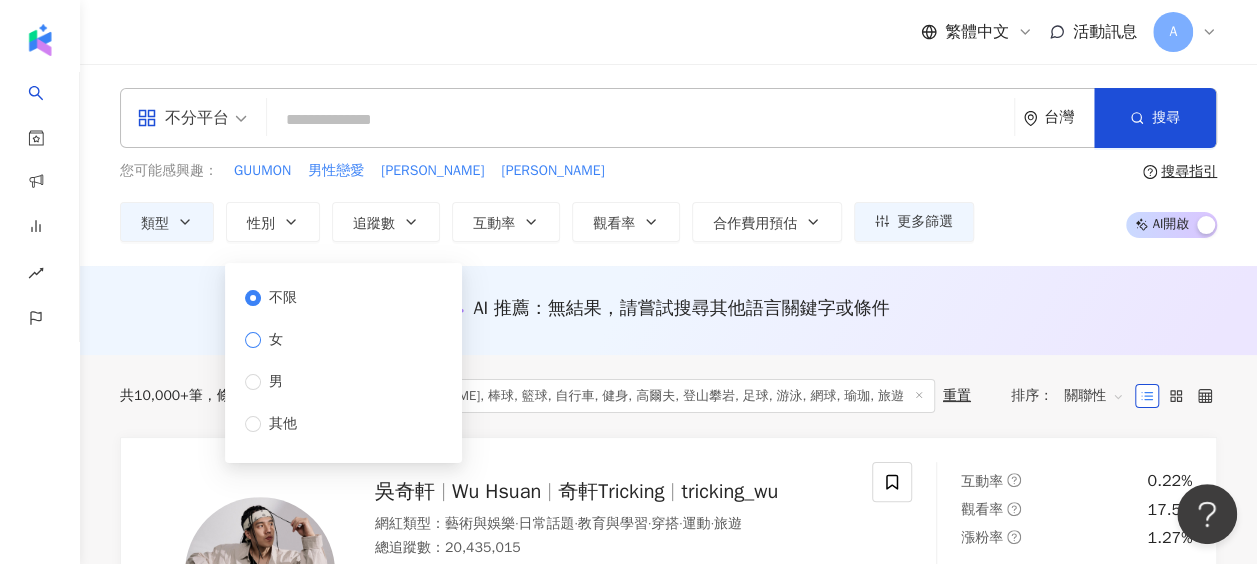 click on "女" at bounding box center [276, 340] 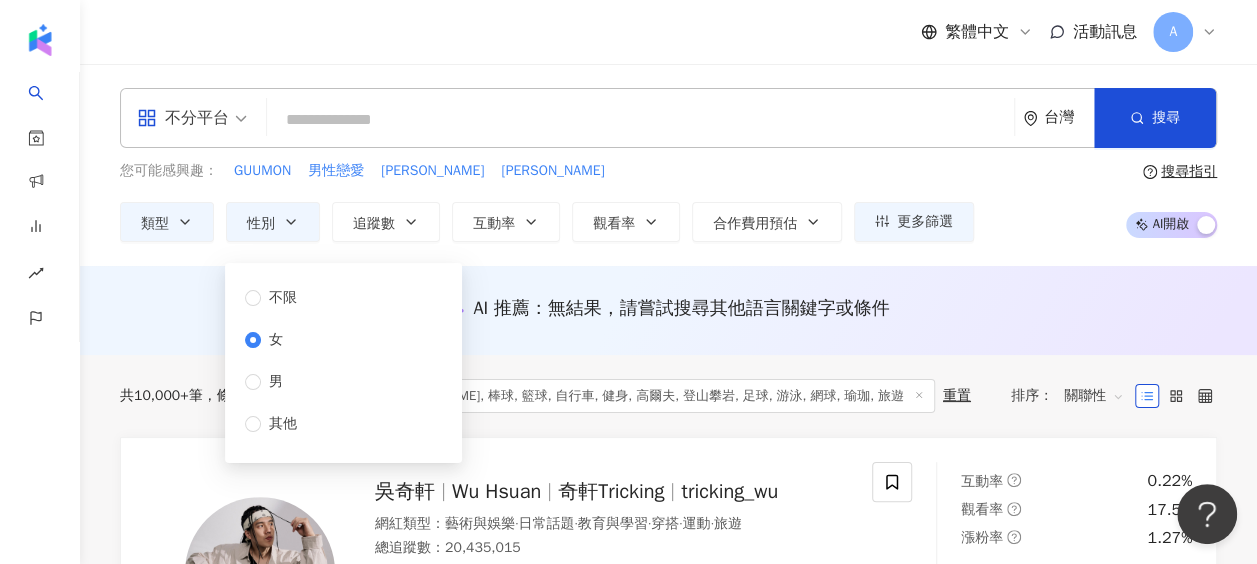 click on "您可能感興趣： GUUMON  男性戀愛  曹佑寧  黃宏軒" at bounding box center [547, 171] 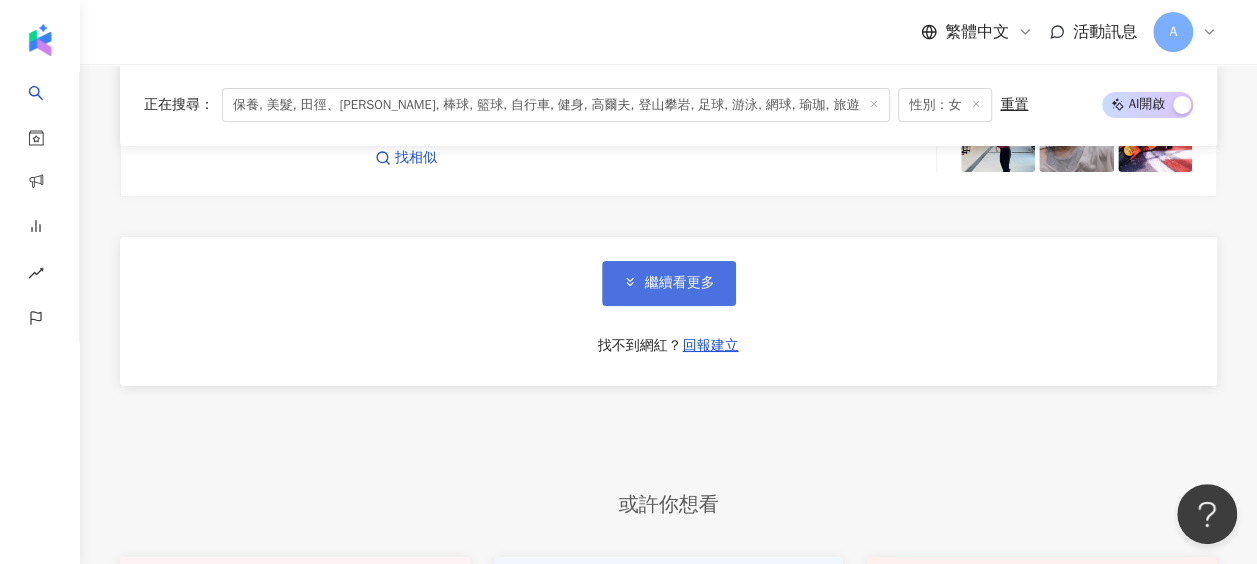 click on "繼續看更多" at bounding box center [680, 283] 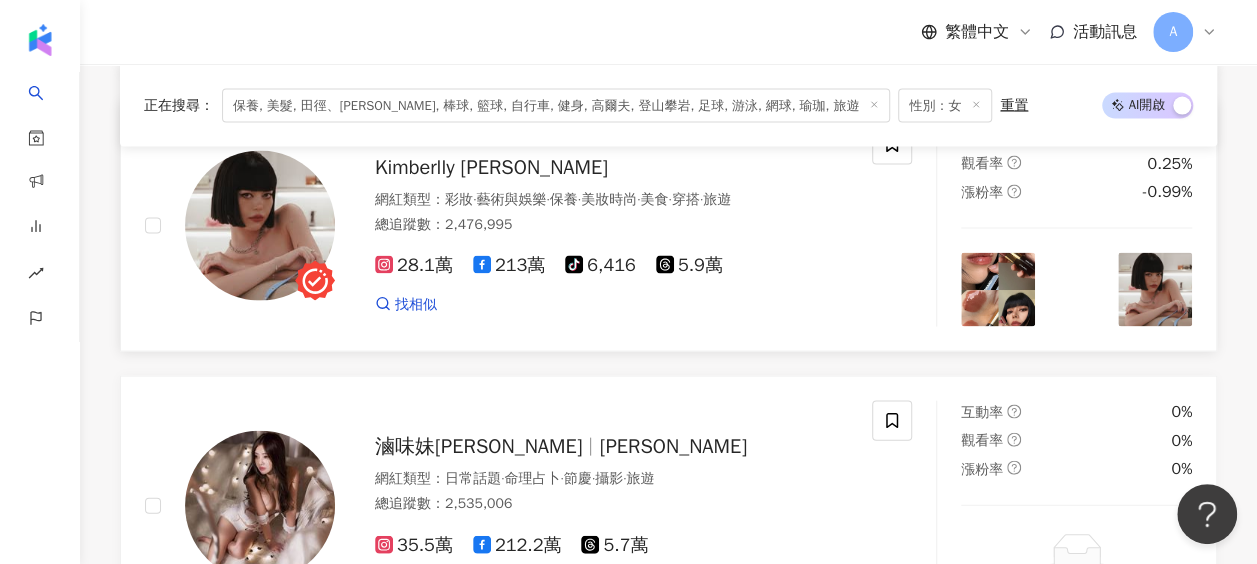 scroll, scrollTop: 5699, scrollLeft: 0, axis: vertical 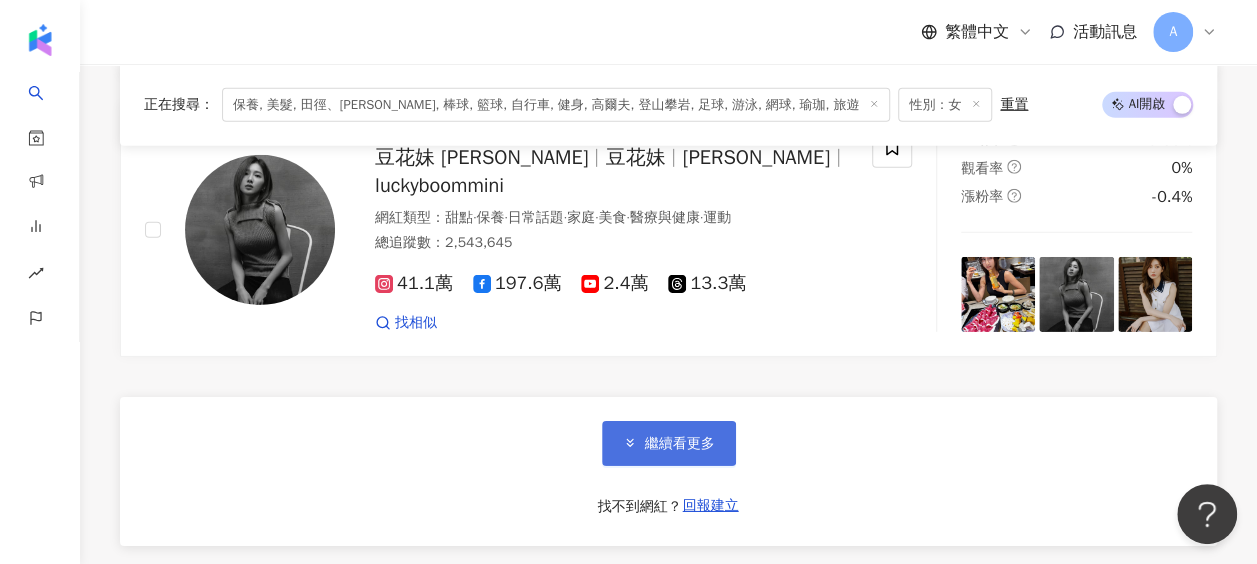 click on "繼續看更多" at bounding box center (680, 444) 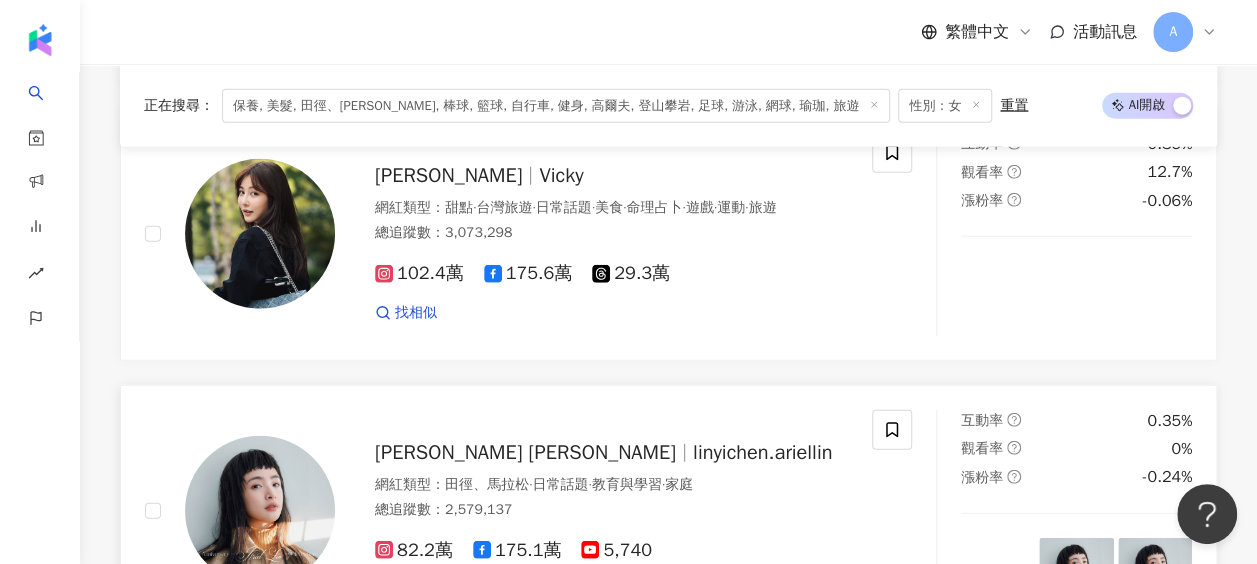 scroll, scrollTop: 9970, scrollLeft: 0, axis: vertical 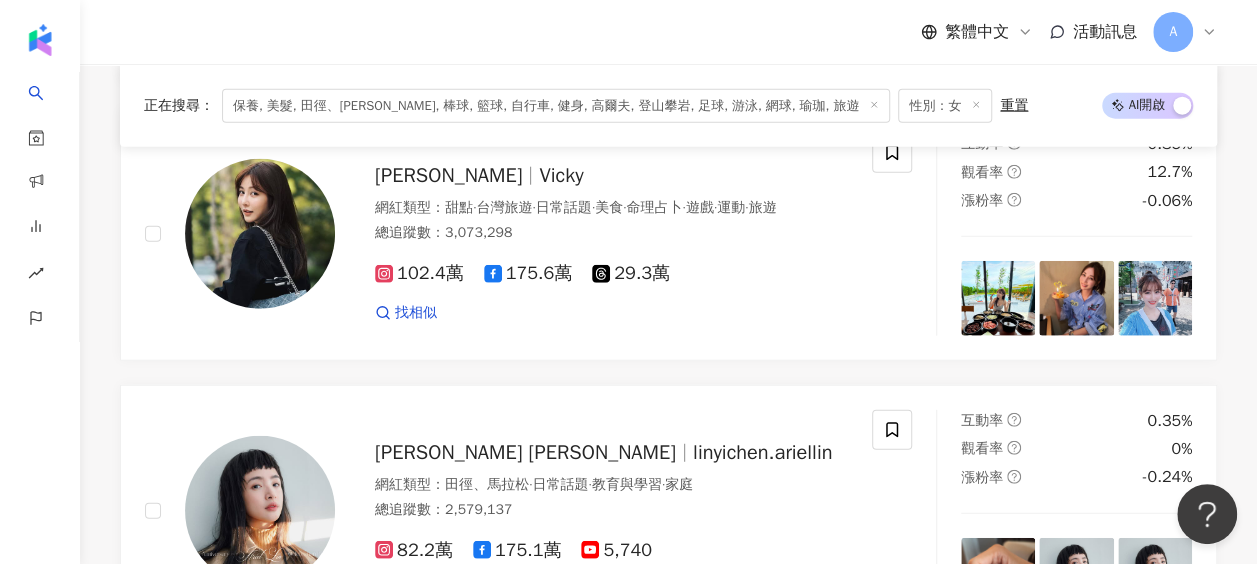 click on "繼續看更多" at bounding box center [669, 723] 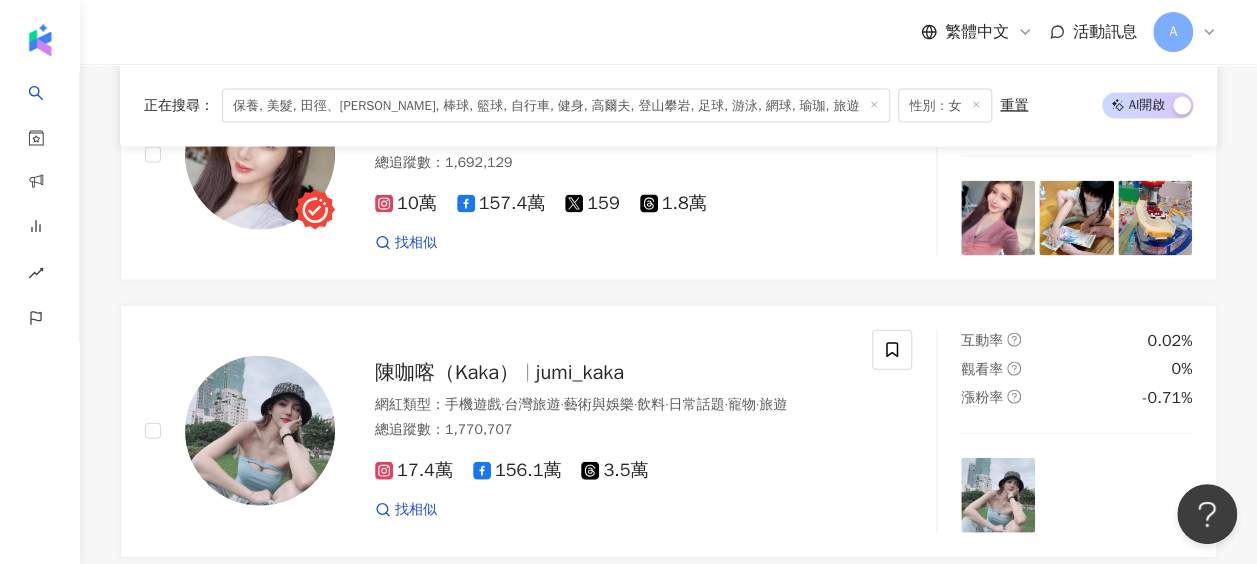scroll, scrollTop: 13373, scrollLeft: 0, axis: vertical 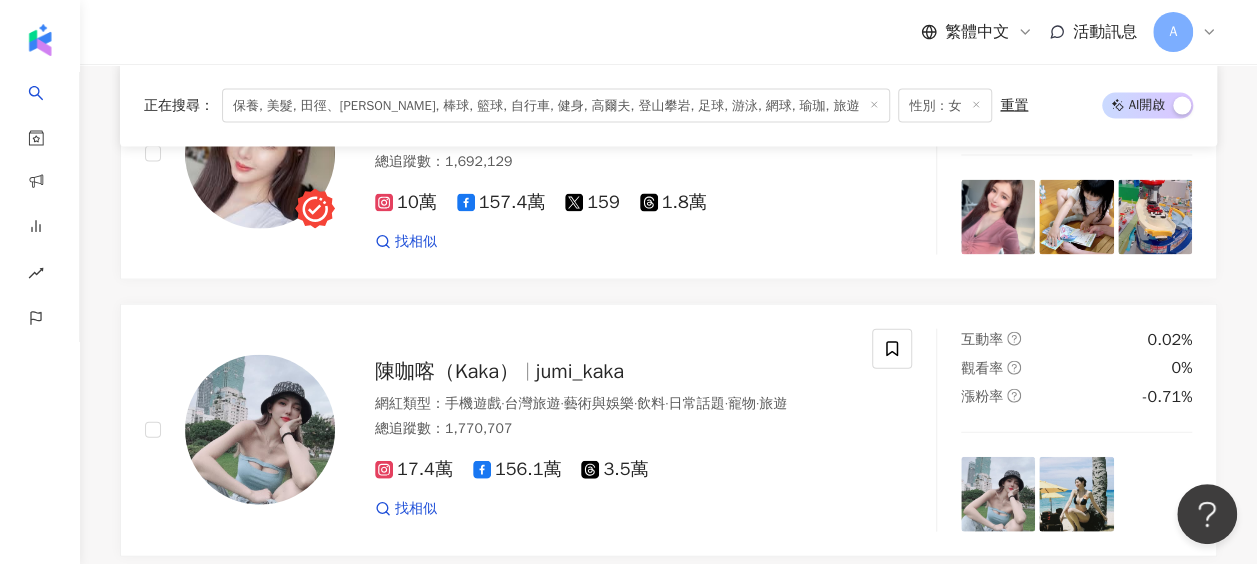 click on "繼續看更多" at bounding box center (680, 643) 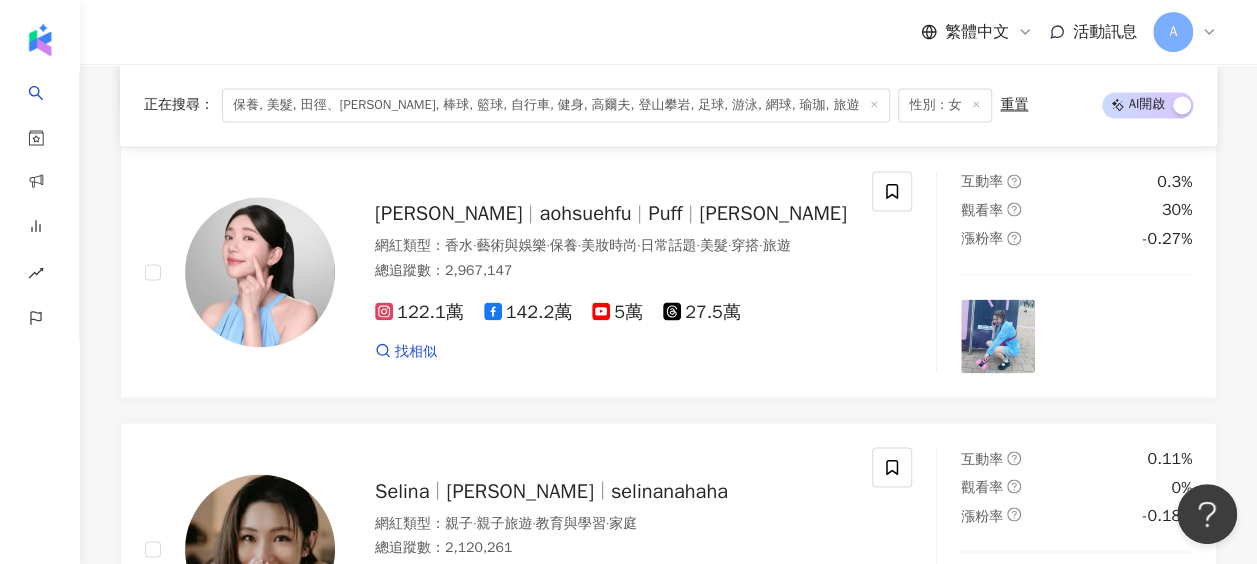 scroll, scrollTop: 16662, scrollLeft: 0, axis: vertical 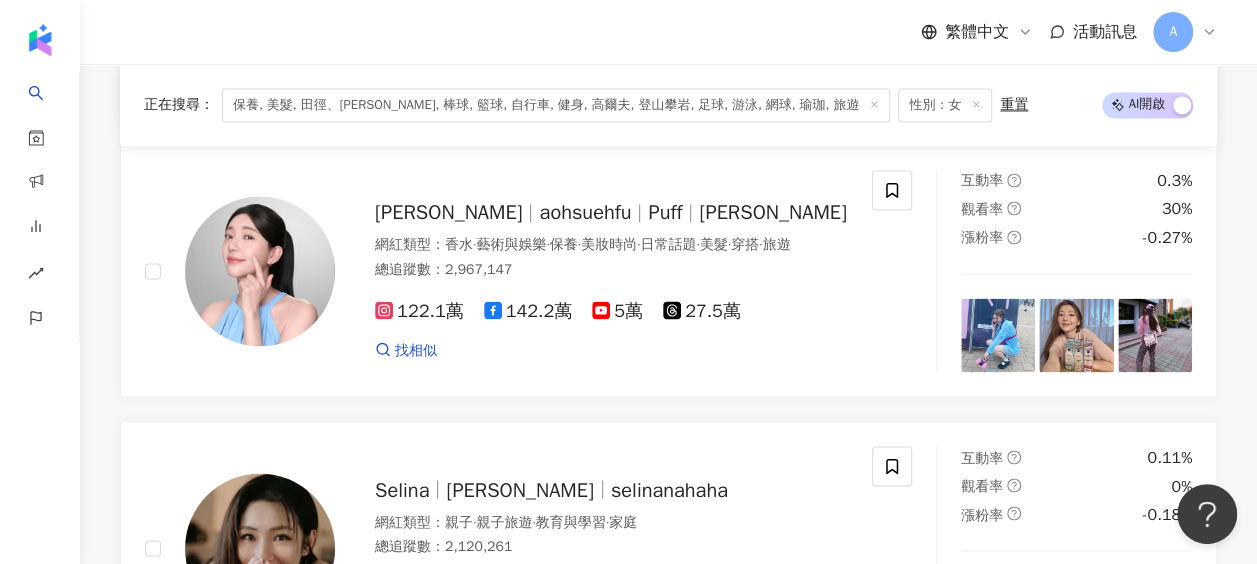 click on "繼續看更多" at bounding box center [669, 760] 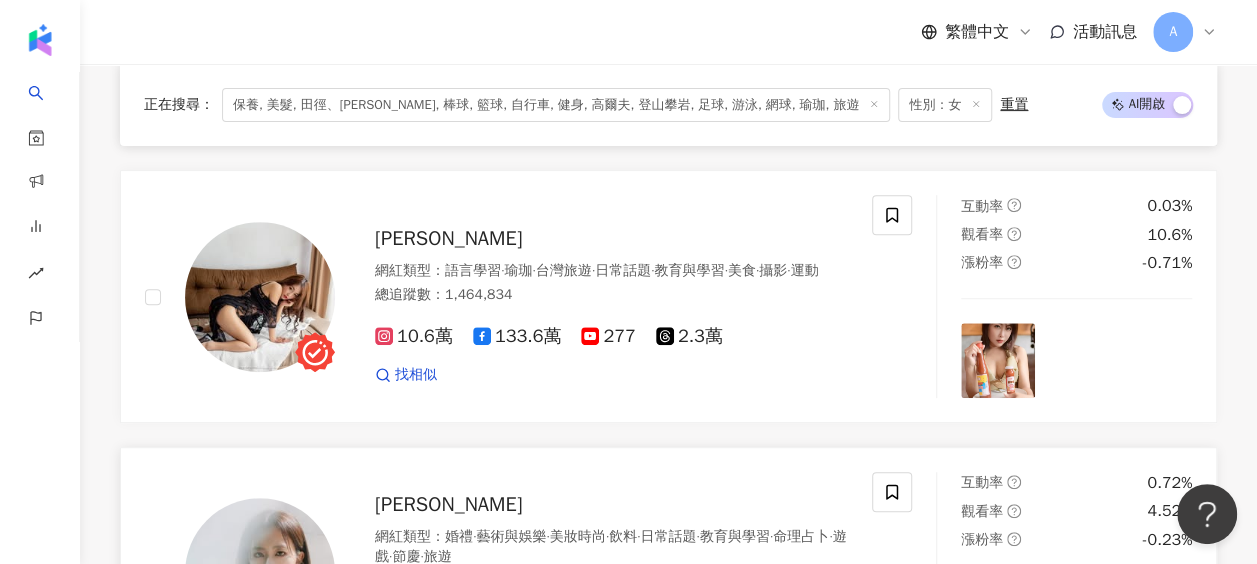 scroll, scrollTop: 19129, scrollLeft: 0, axis: vertical 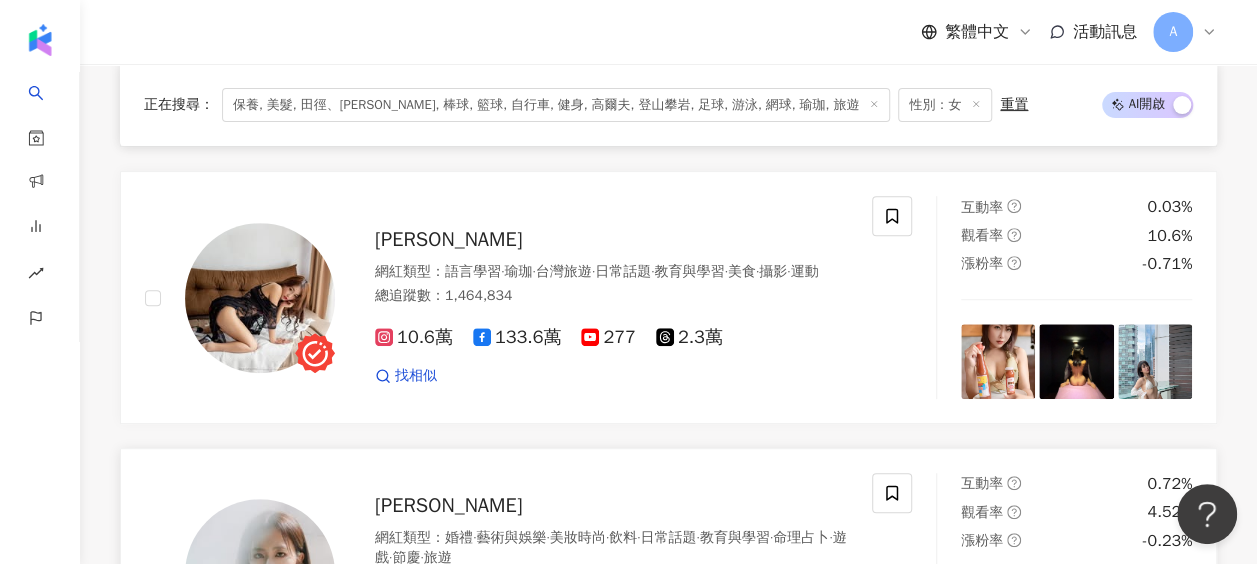 click on "總追蹤數 ： 2,407,323" at bounding box center [611, 583] 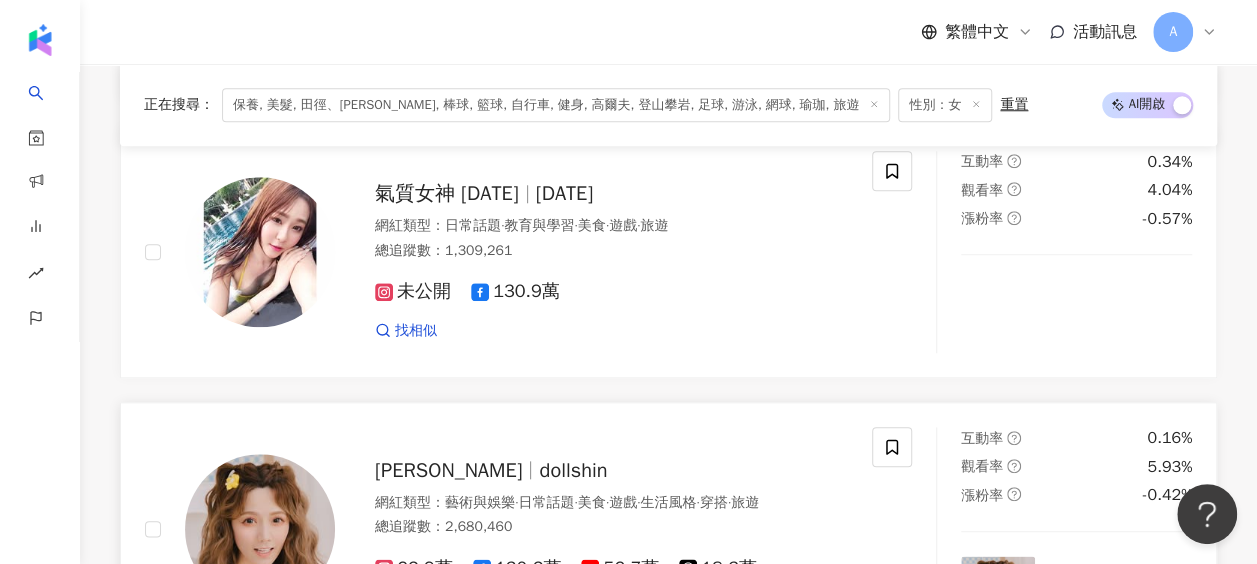 scroll, scrollTop: 19728, scrollLeft: 0, axis: vertical 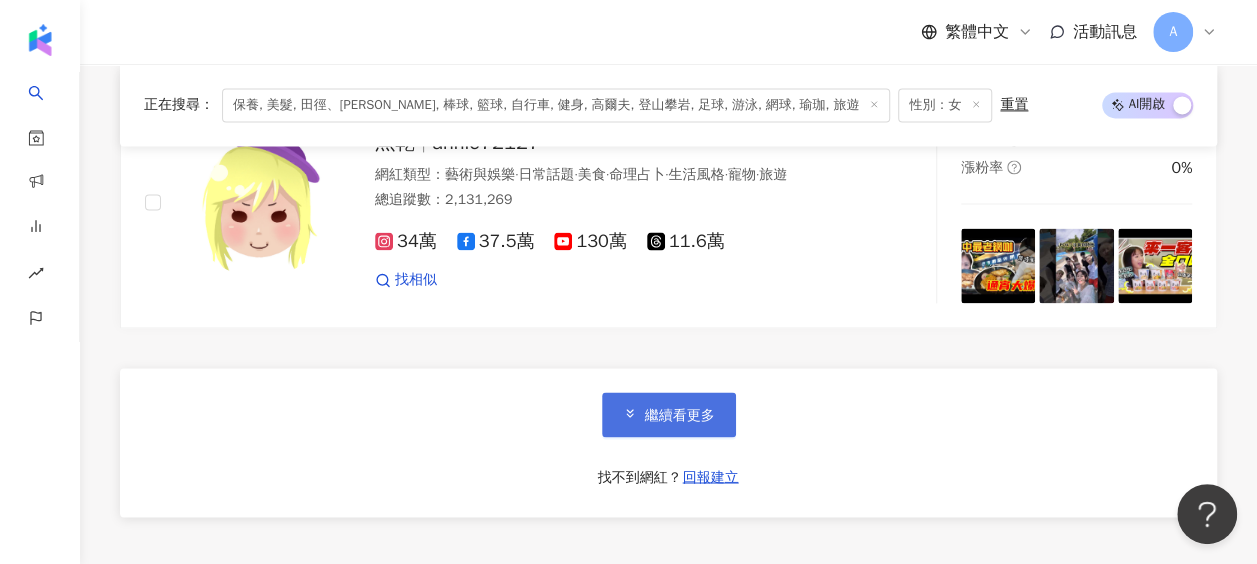 click on "繼續看更多" at bounding box center [669, 414] 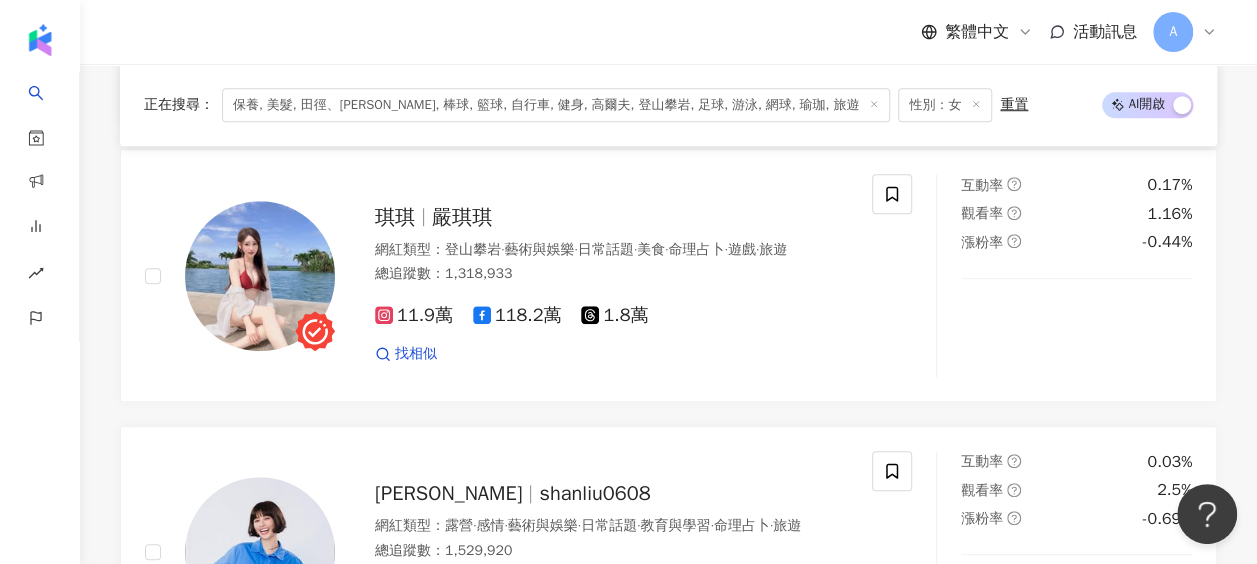 scroll, scrollTop: 23327, scrollLeft: 0, axis: vertical 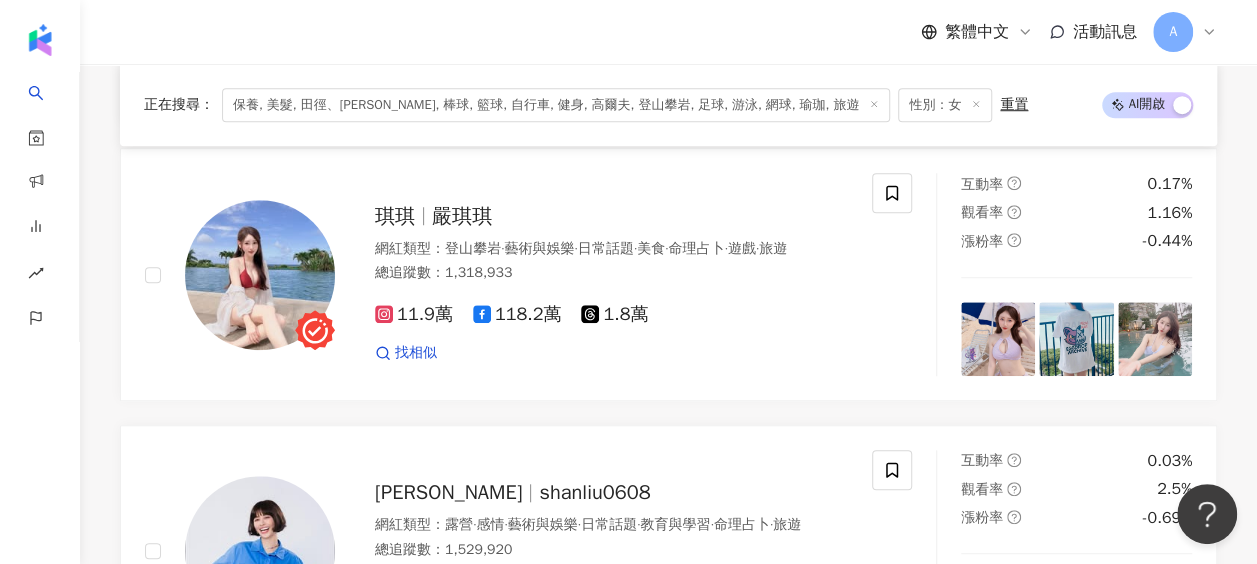 click on "繼續看更多" at bounding box center [669, 764] 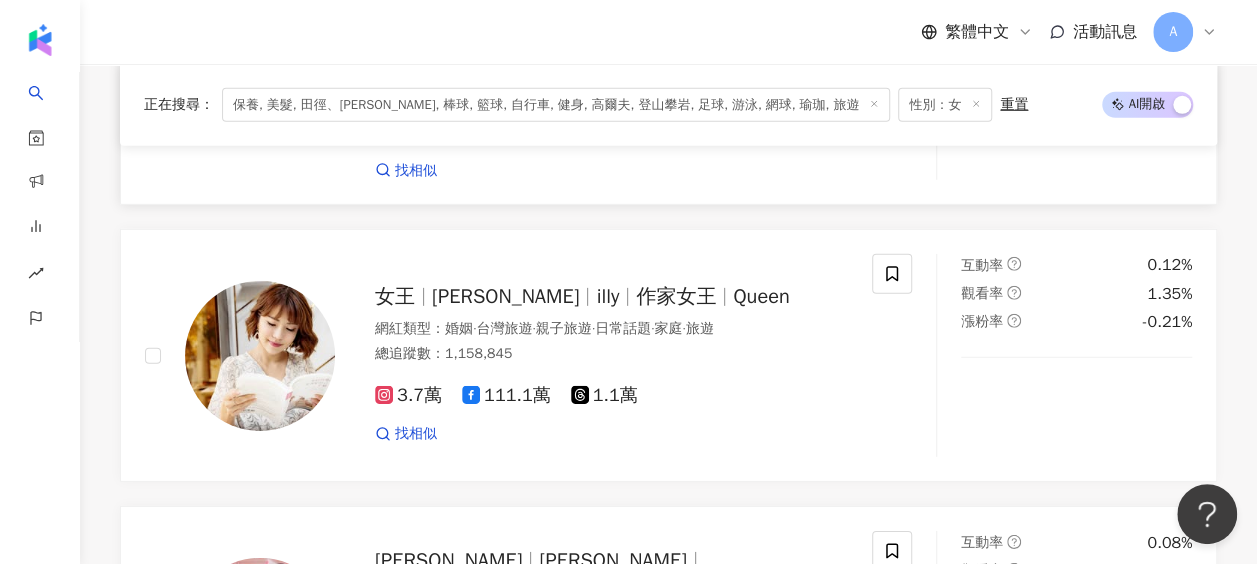 scroll, scrollTop: 25526, scrollLeft: 0, axis: vertical 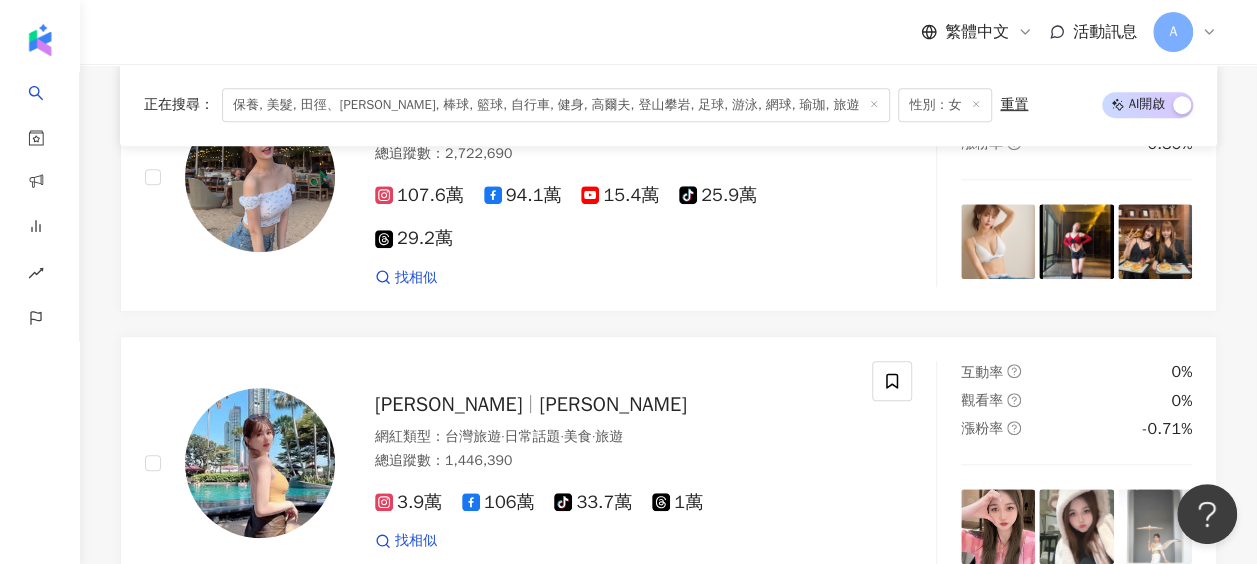 click on "繼續看更多" at bounding box center (669, 675) 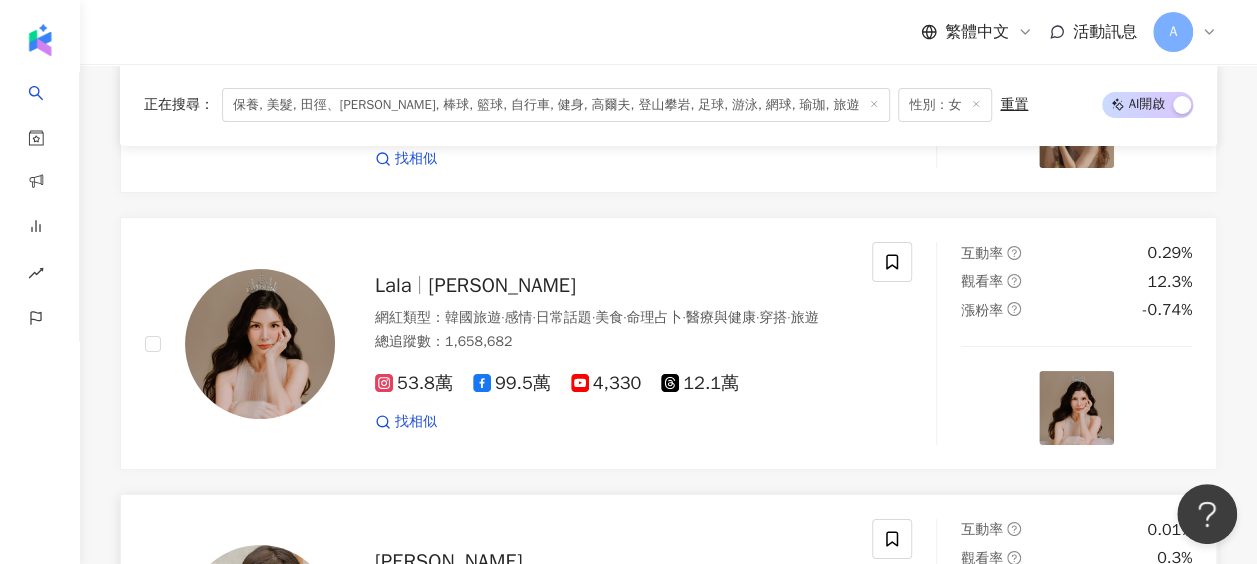 scroll, scrollTop: 30026, scrollLeft: 0, axis: vertical 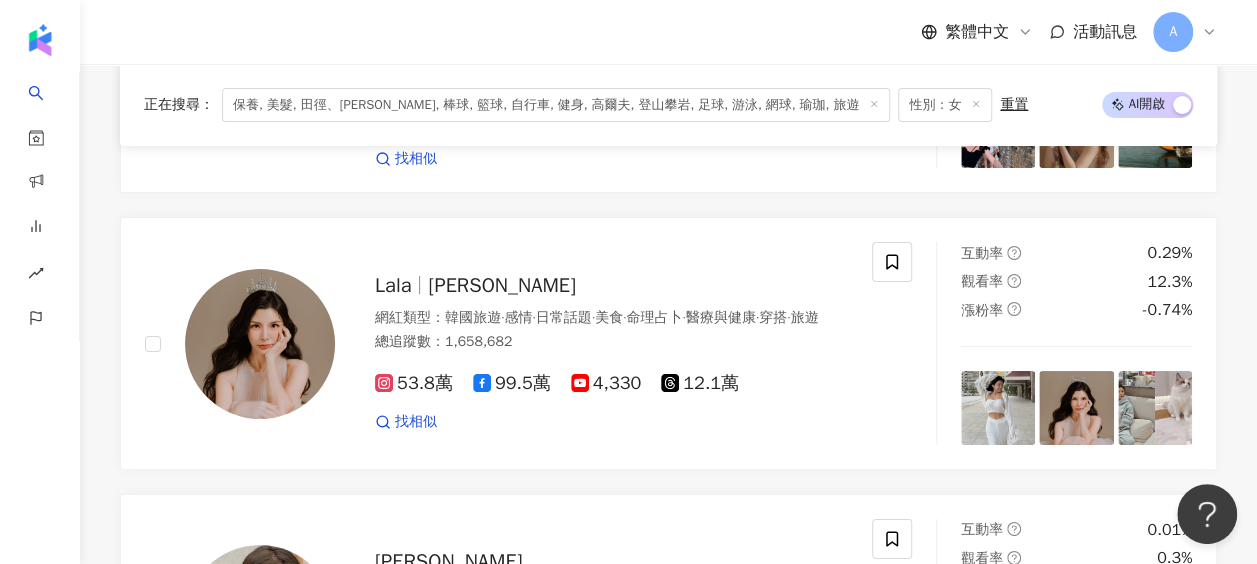 click on "繼續看更多" at bounding box center [669, 833] 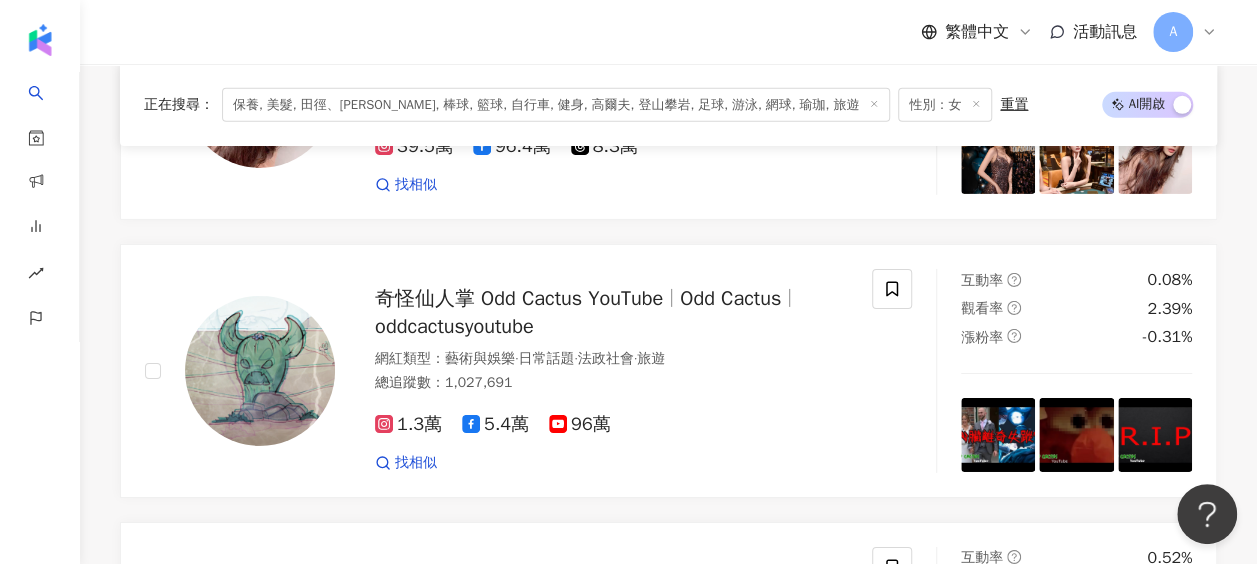 scroll, scrollTop: 33322, scrollLeft: 0, axis: vertical 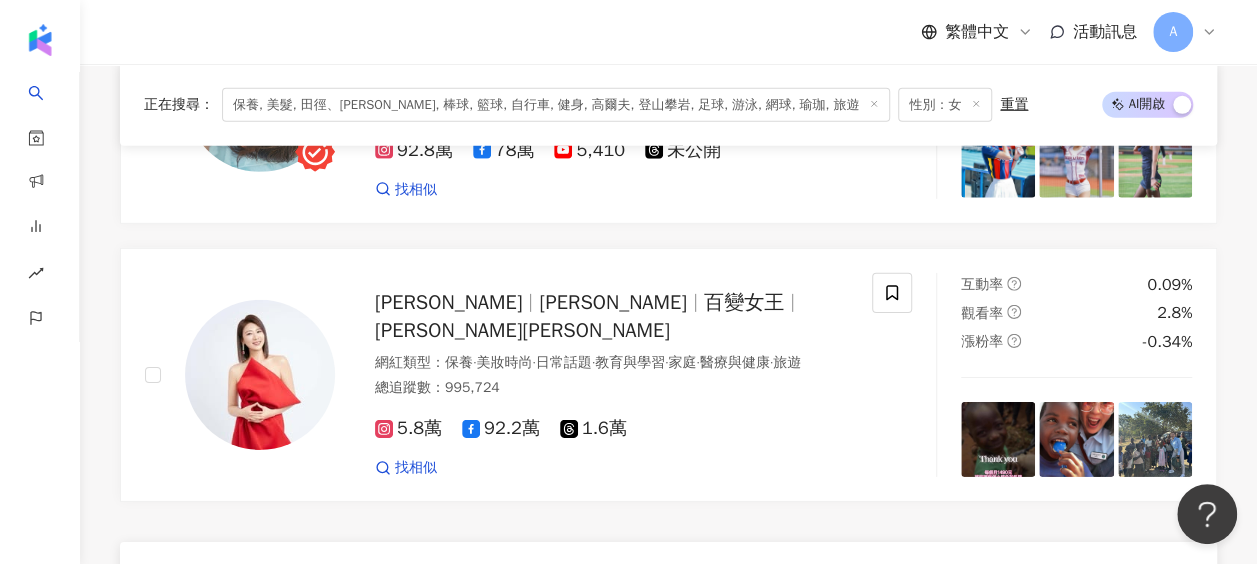 click on "繼續看更多" at bounding box center (669, 588) 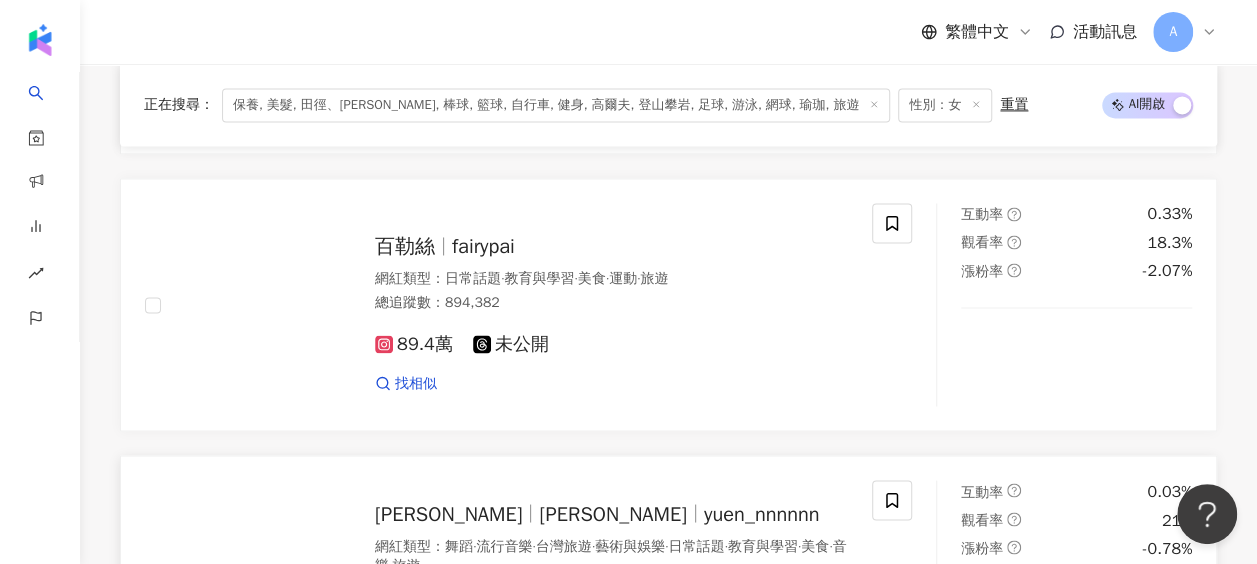 scroll, scrollTop: 39210, scrollLeft: 0, axis: vertical 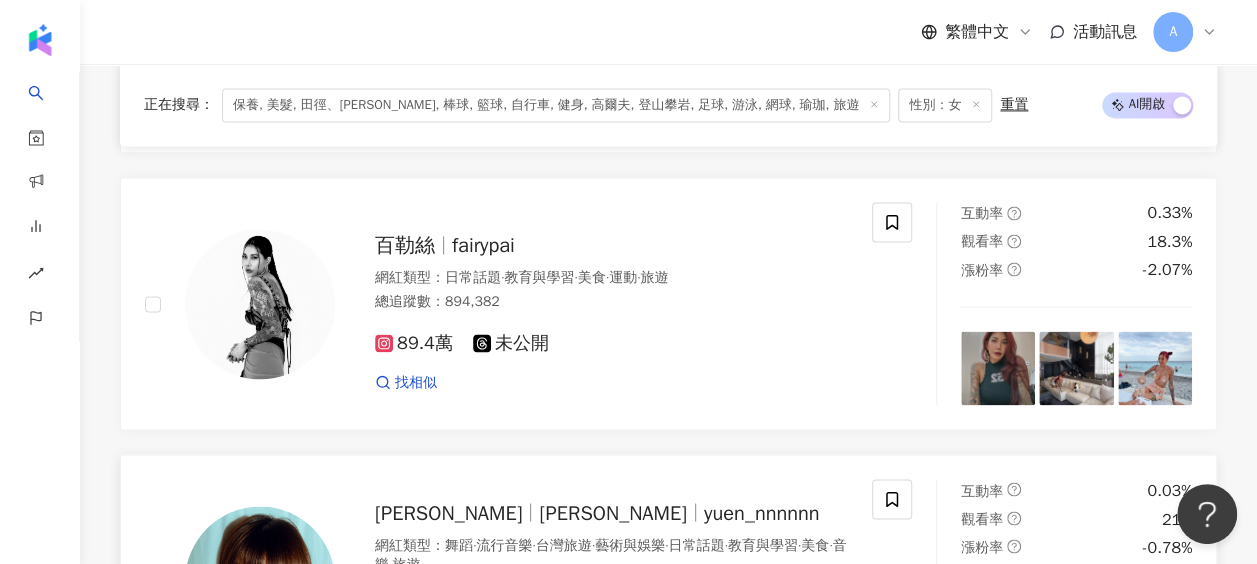 click on "yuen_nnnnnn" at bounding box center [761, 512] 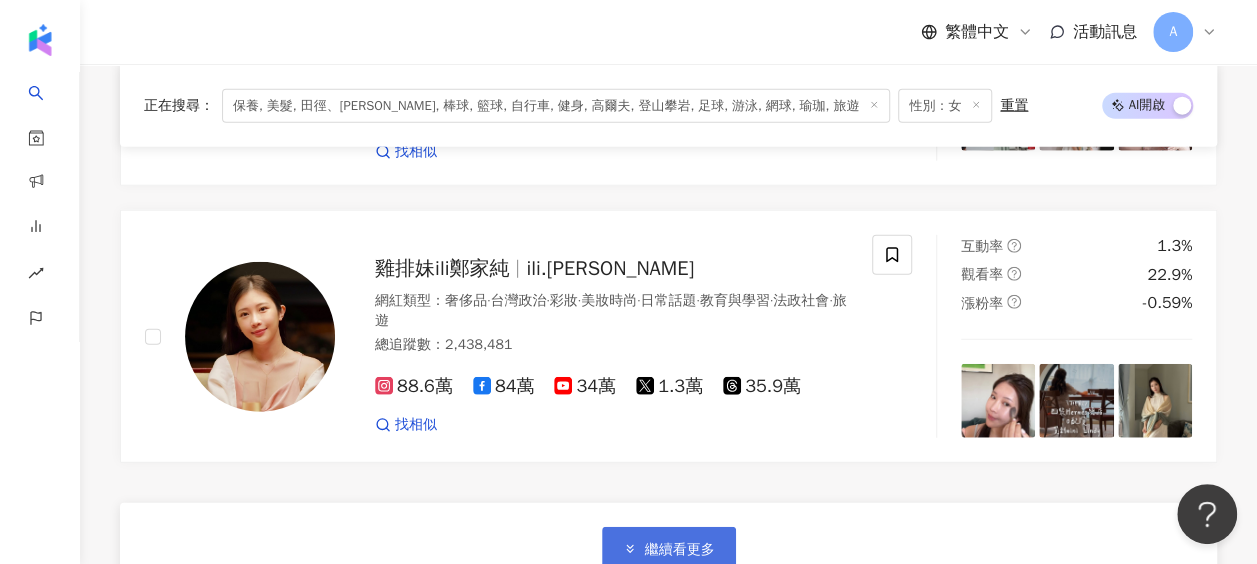 click on "繼續看更多" at bounding box center [669, 549] 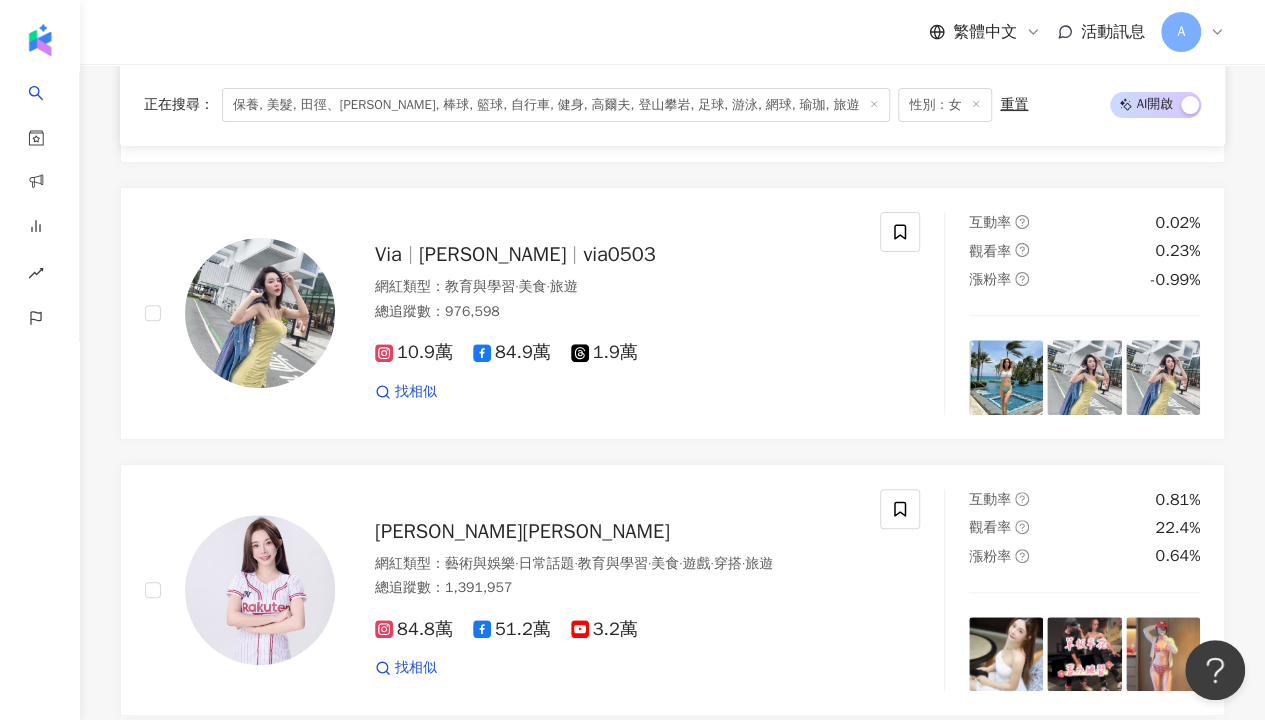 scroll, scrollTop: 41906, scrollLeft: 0, axis: vertical 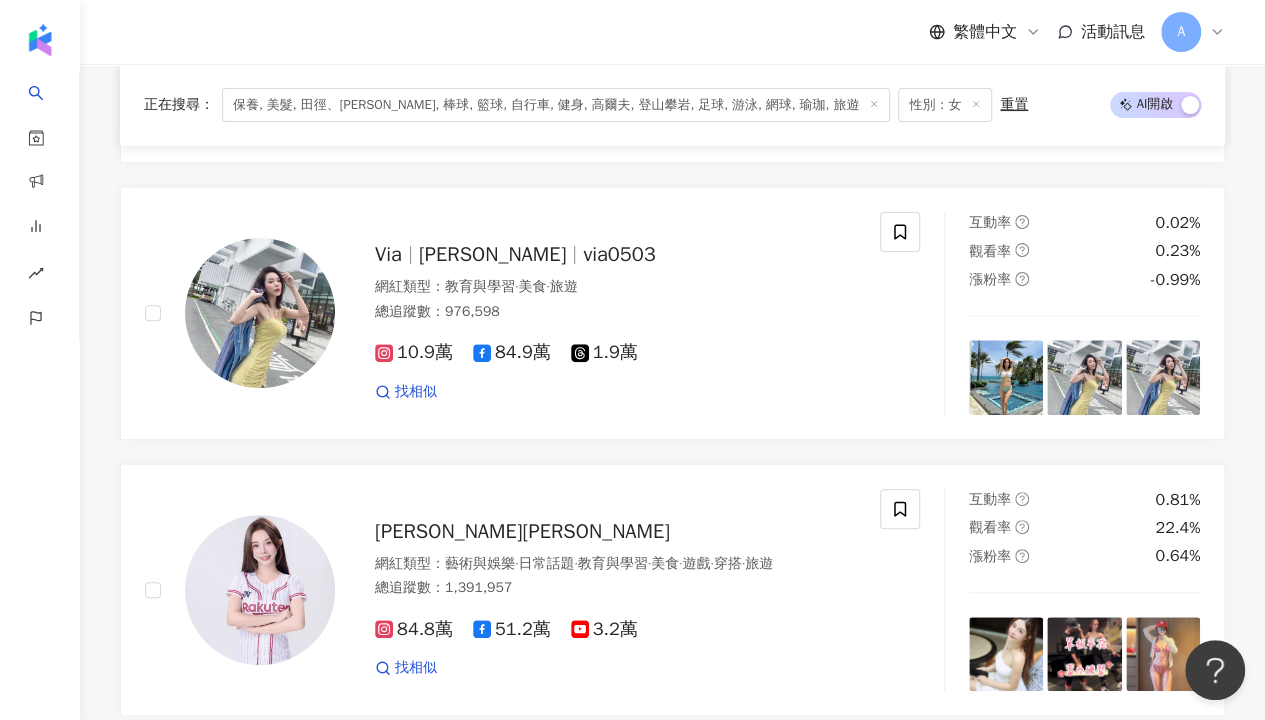 click on "正在搜尋 ： 保養, 美髮, 田徑、馬拉松, 棒球, 籃球, 自行車, 健身, 高爾夫, 登山攀岩, 足球, 游泳, 網球, 瑜珈, 旅遊 性別：女 重置 AI  開啟 AI  關閉 小嗨 stilleecho Little high 小嗨 網紅類型 ： 流行音樂  ·  飲料  ·  日常話題  ·  美髮  ·  音樂 總追蹤數 ： 5,108,374 41.5萬 461.1萬 8.2萬 找相似 互動率 0% 觀看率 0.14% 漲粉率 -0.65% Joanna 子涵 Zihan Weng 翁子涵 babe.weng 網紅類型 ： 電腦遊戲  ·  日常話題  ·  醫療與健康  ·  交通工具  ·  旅遊 總追蹤數 ： 5,054,803 407萬 80.8萬 17.7萬 找相似 互動率 2.26% 觀看率 54.1% 漲粉率 -5.37% 歐陽娜娜 Nabi Nana OuYang 網紅類型 ： 藝術與娛樂  ·  日常話題  ·  音樂  ·  旅遊 總追蹤數 ： 5,234,428 376萬 87.2萬 60.3萬 找相似 互動率 1.17% 觀看率 21.8% 漲粉率 0.39% i級豔后-洪蓉โยโย่ i級豔后 洪蓉 馬友蓉 楊珛淓 波帝 cutesww0125 網紅類型 ： 藝術與娛樂  ·   ·  ：" at bounding box center [672, -19467] 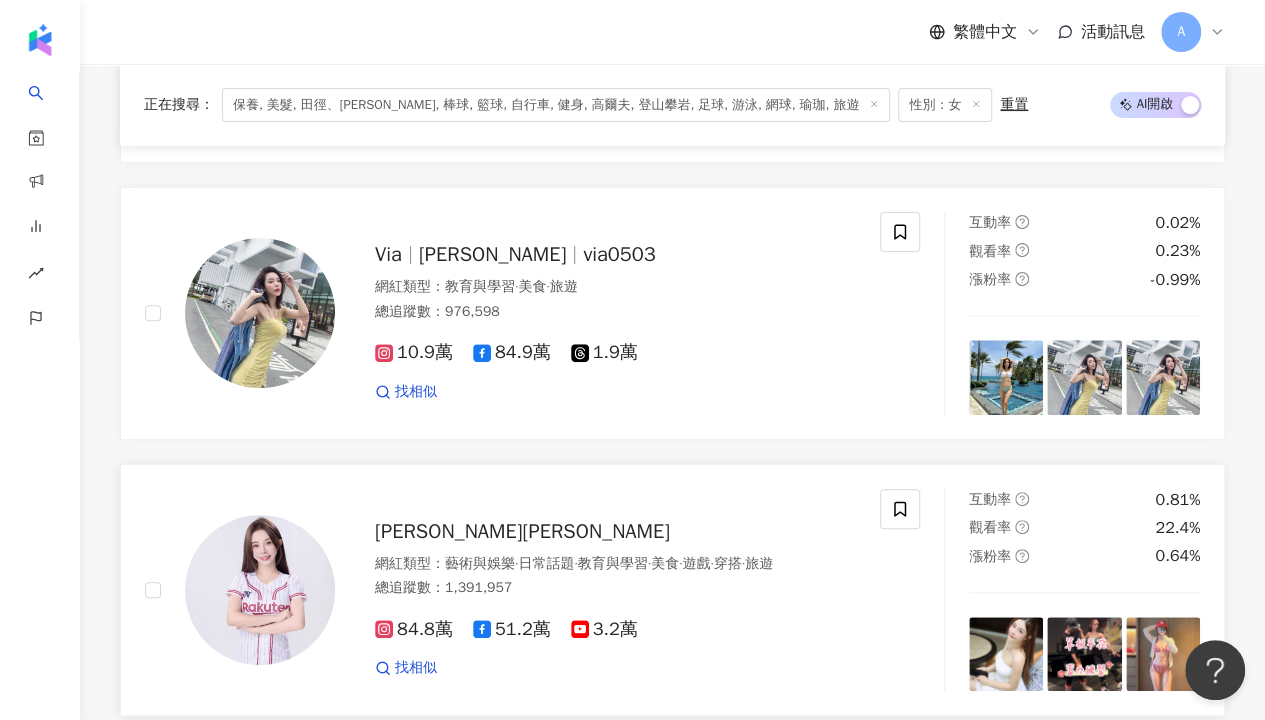 click on "巫苡萱 Ava Wu" at bounding box center (615, 532) 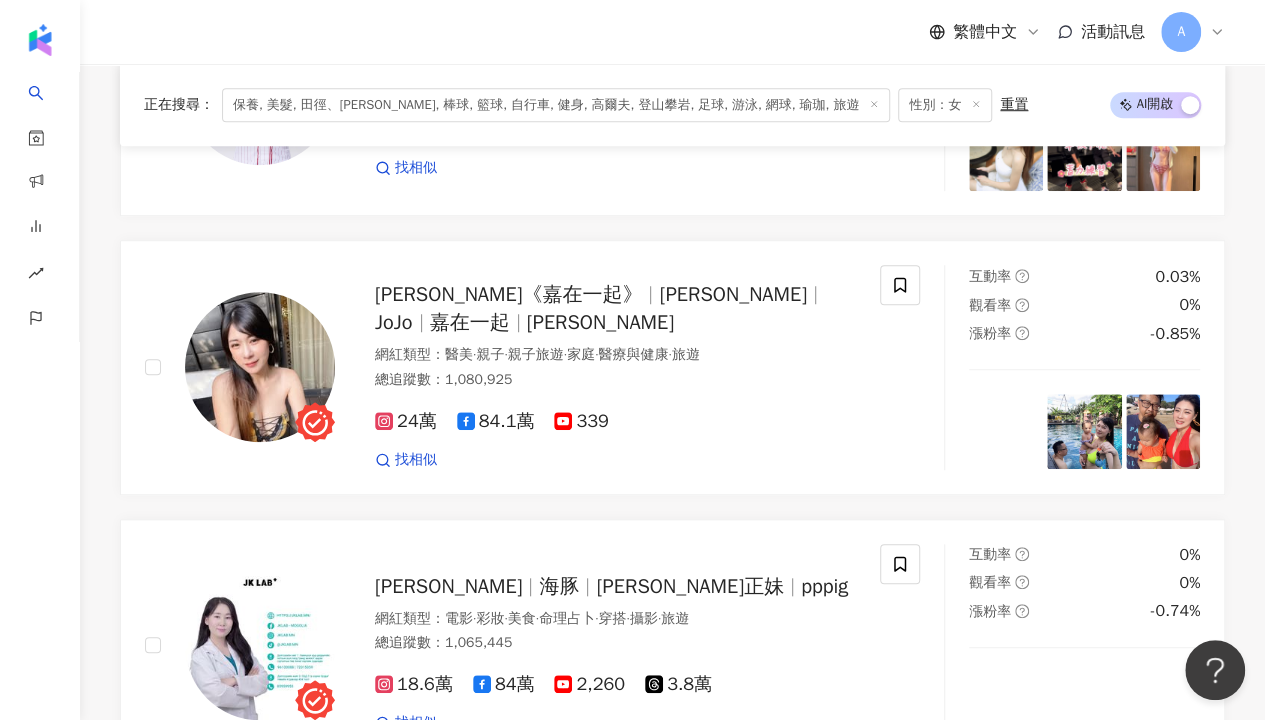 scroll, scrollTop: 42417, scrollLeft: 0, axis: vertical 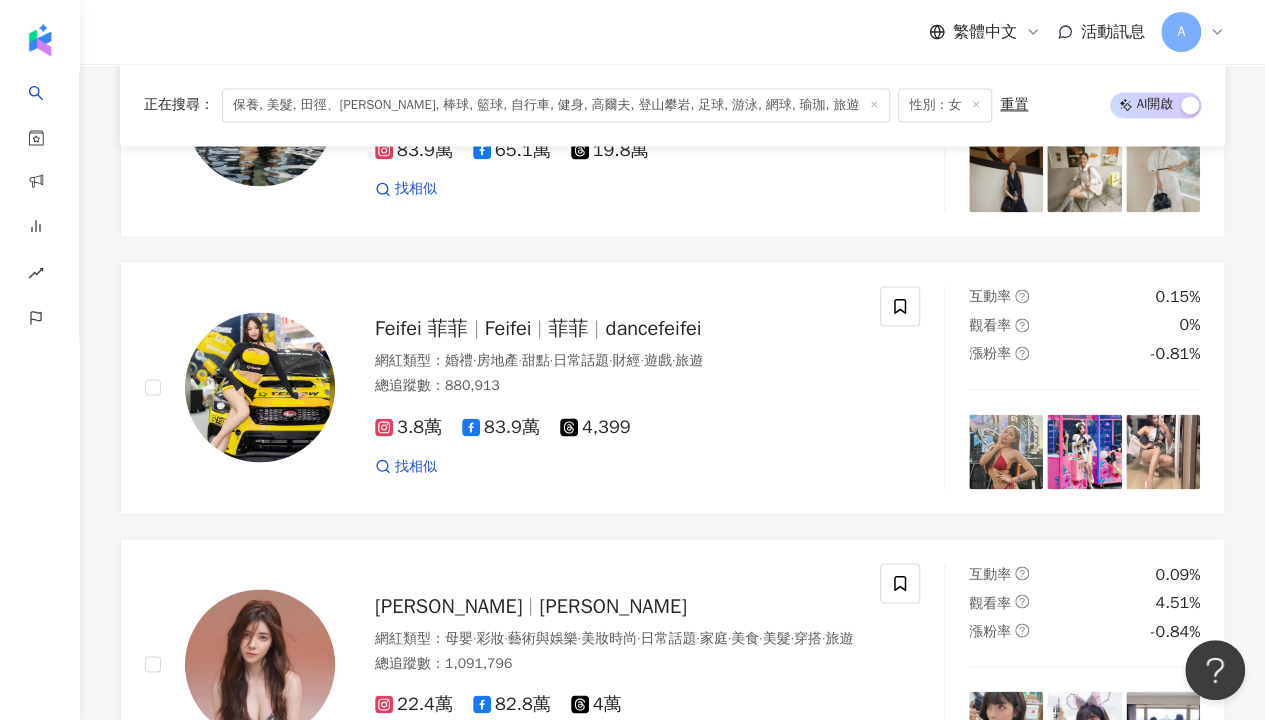 click on "繼續看更多" at bounding box center (684, 877) 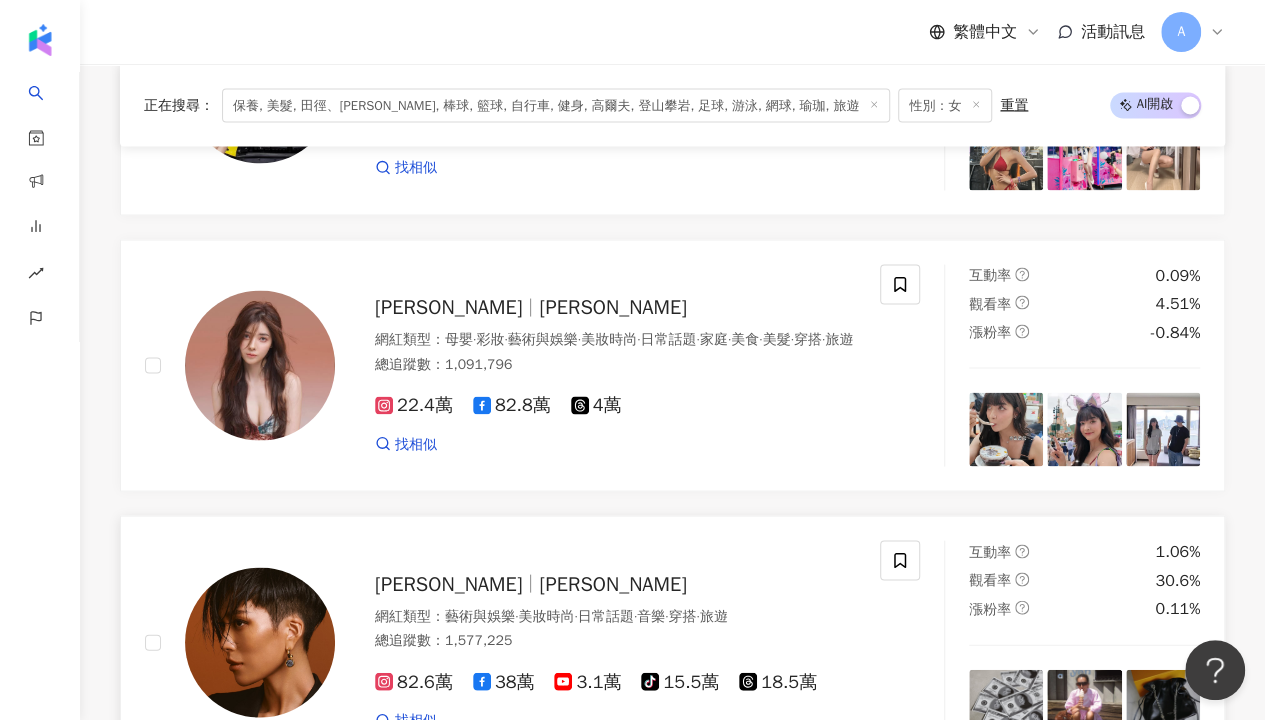 scroll, scrollTop: 43516, scrollLeft: 0, axis: vertical 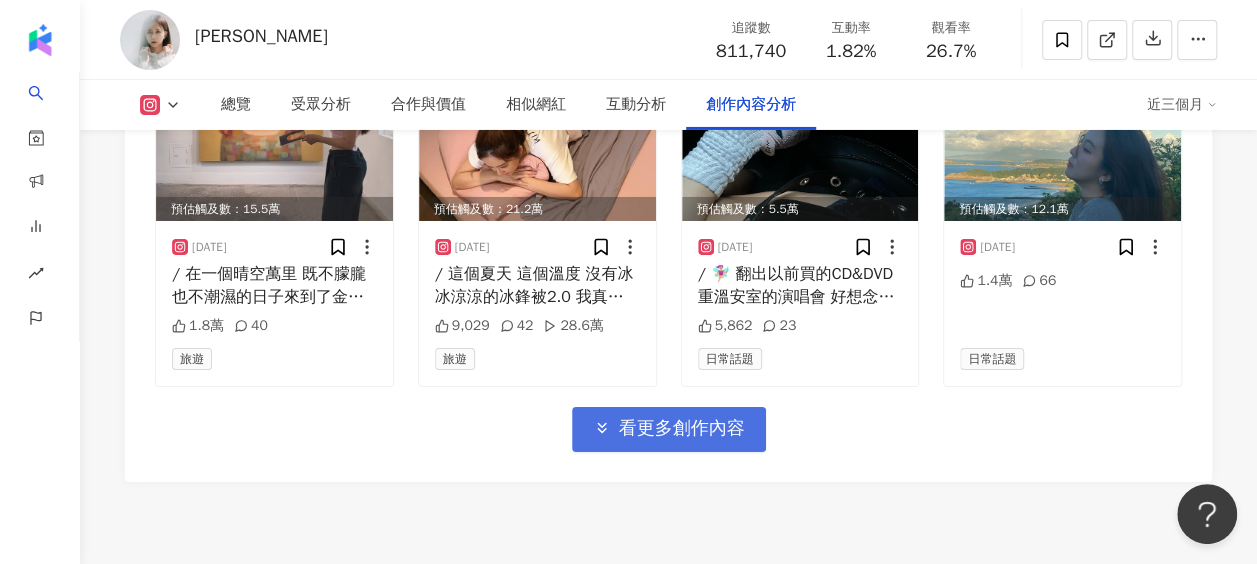 click on "看更多創作內容" at bounding box center (682, 429) 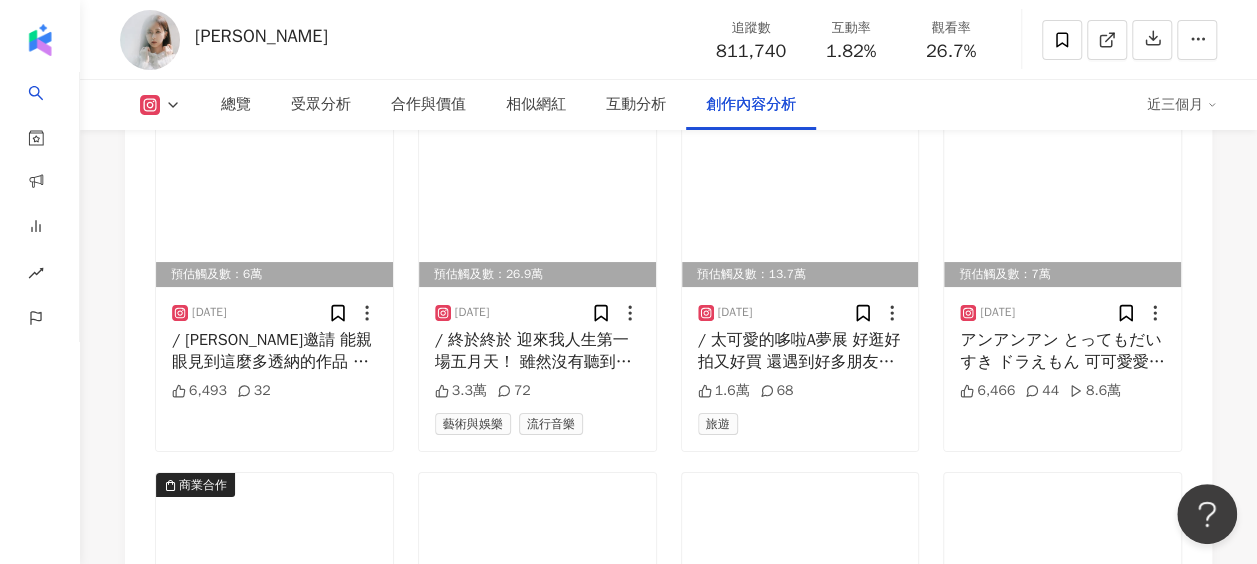 scroll, scrollTop: 7481, scrollLeft: 0, axis: vertical 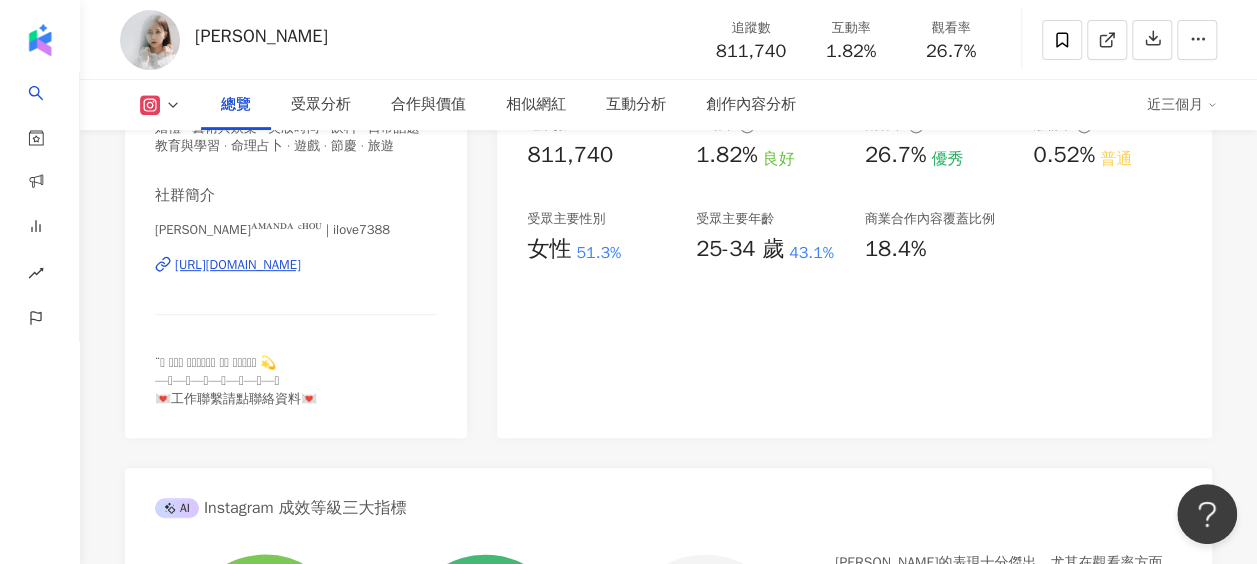 drag, startPoint x: 211, startPoint y: 410, endPoint x: 212, endPoint y: 420, distance: 10.049875 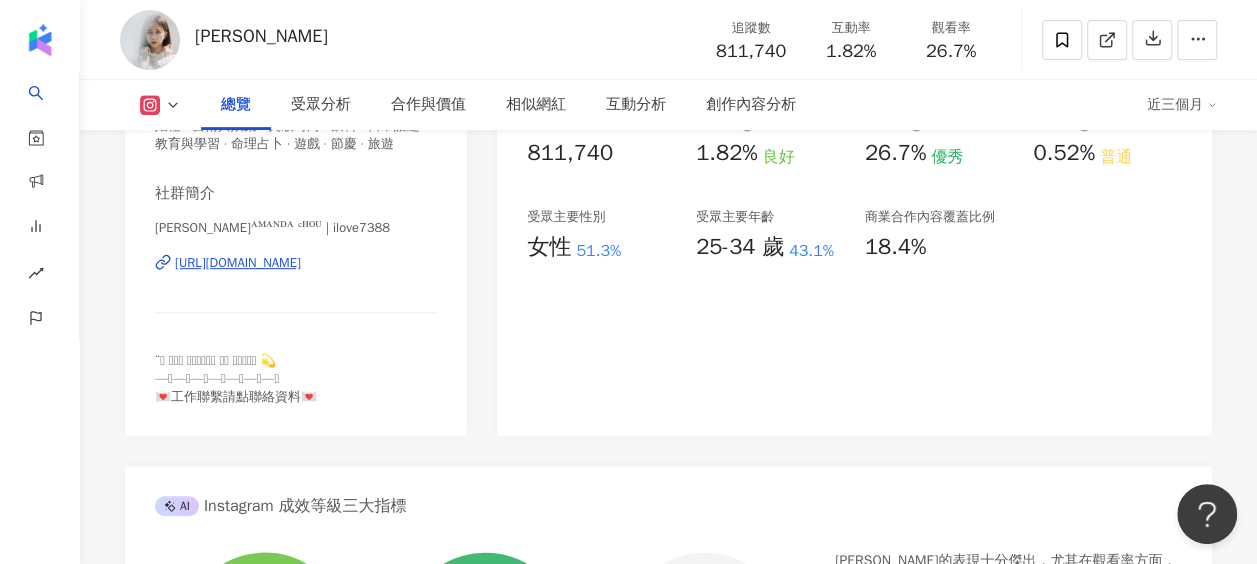 click on "¨̮ 𝑃𝑒𝑟 𝑎𝑠𝑝𝑒𝑟𝑎 𝑎𝑑 𝑎𝑠𝑡𝑟𝑎 💫
—̇—̇—̇—̇—̇—̇—̇
💌工作聯繫請點聯絡資料💌" at bounding box center [236, 378] 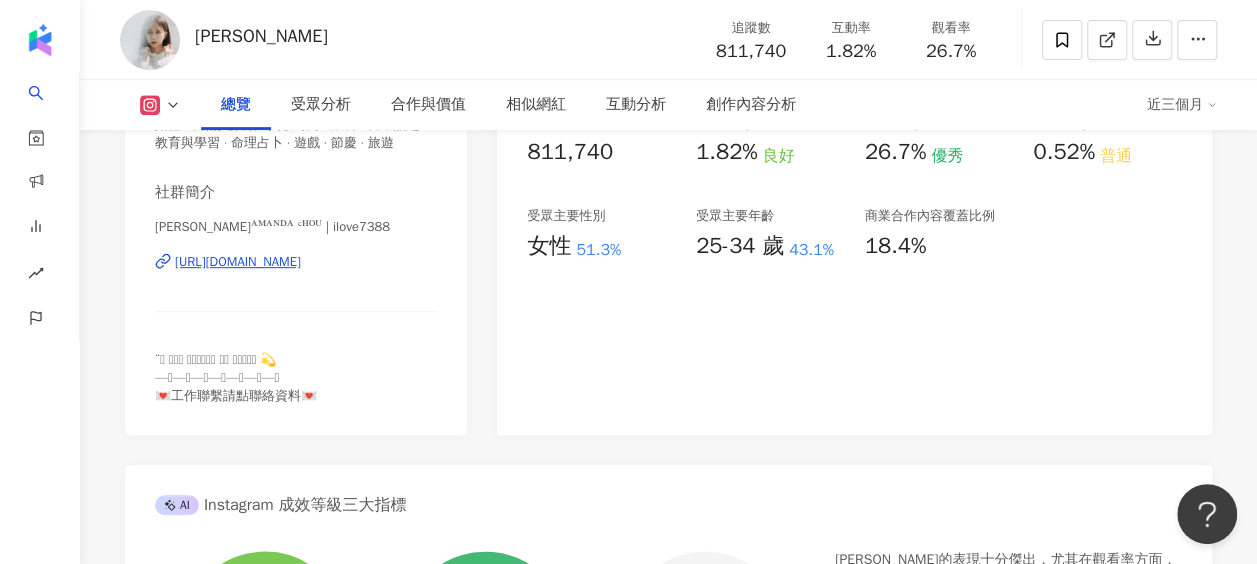 click on "https://www.instagram.com/ilove7388/" at bounding box center (238, 262) 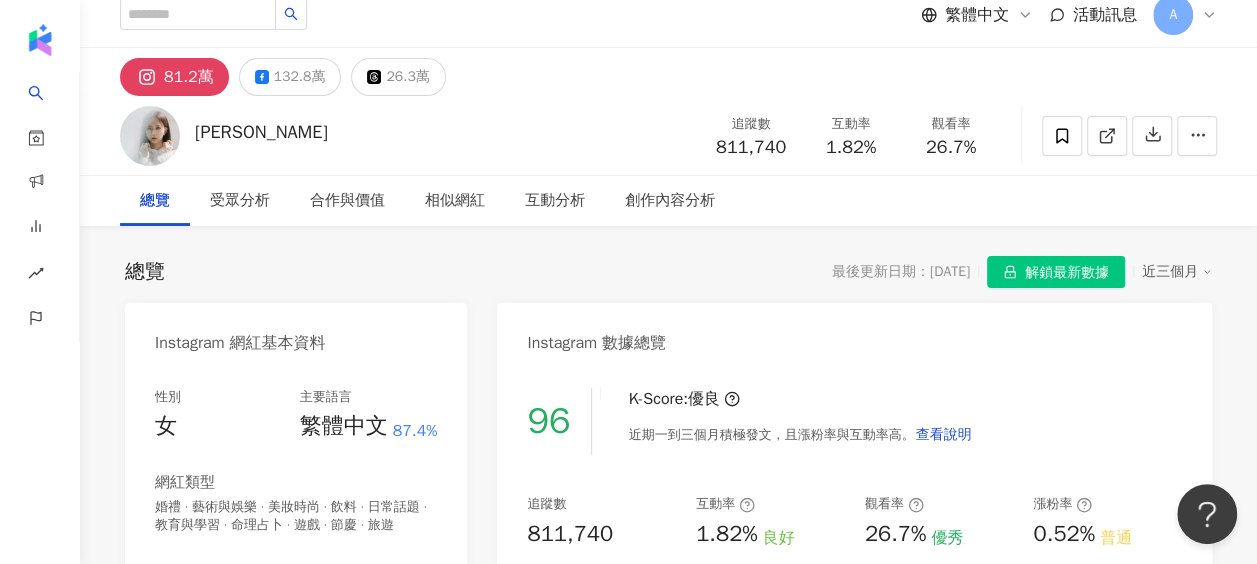 scroll, scrollTop: 0, scrollLeft: 0, axis: both 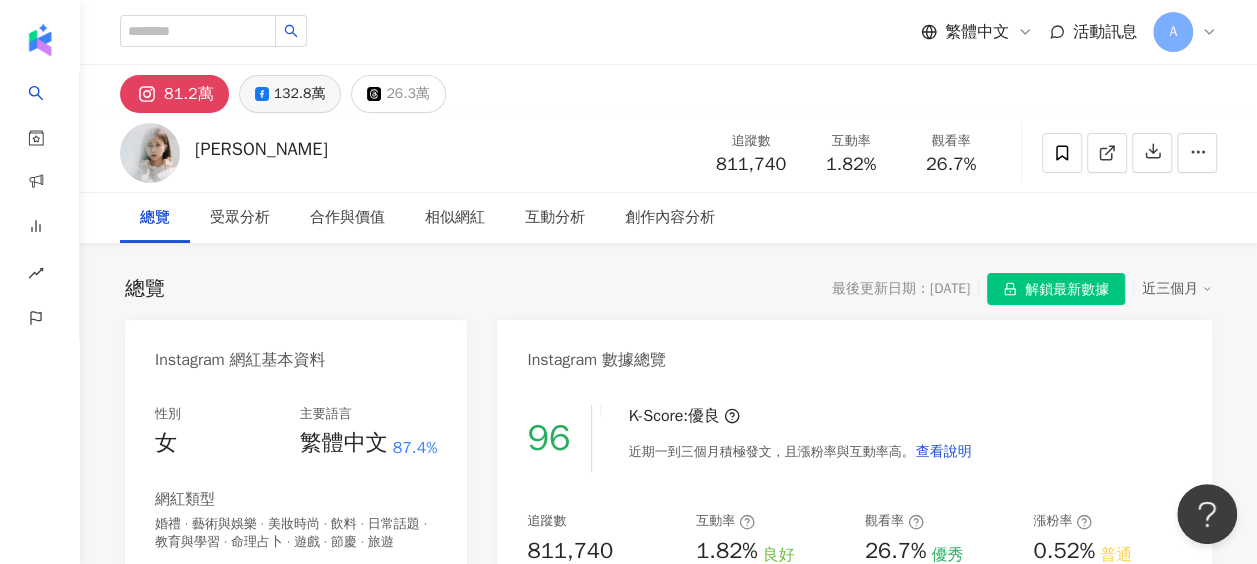 click 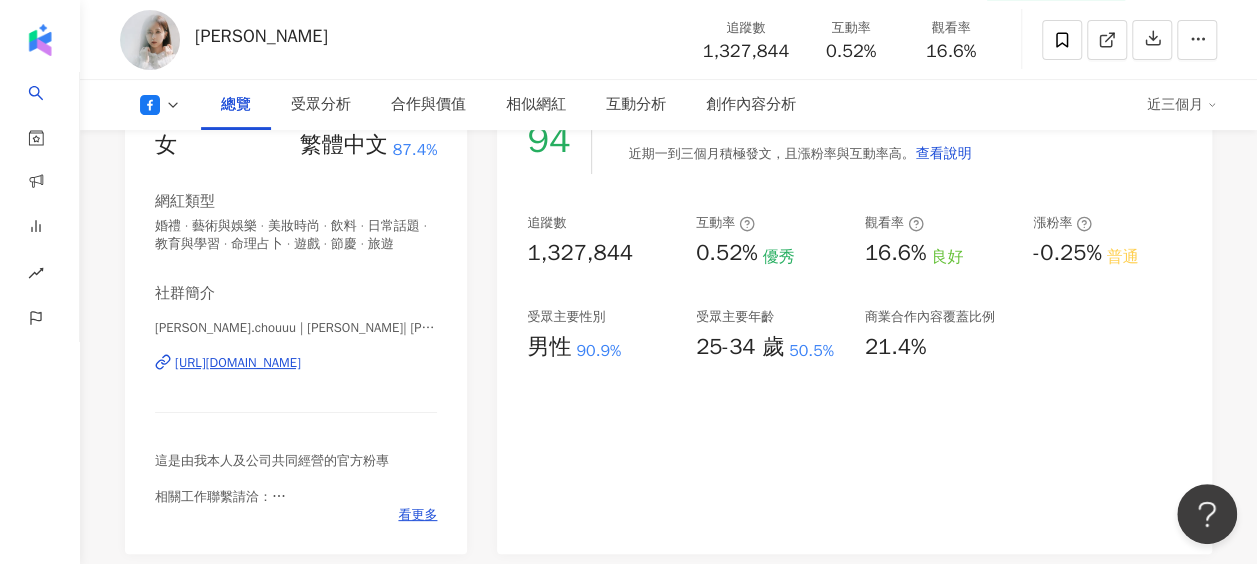 scroll, scrollTop: 298, scrollLeft: 0, axis: vertical 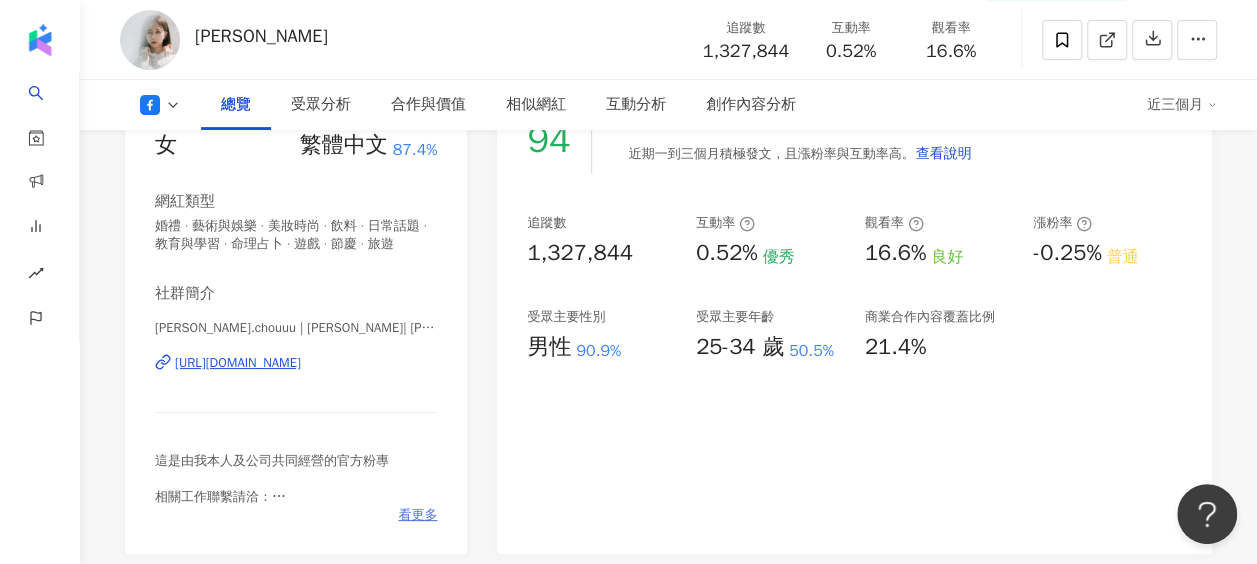 click on "看更多" at bounding box center (417, 515) 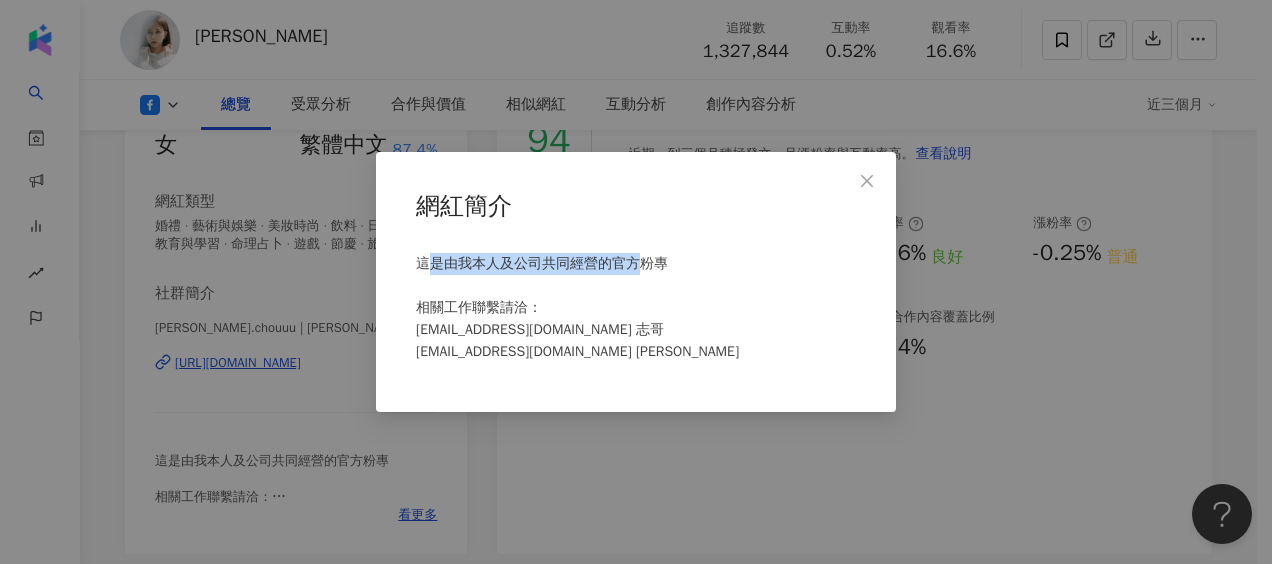 drag, startPoint x: 424, startPoint y: 267, endPoint x: 651, endPoint y: 258, distance: 227.17834 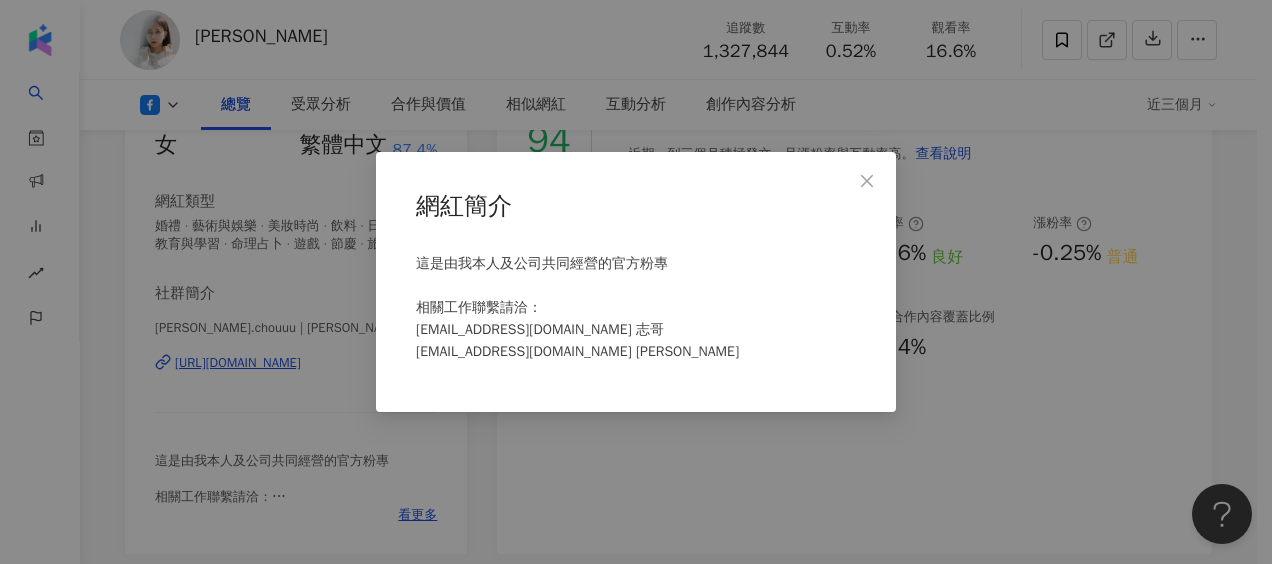drag, startPoint x: 651, startPoint y: 258, endPoint x: 664, endPoint y: 270, distance: 17.691807 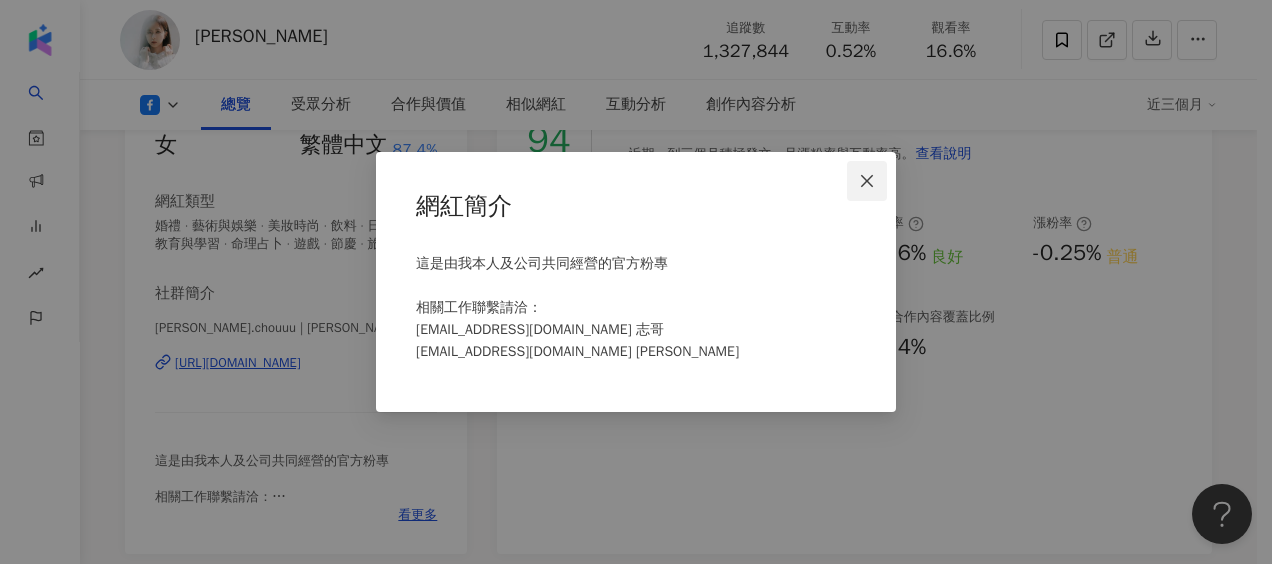 click 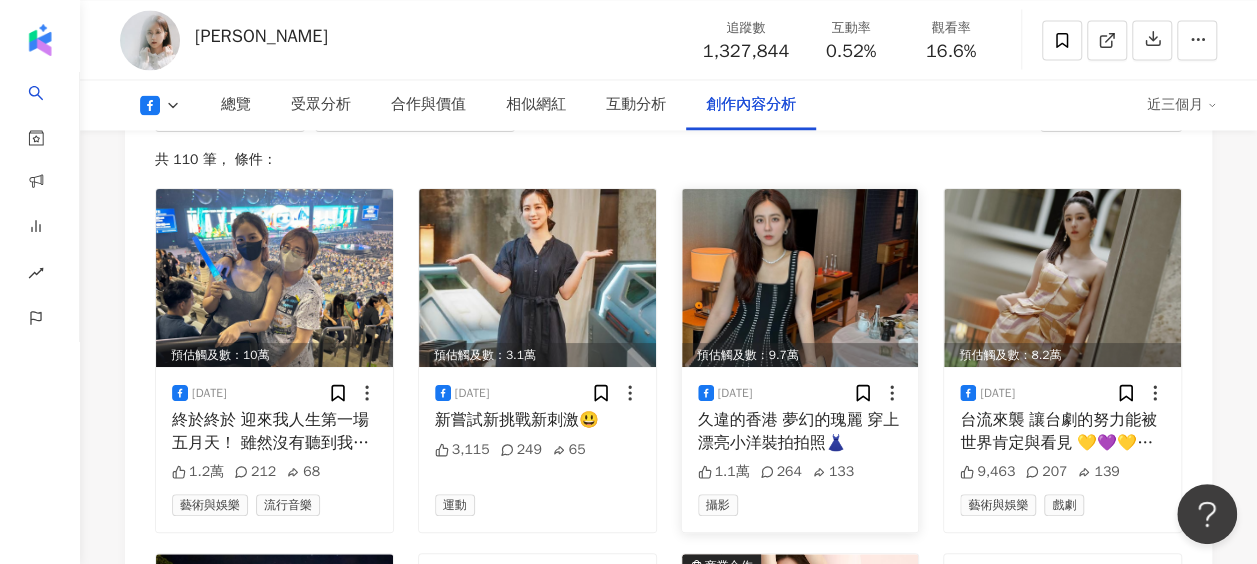 scroll, scrollTop: 5399, scrollLeft: 0, axis: vertical 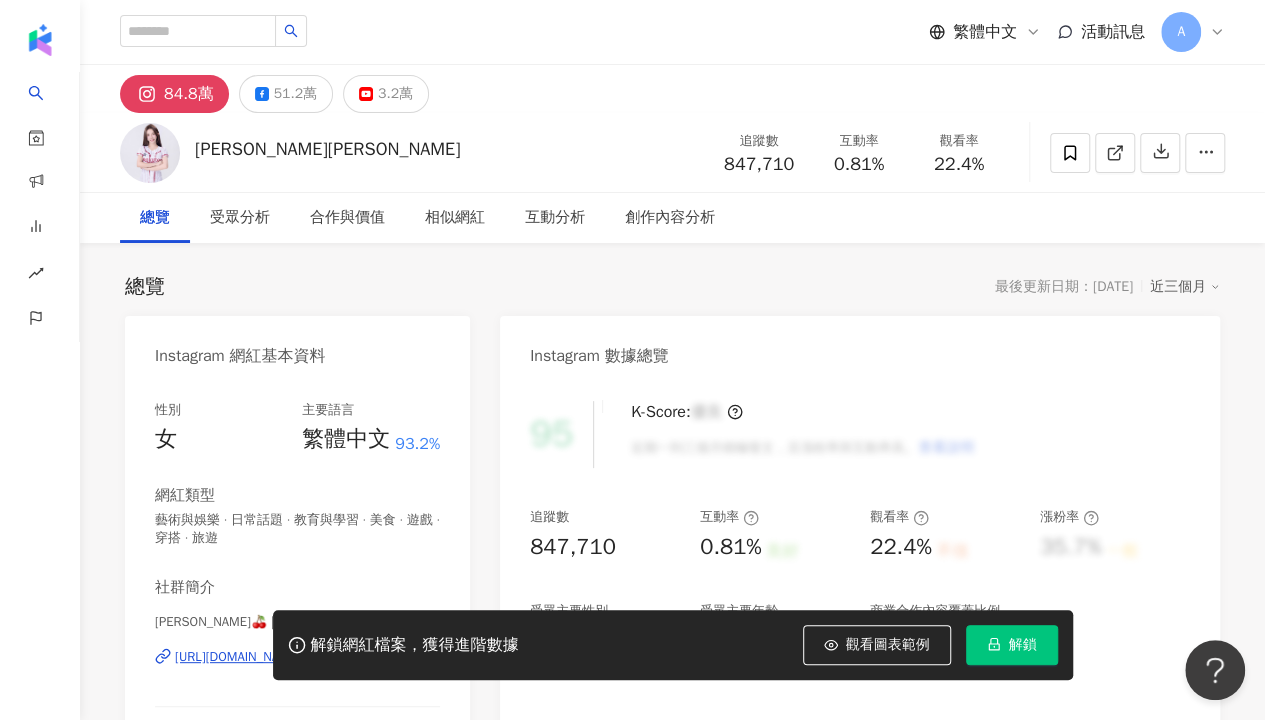 click on "繁體中文 活動訊息 A" at bounding box center (672, 32) 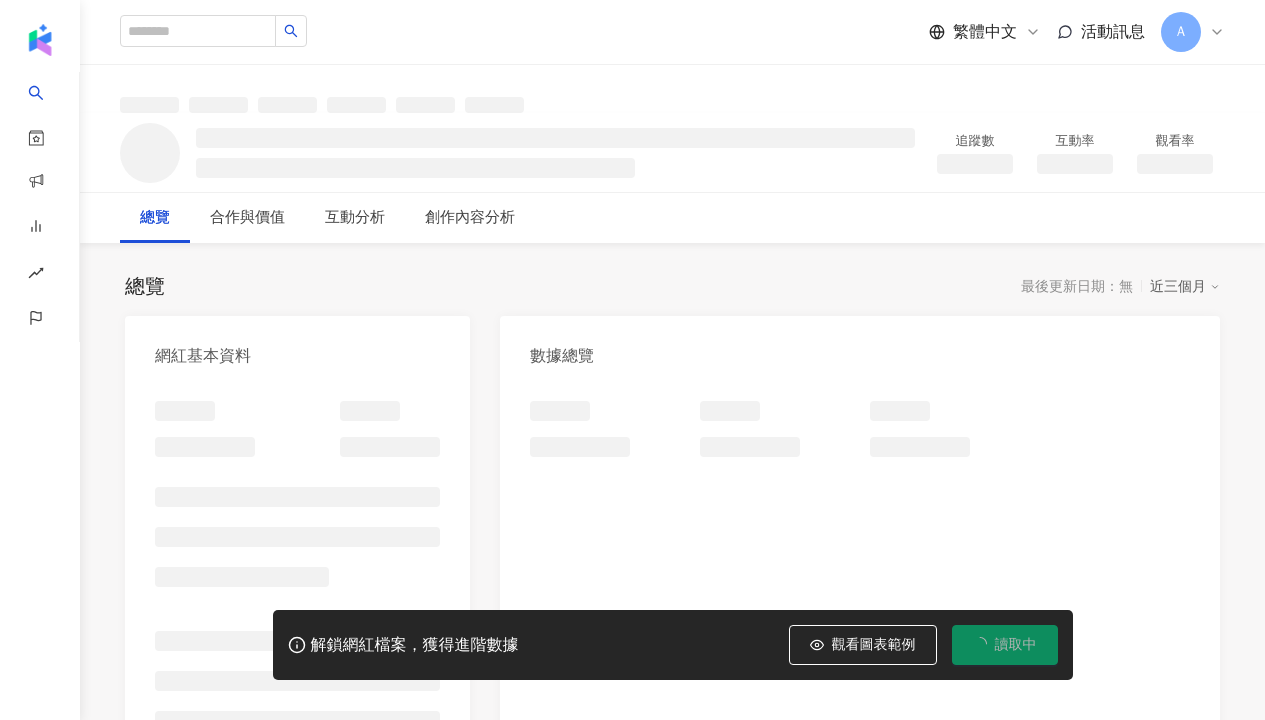 scroll, scrollTop: 0, scrollLeft: 0, axis: both 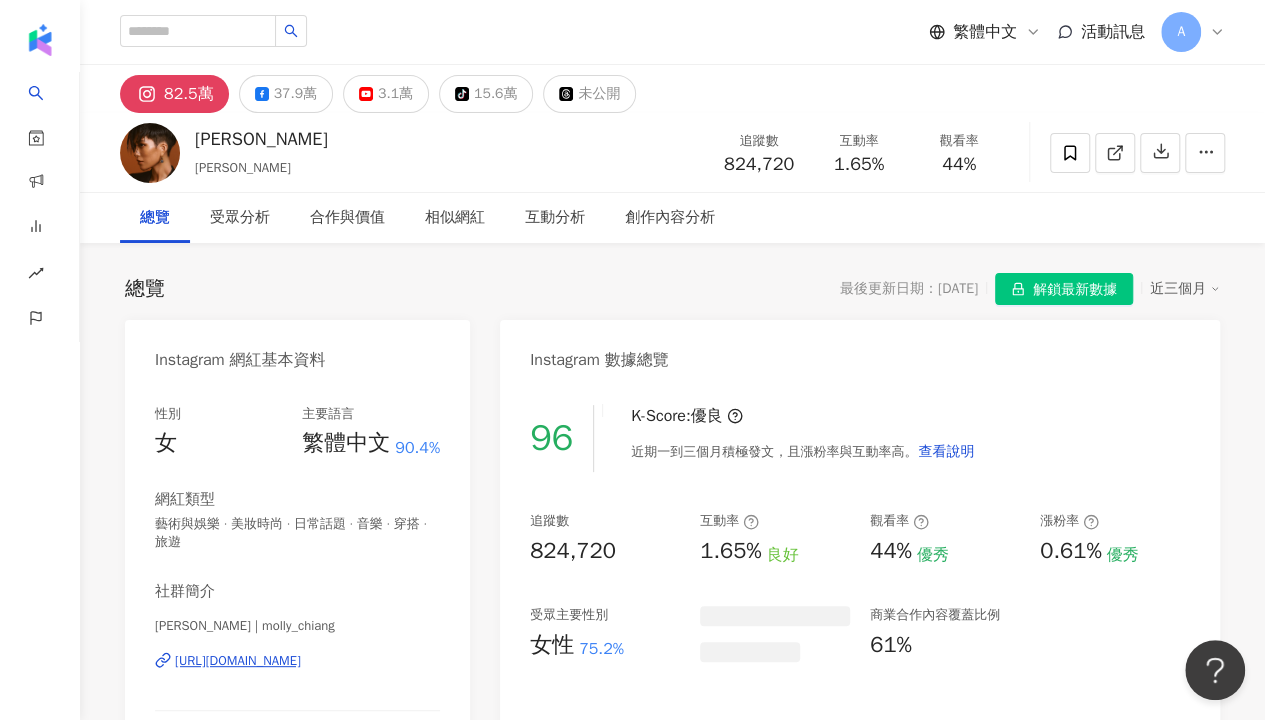 click on "繁體中文 活動訊息 A" at bounding box center [672, 32] 